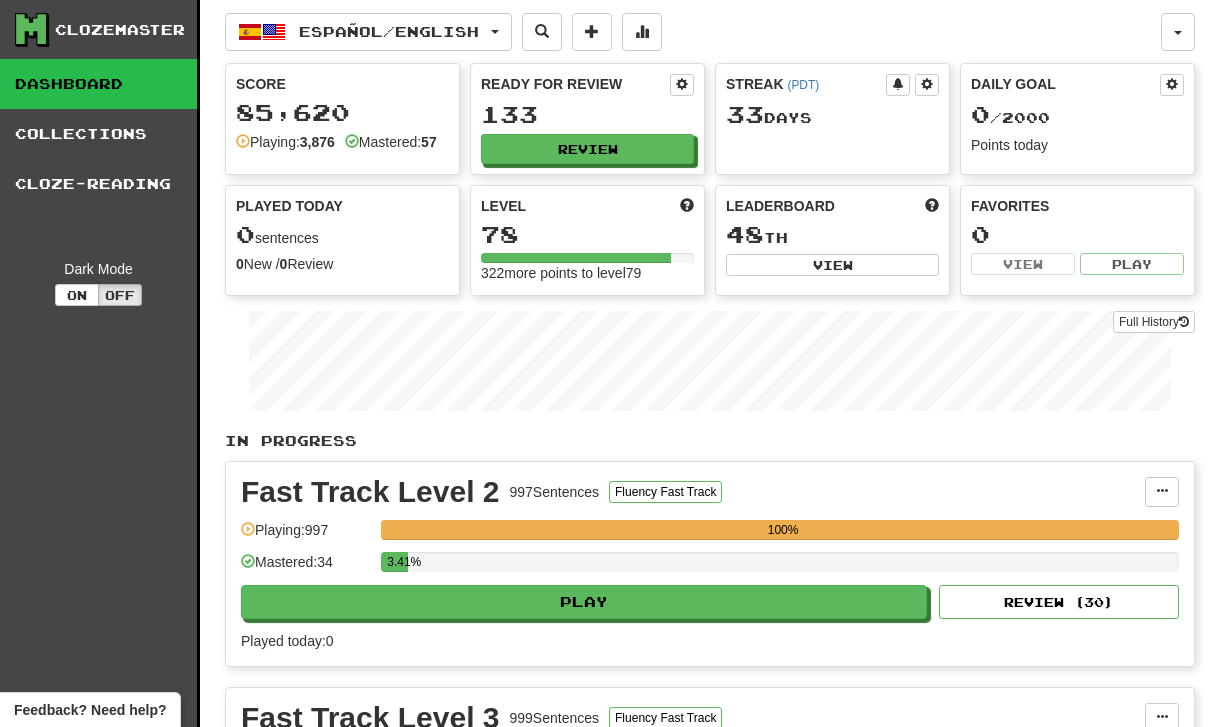 scroll, scrollTop: 0, scrollLeft: 0, axis: both 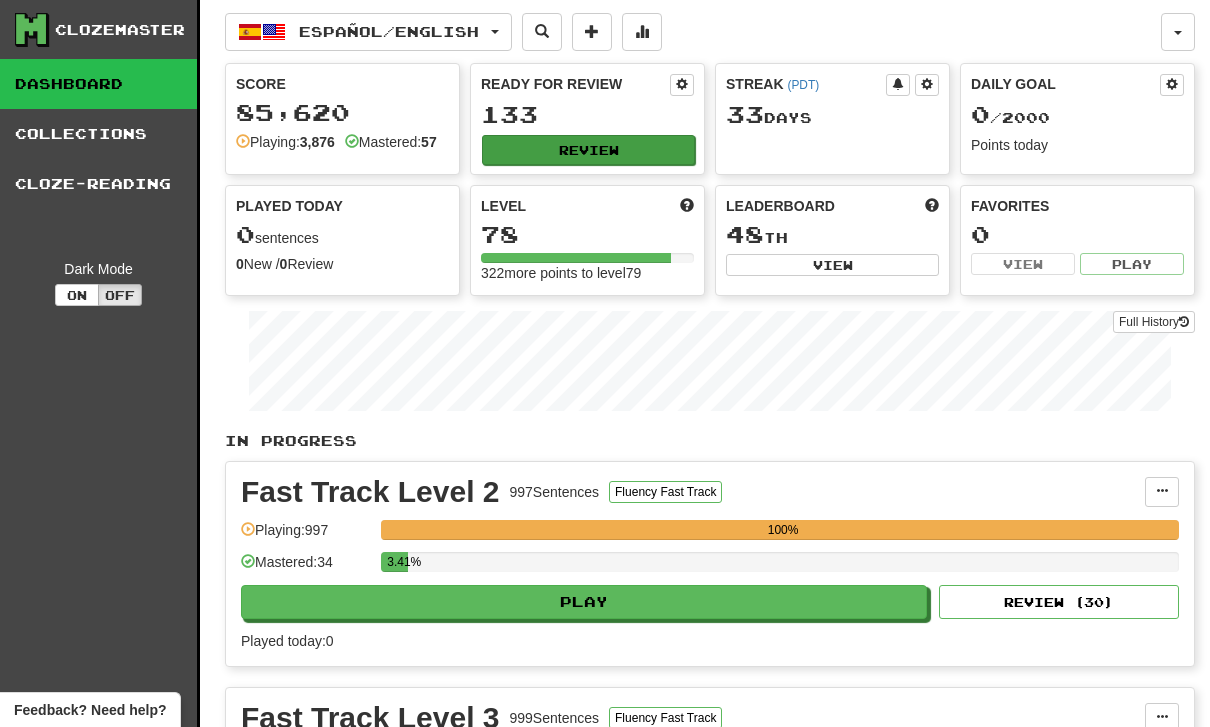 click on "Review" at bounding box center (588, 150) 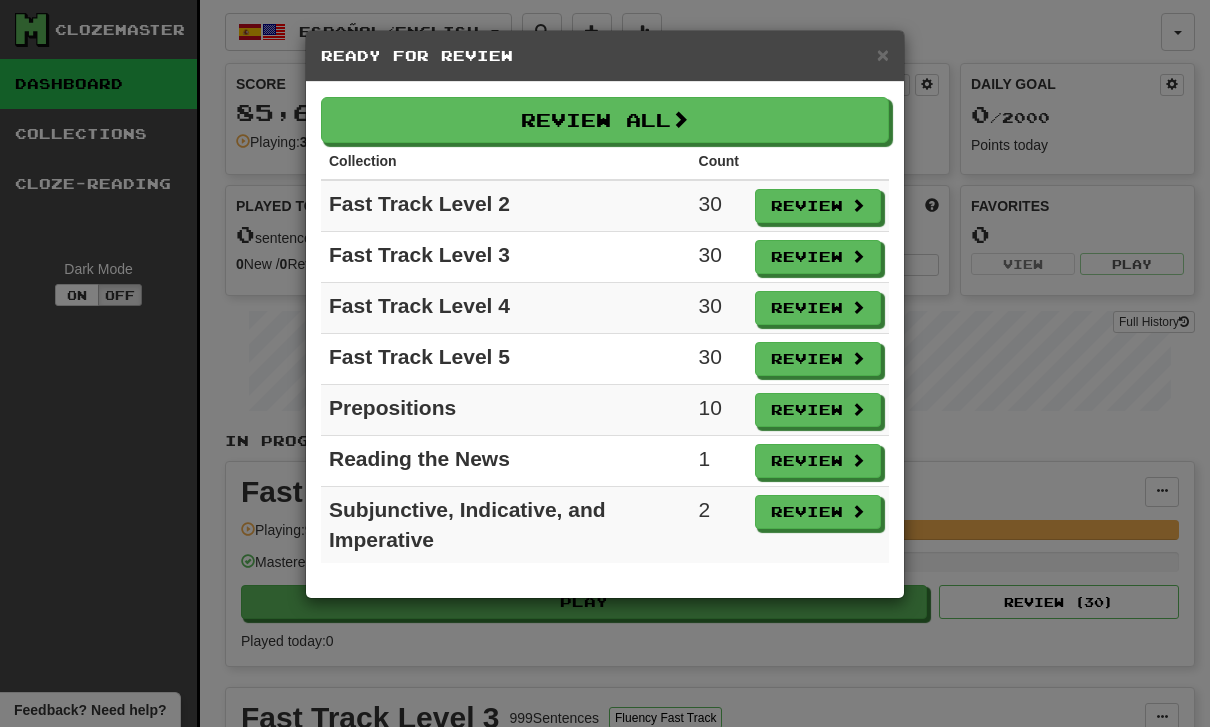 click at bounding box center [818, 161] 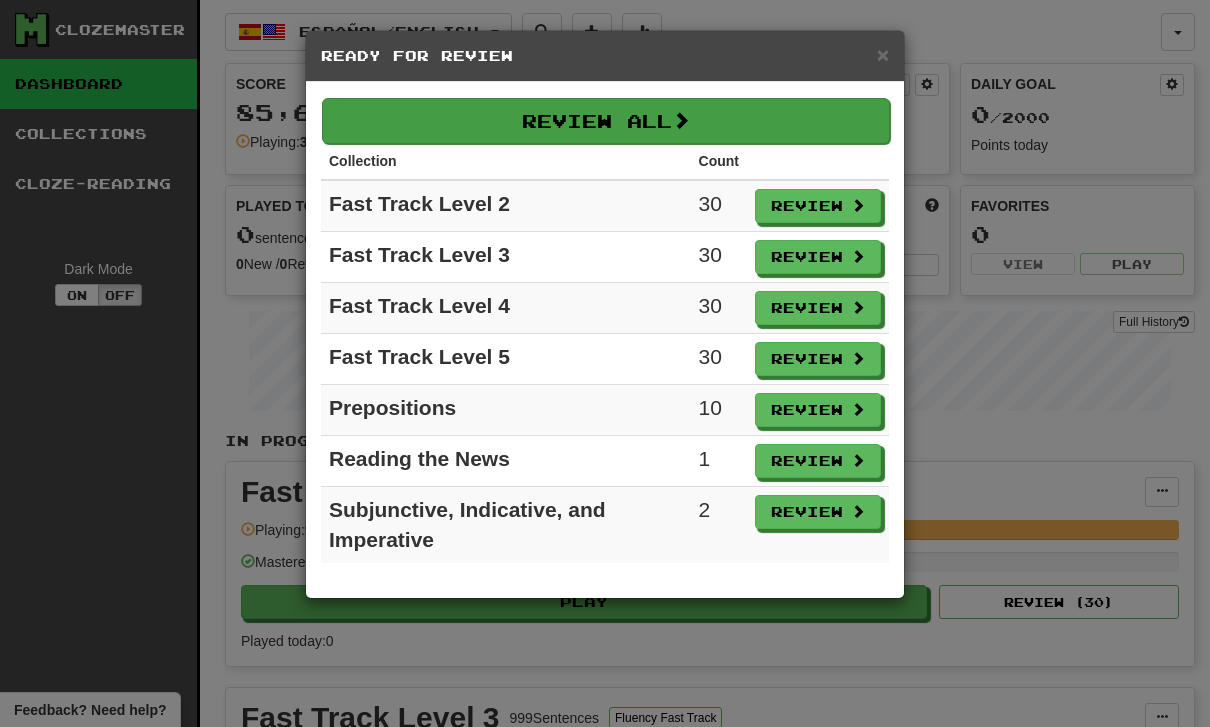 click on "Review All" at bounding box center (606, 121) 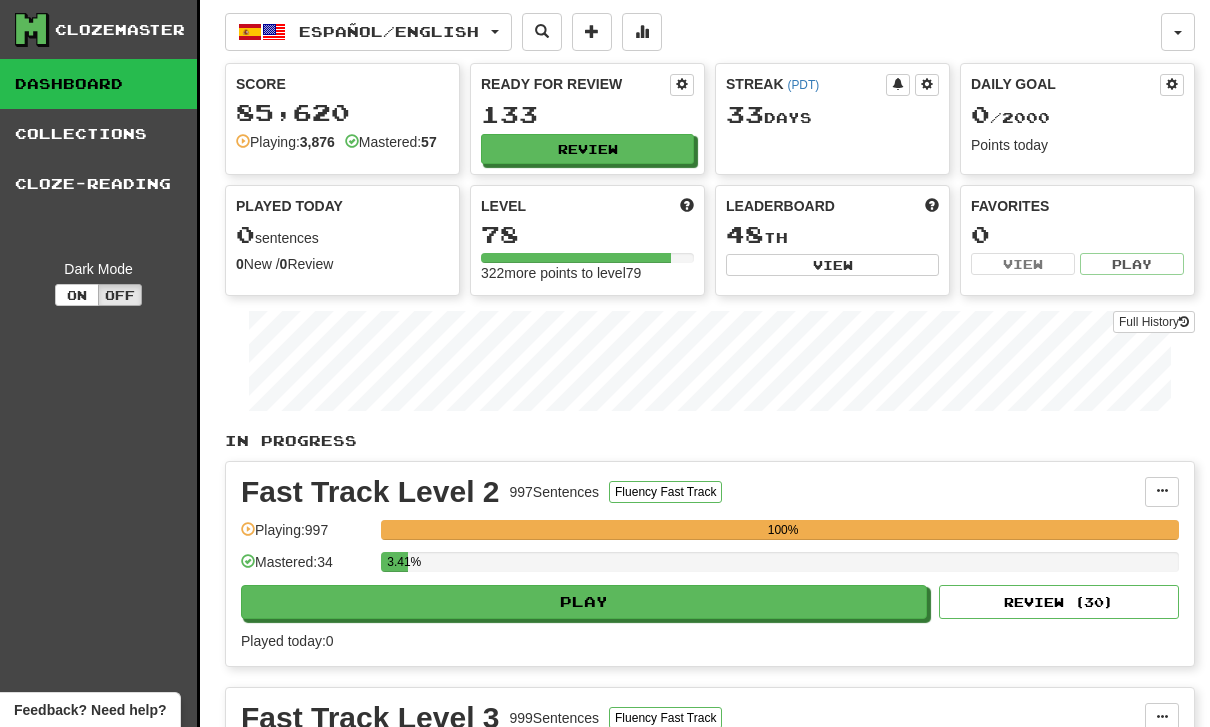 select on "**" 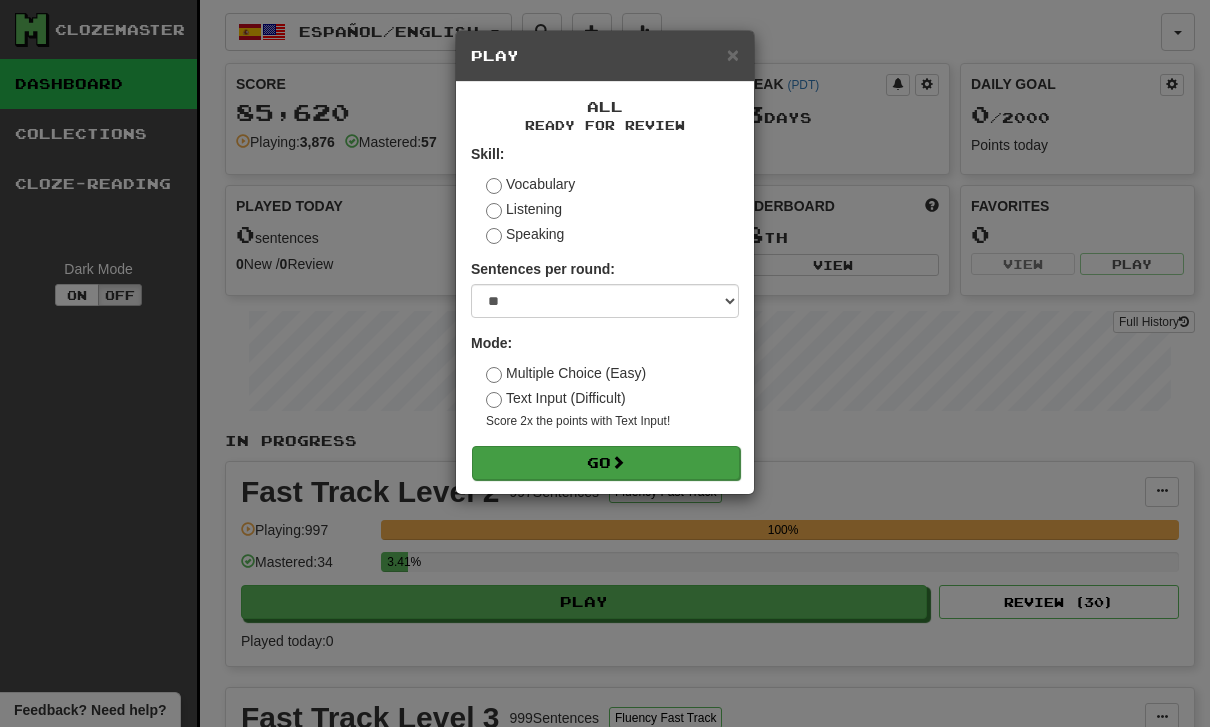 click on "Go" at bounding box center (606, 463) 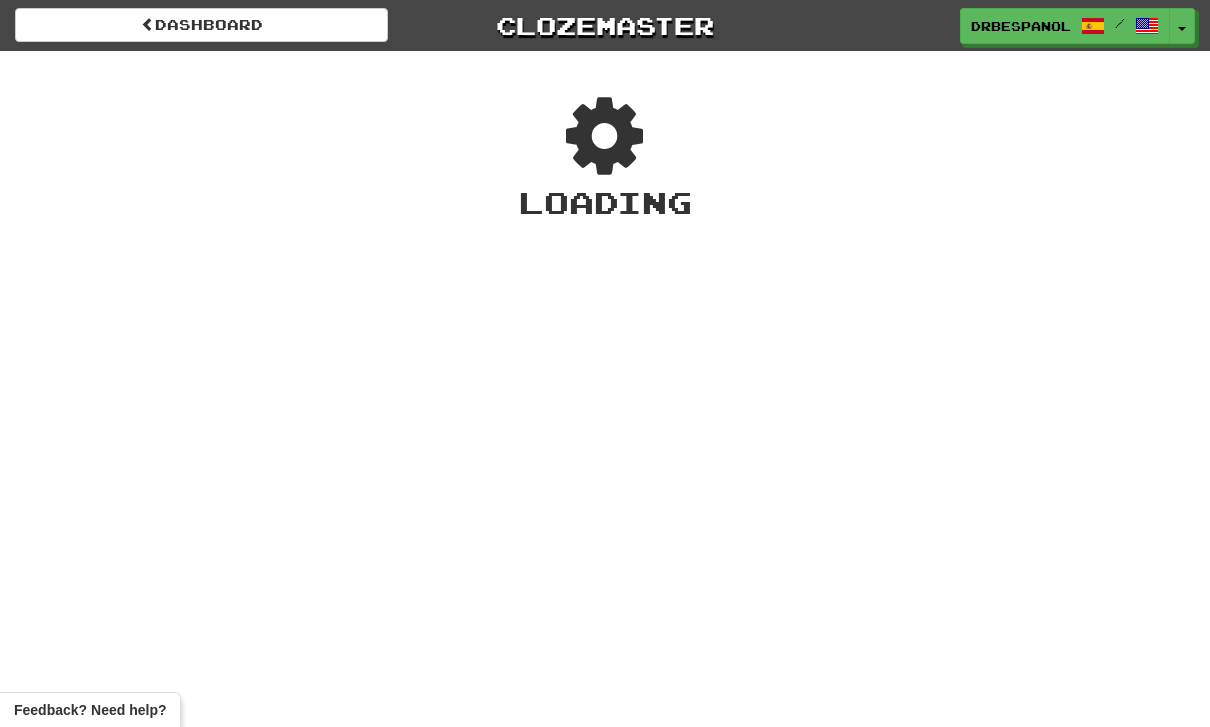 scroll, scrollTop: 0, scrollLeft: 0, axis: both 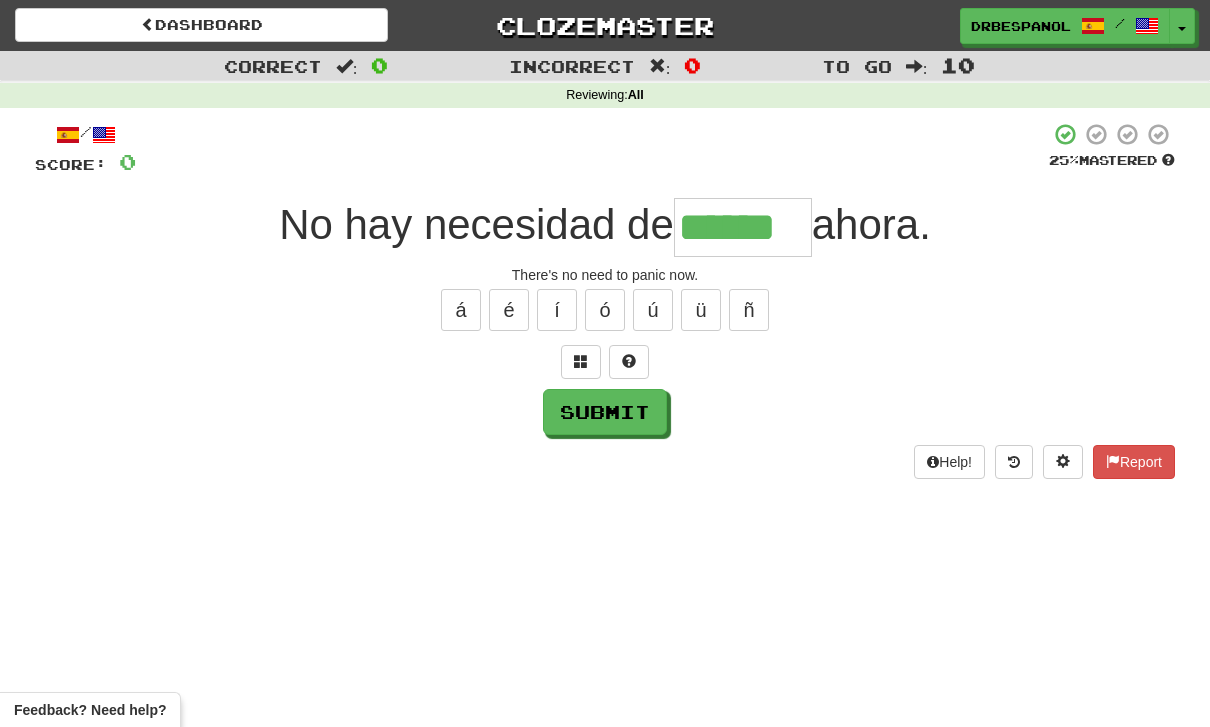 type on "******" 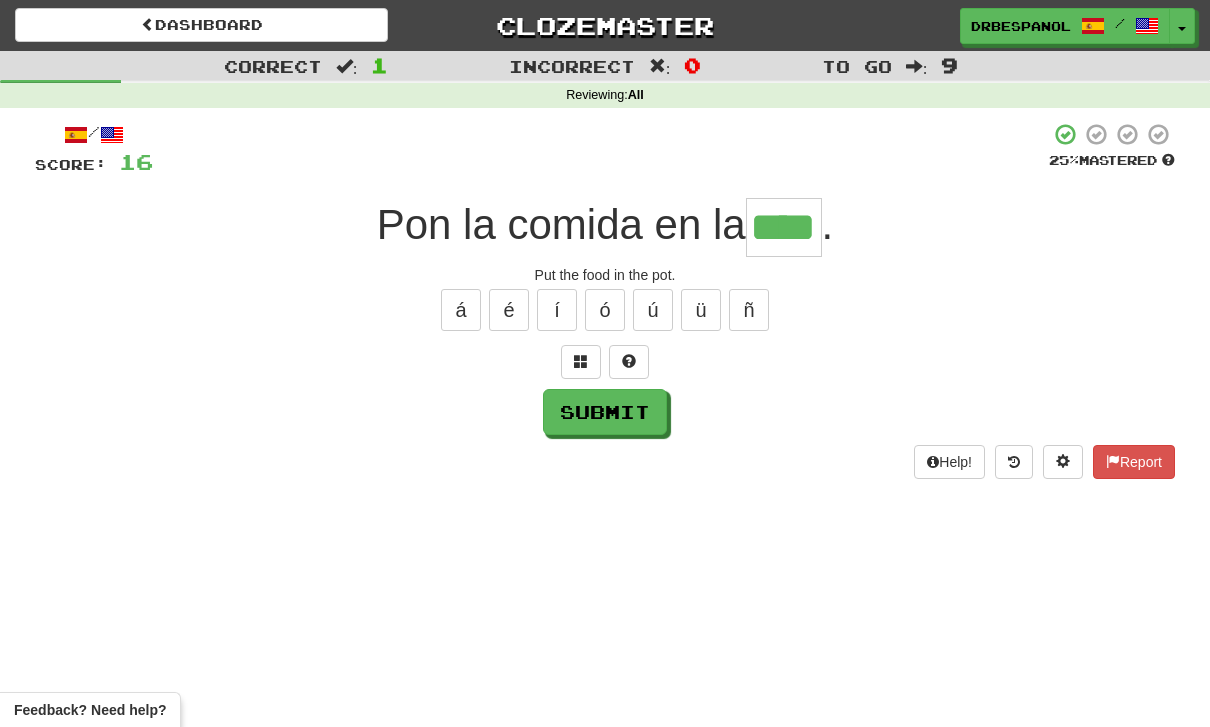 type on "****" 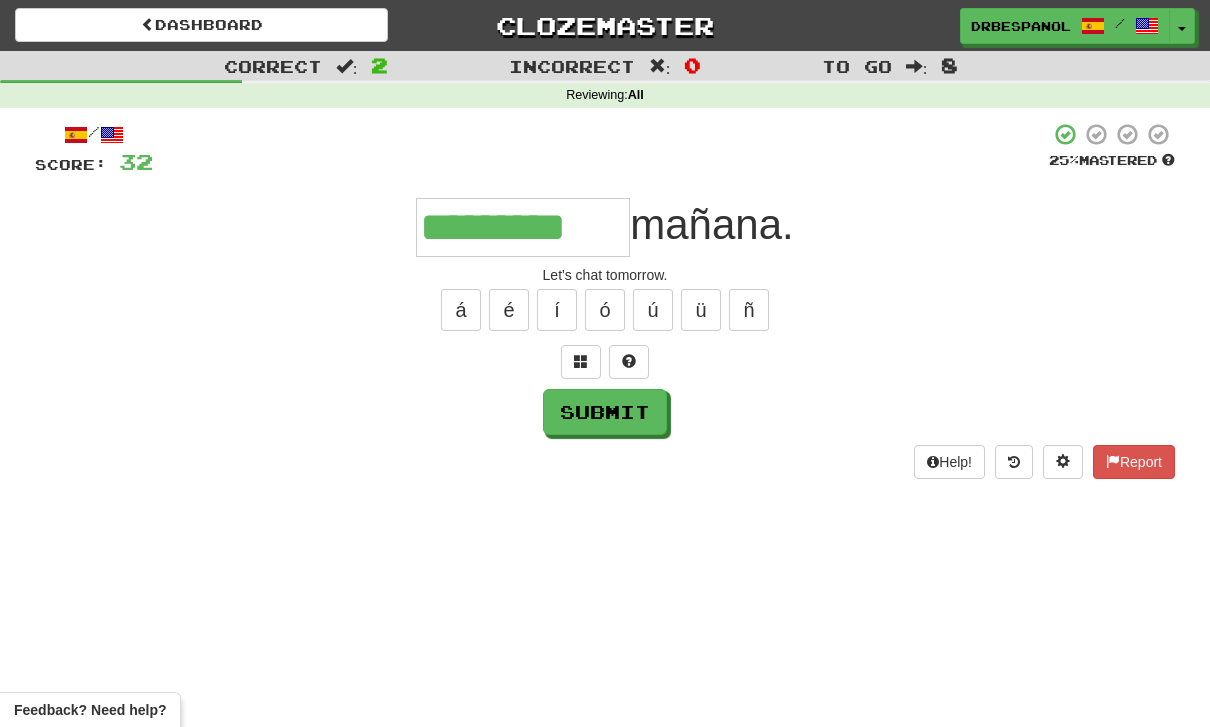 type on "*********" 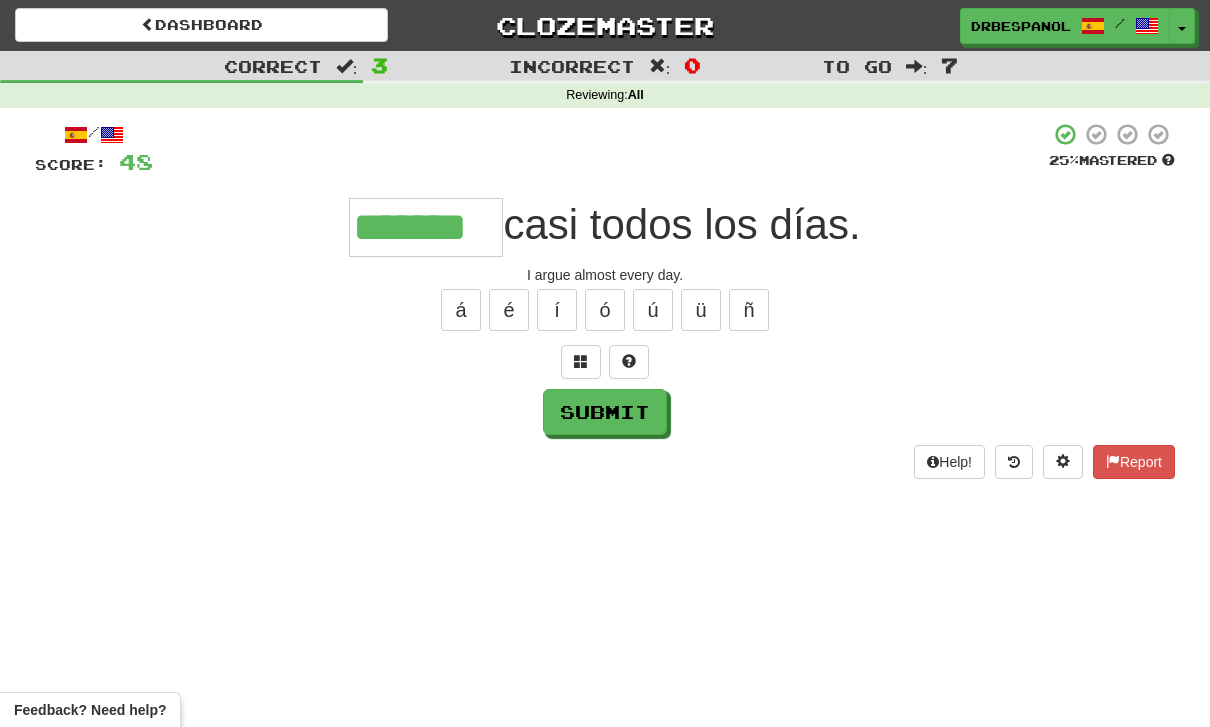 type on "*******" 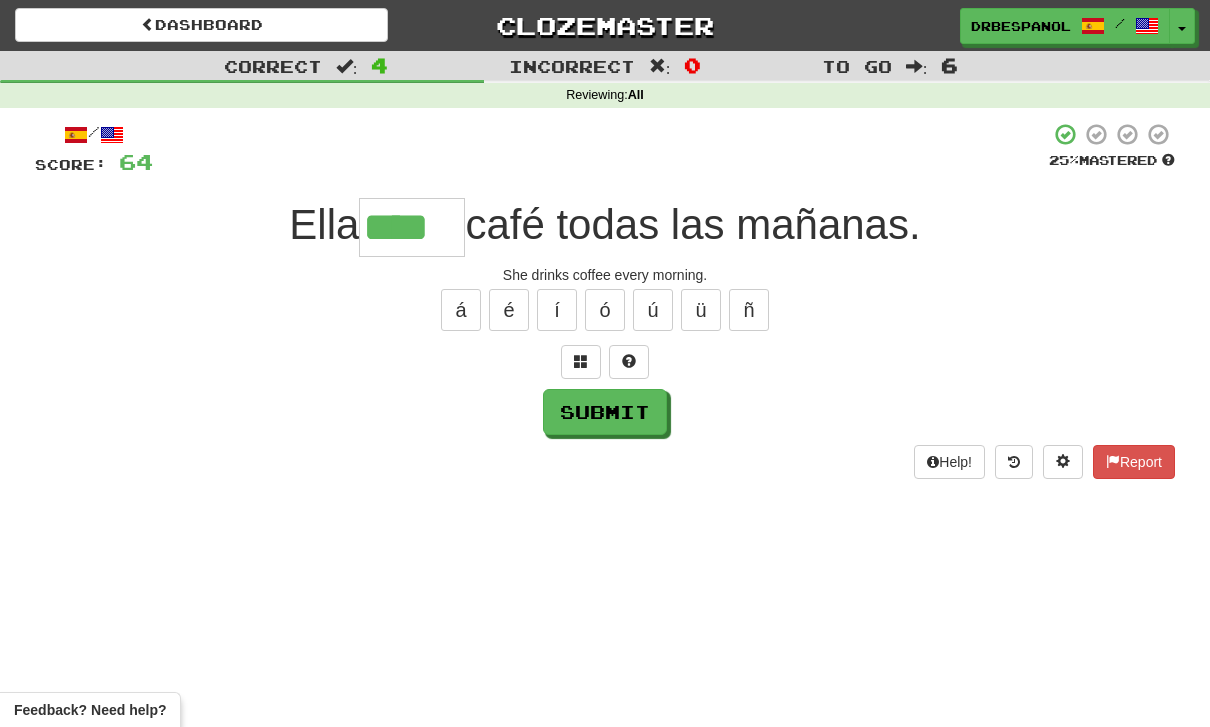 type on "****" 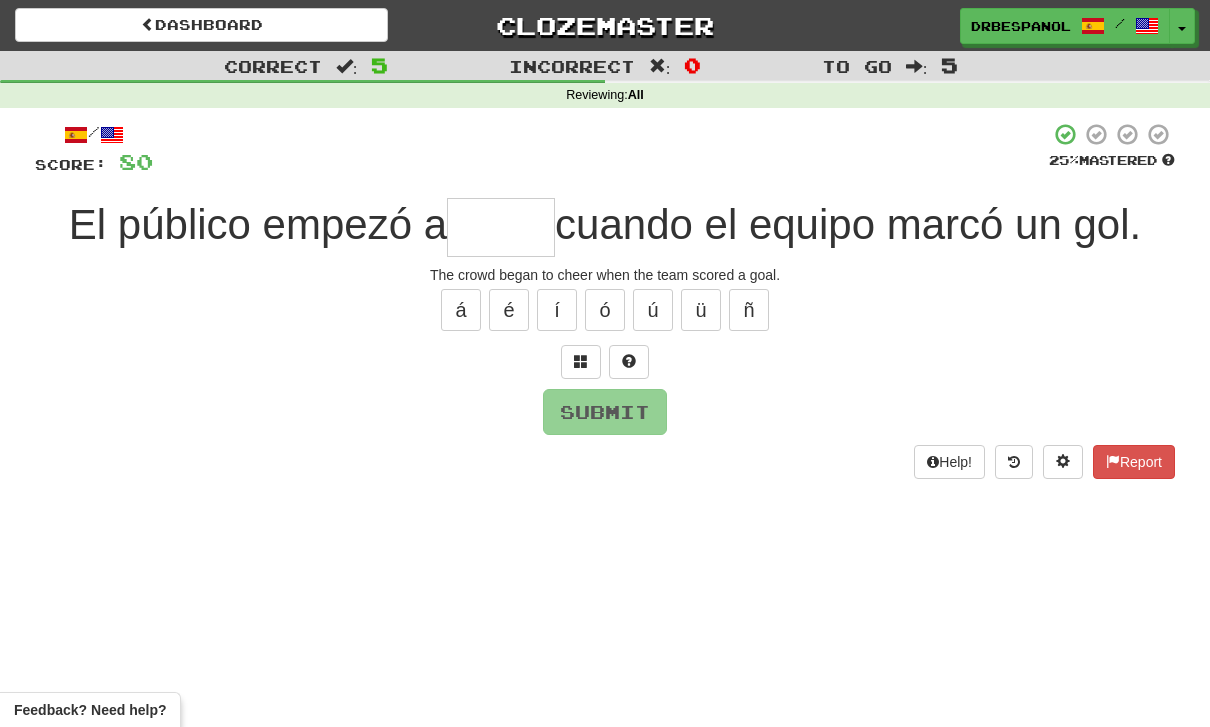type on "*" 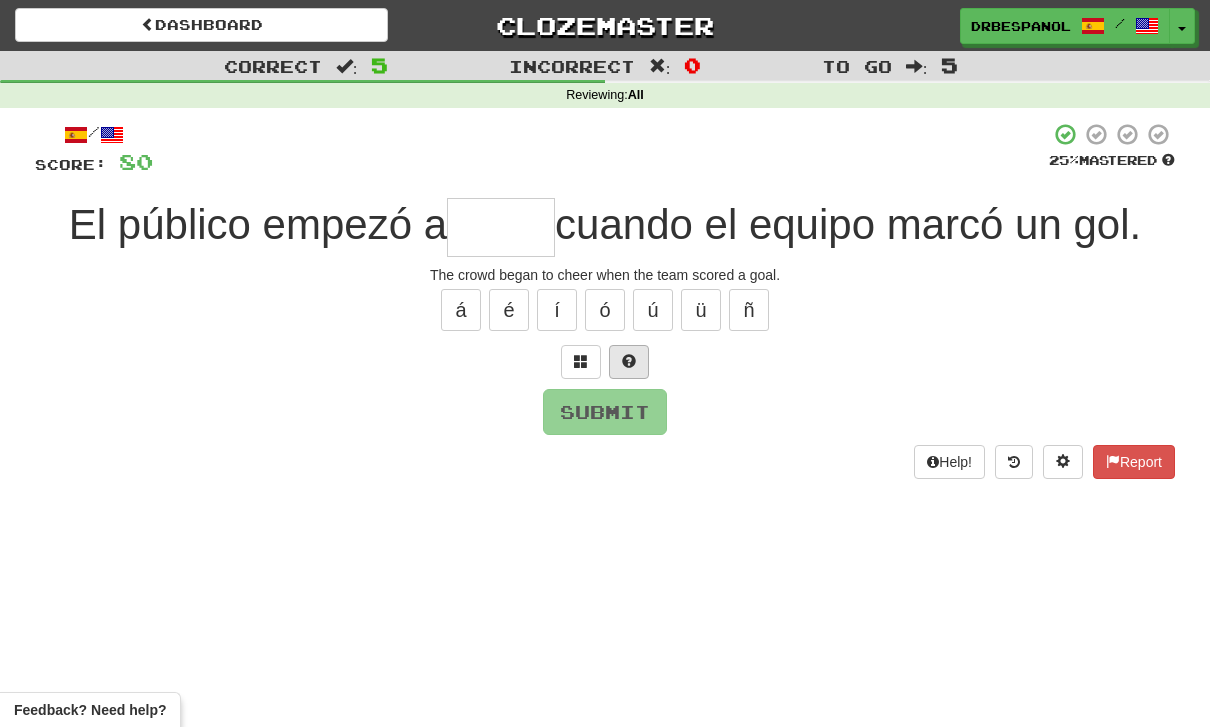 click at bounding box center (629, 362) 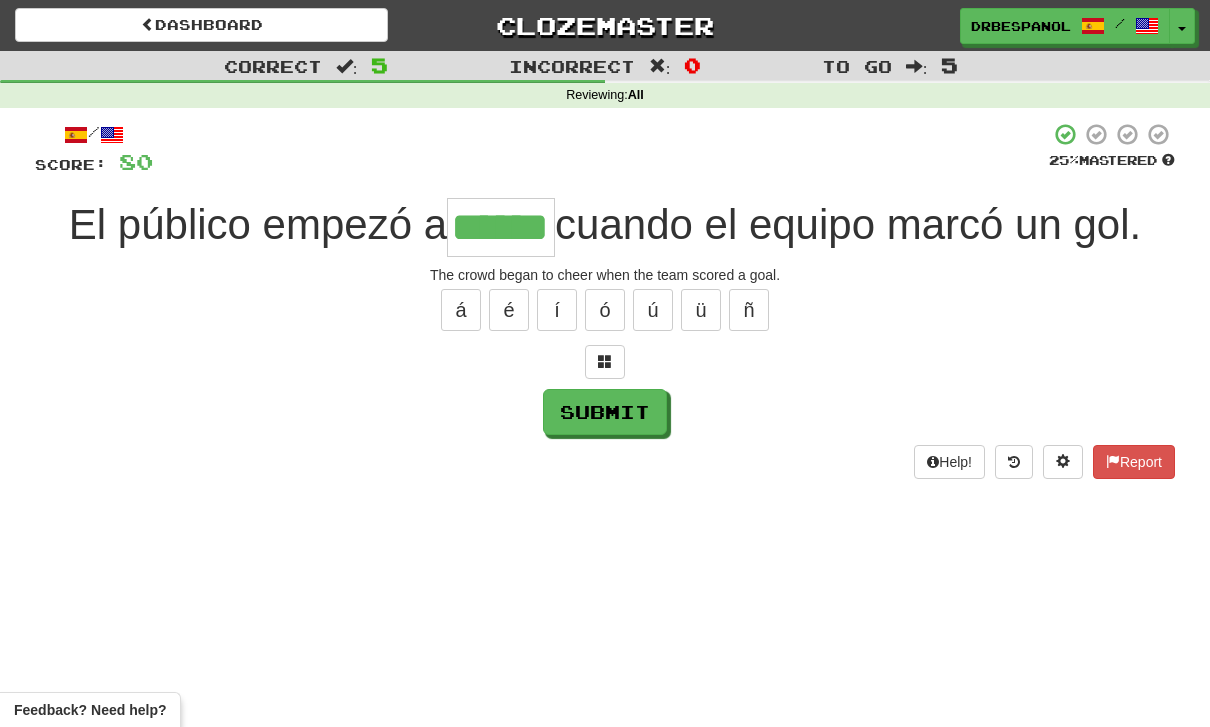 type on "******" 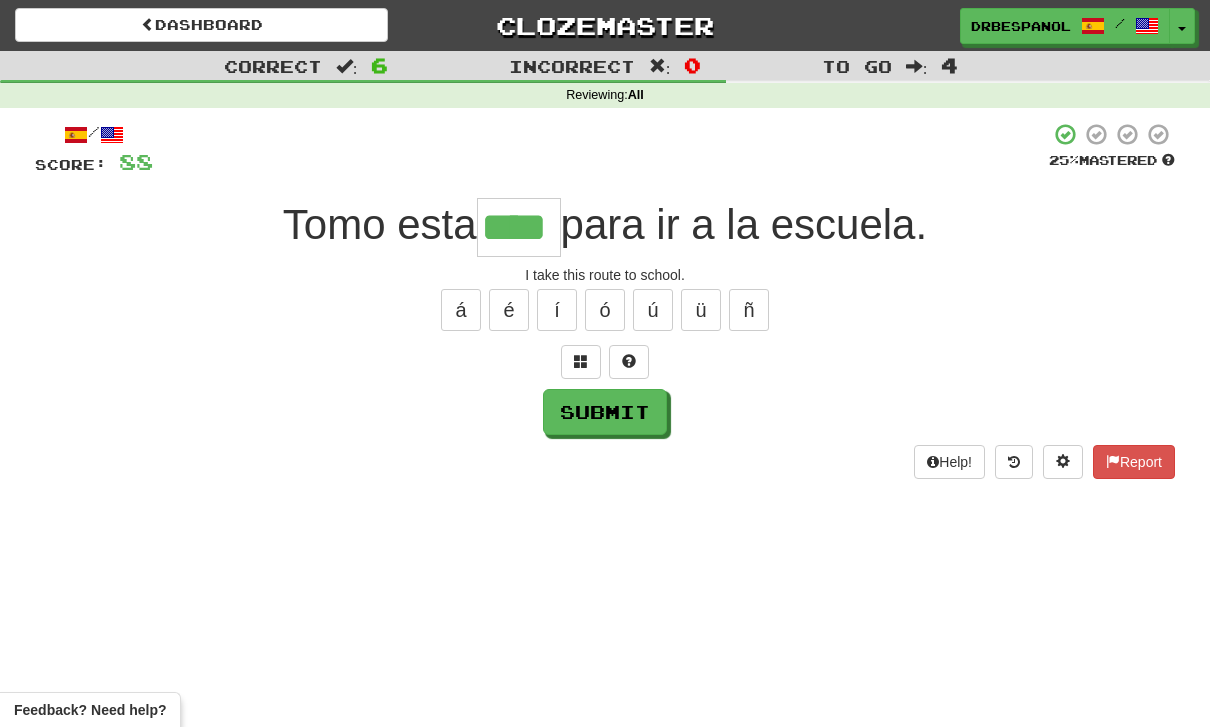 type on "****" 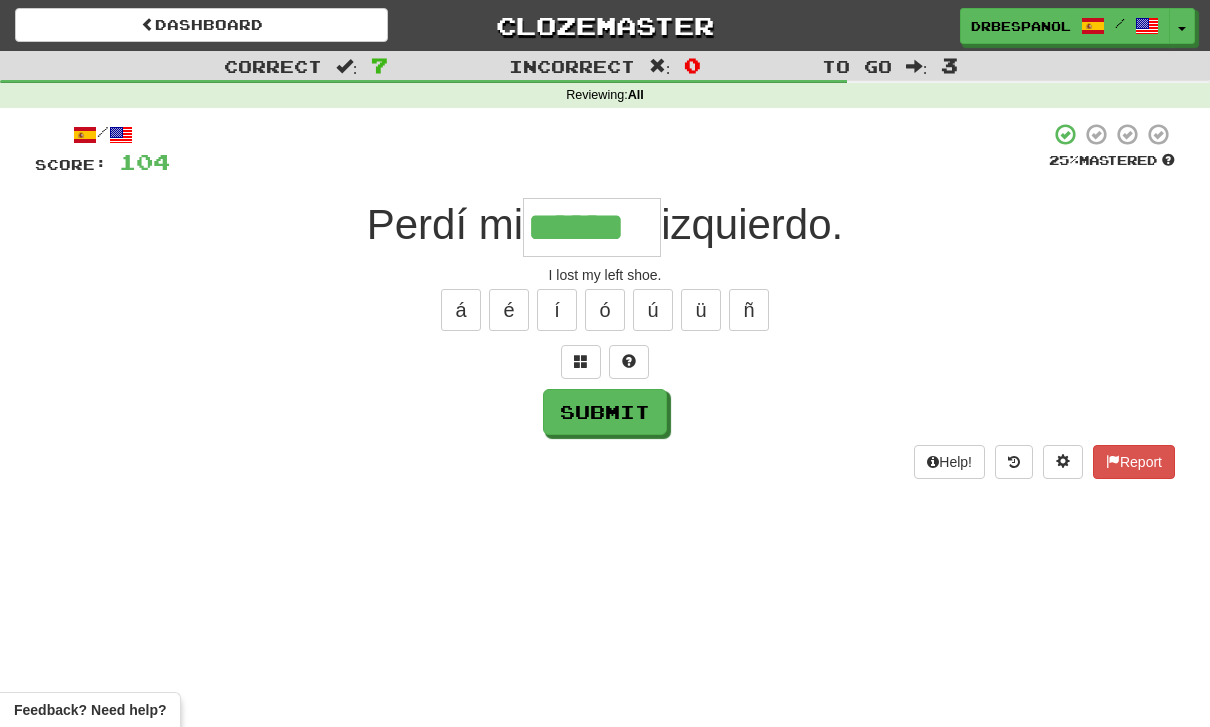 type on "******" 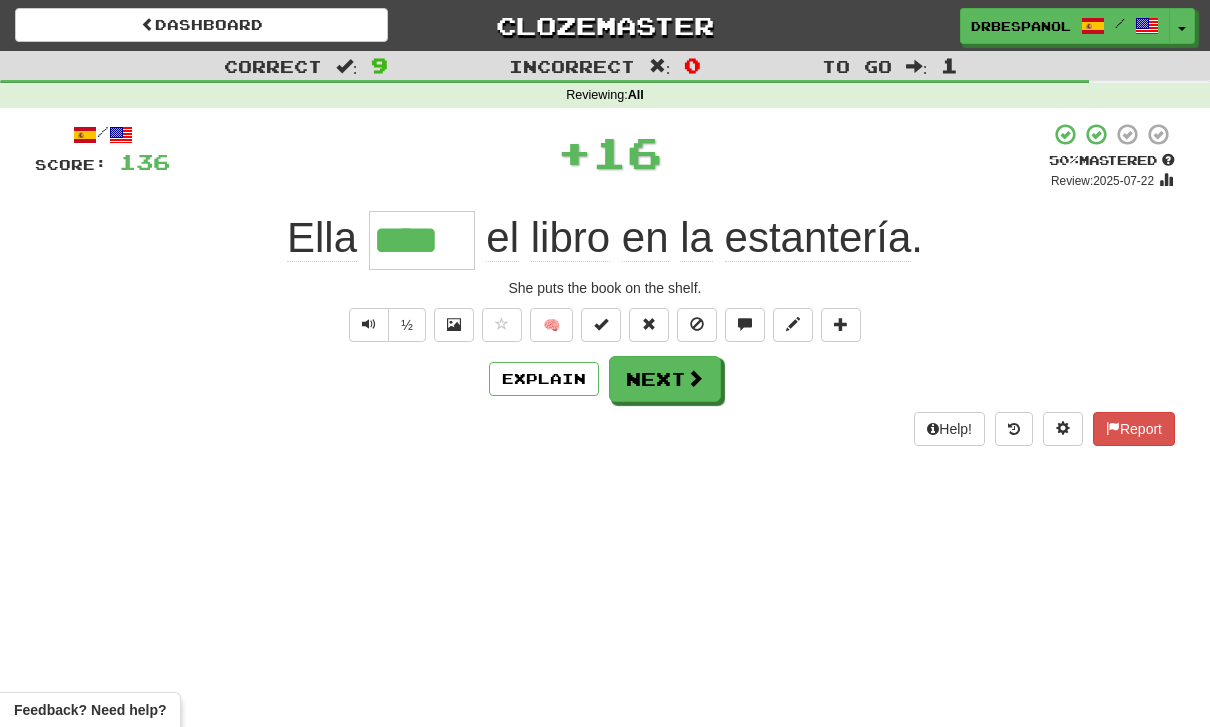type on "****" 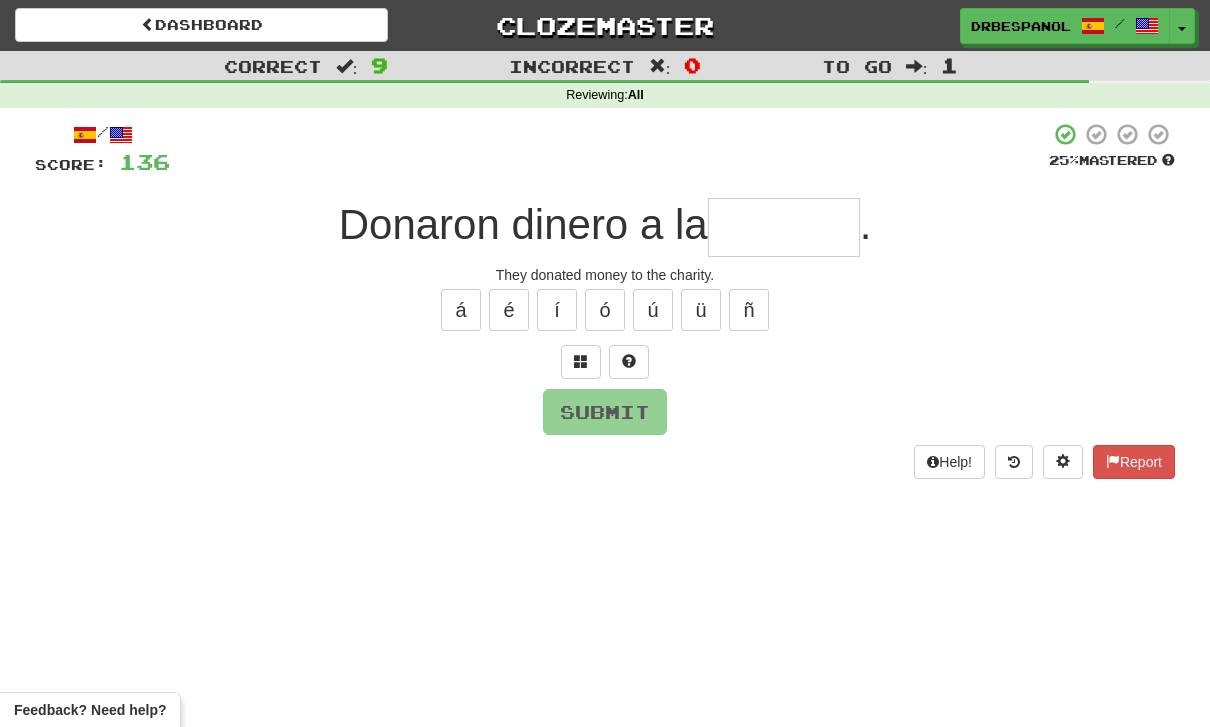 type on "*" 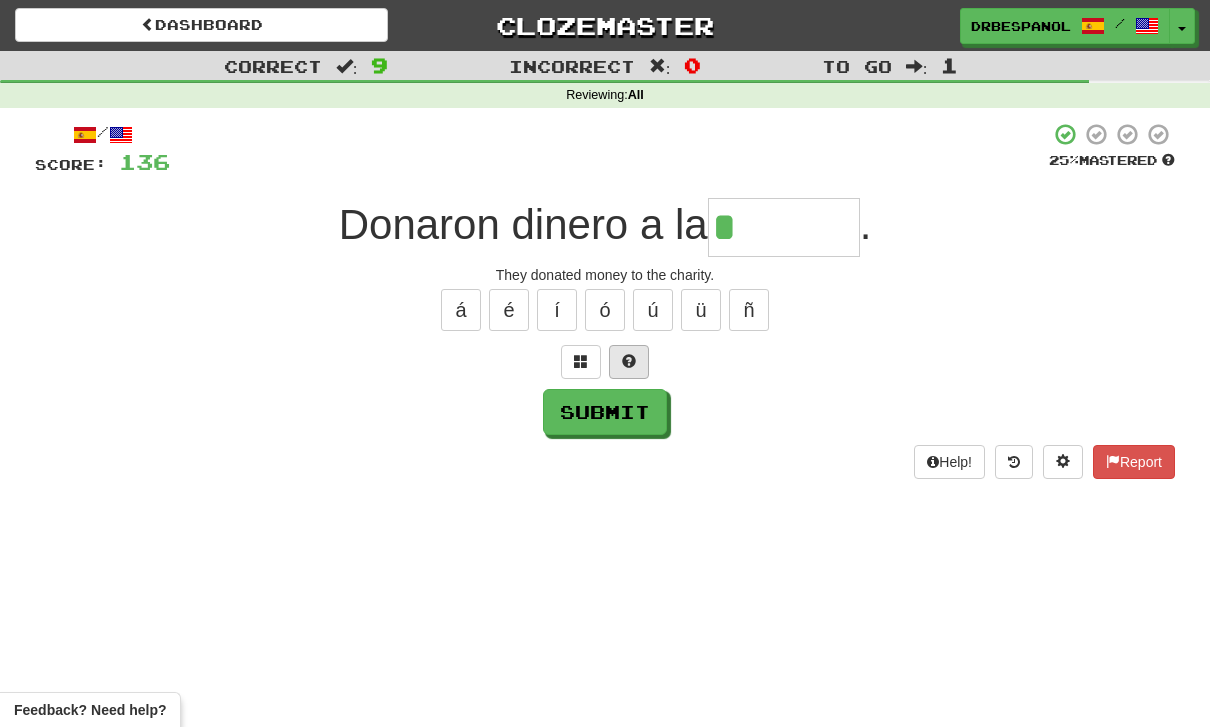 click at bounding box center [629, 361] 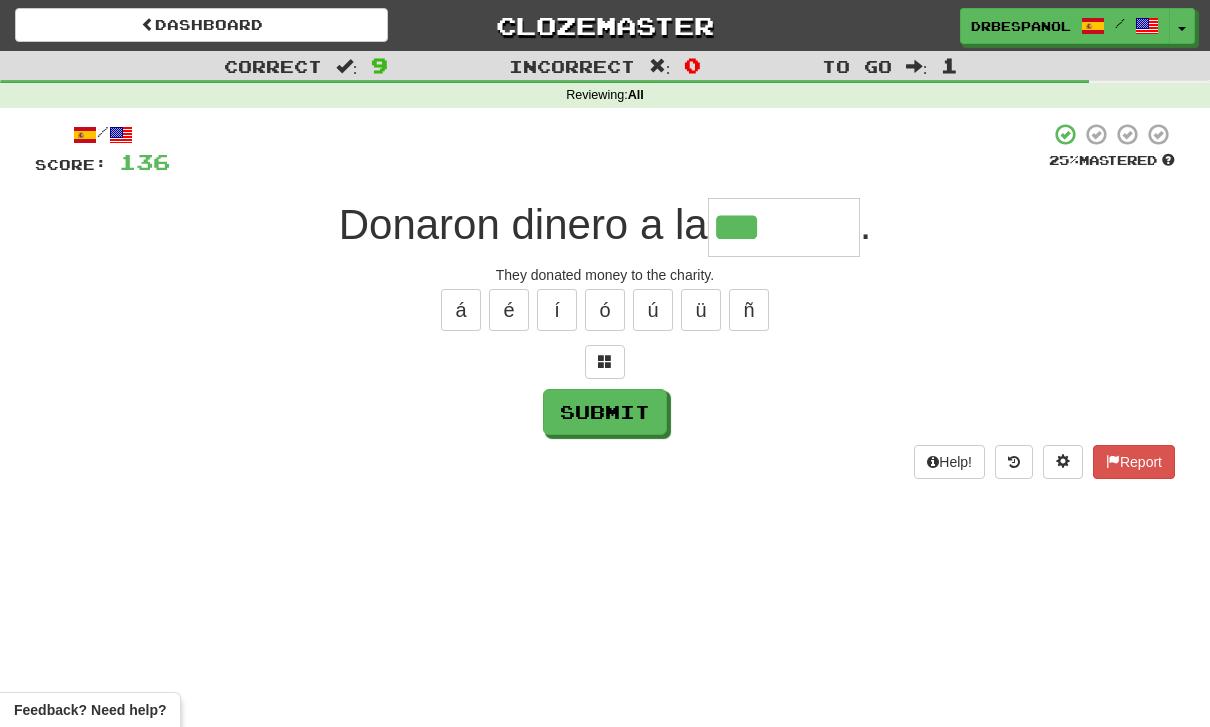 type on "*******" 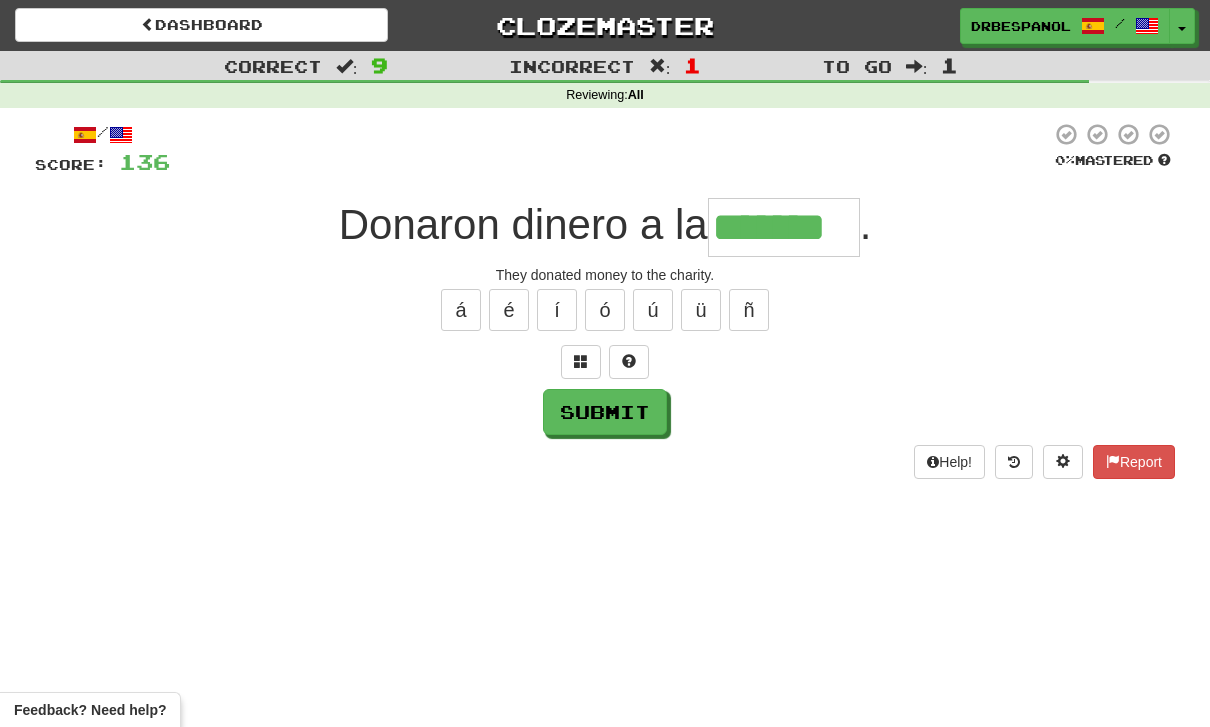 type on "*******" 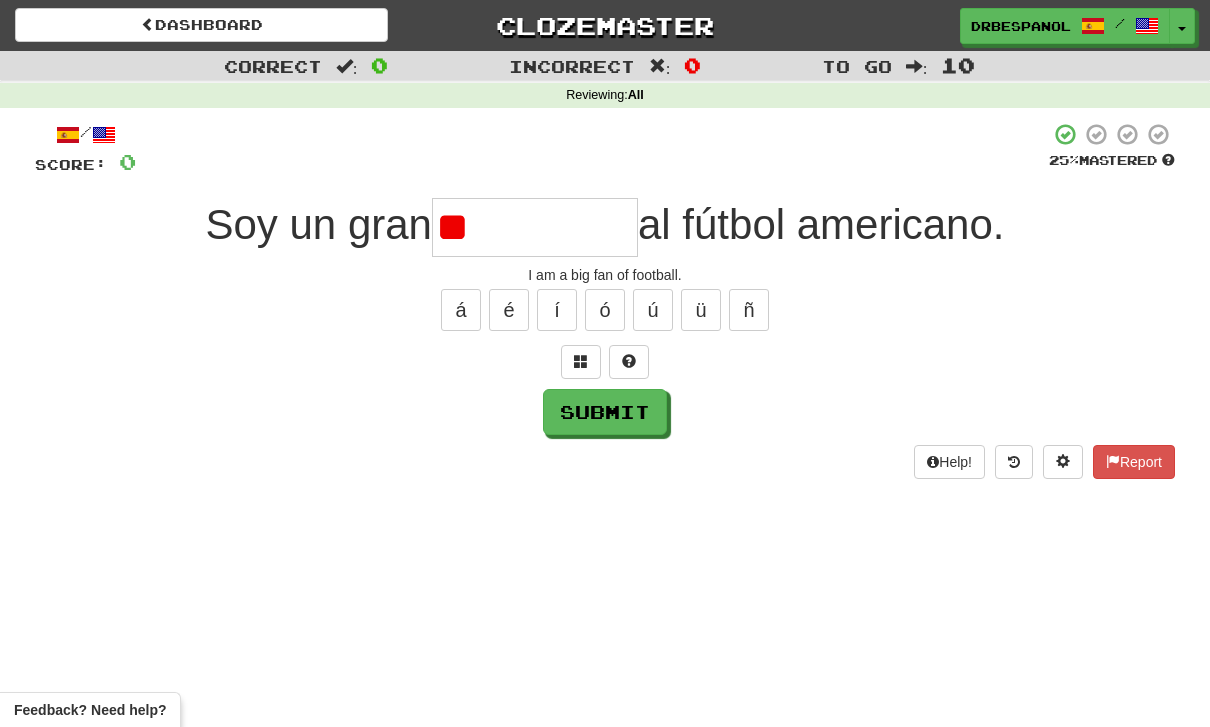 type on "*" 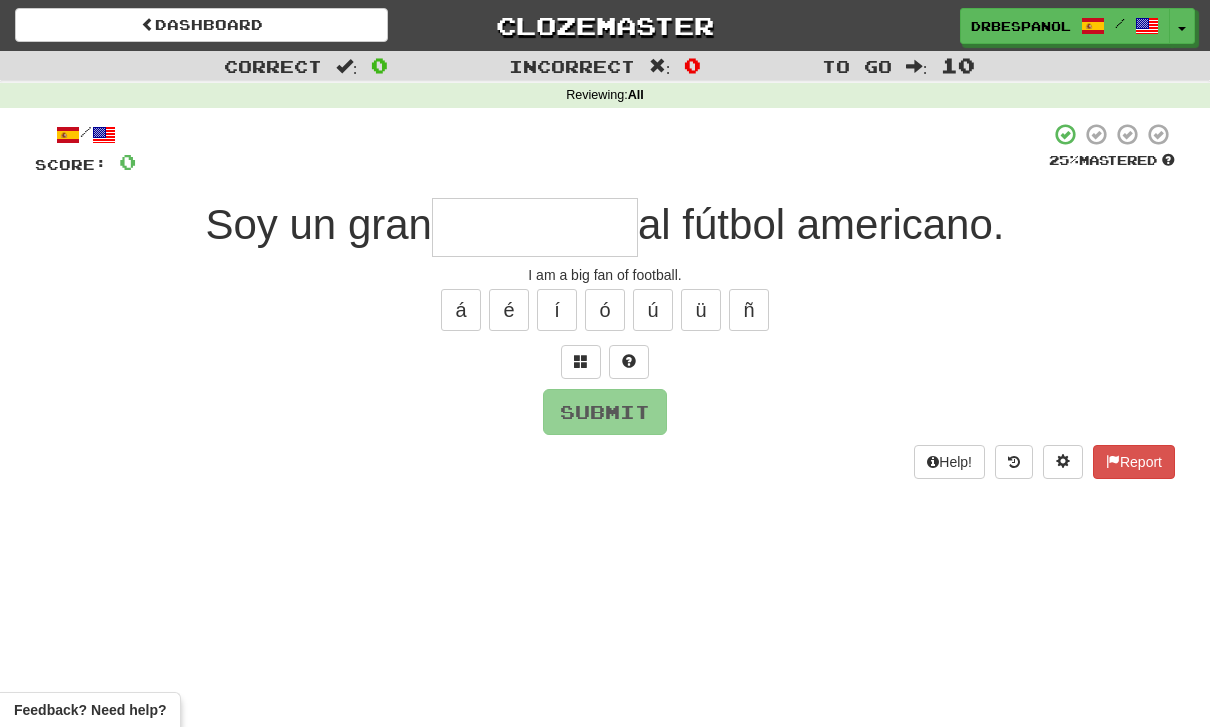 type on "**********" 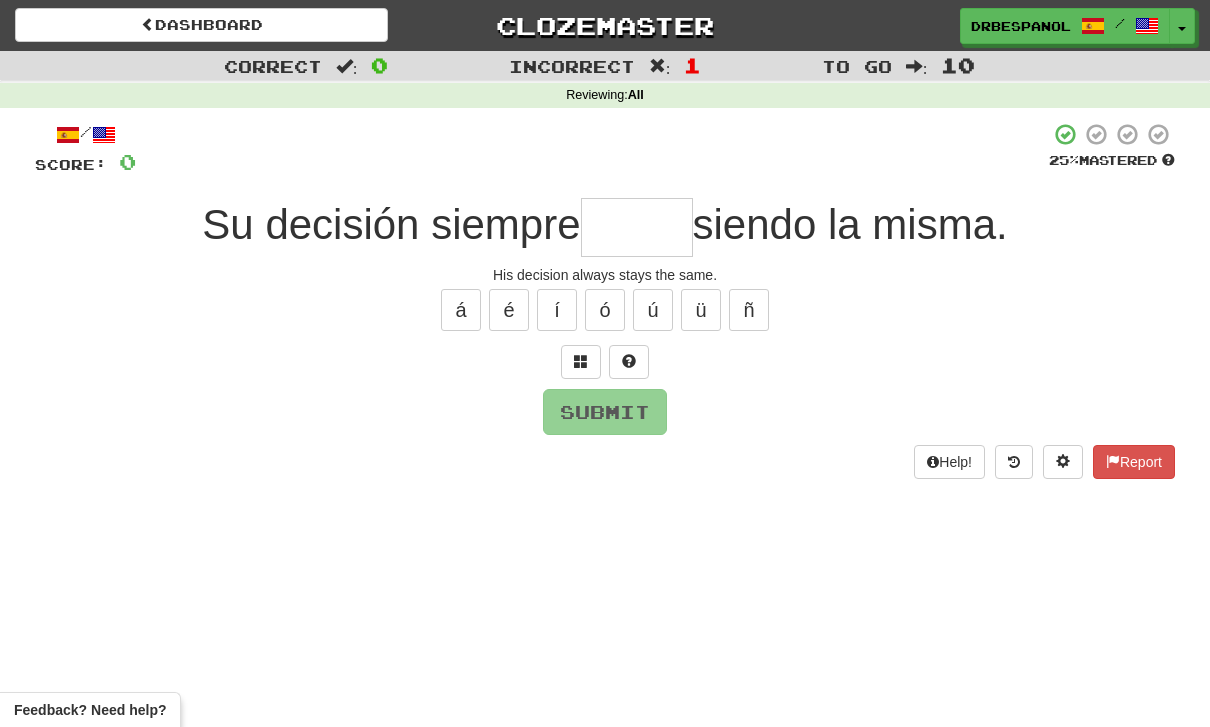 type on "*" 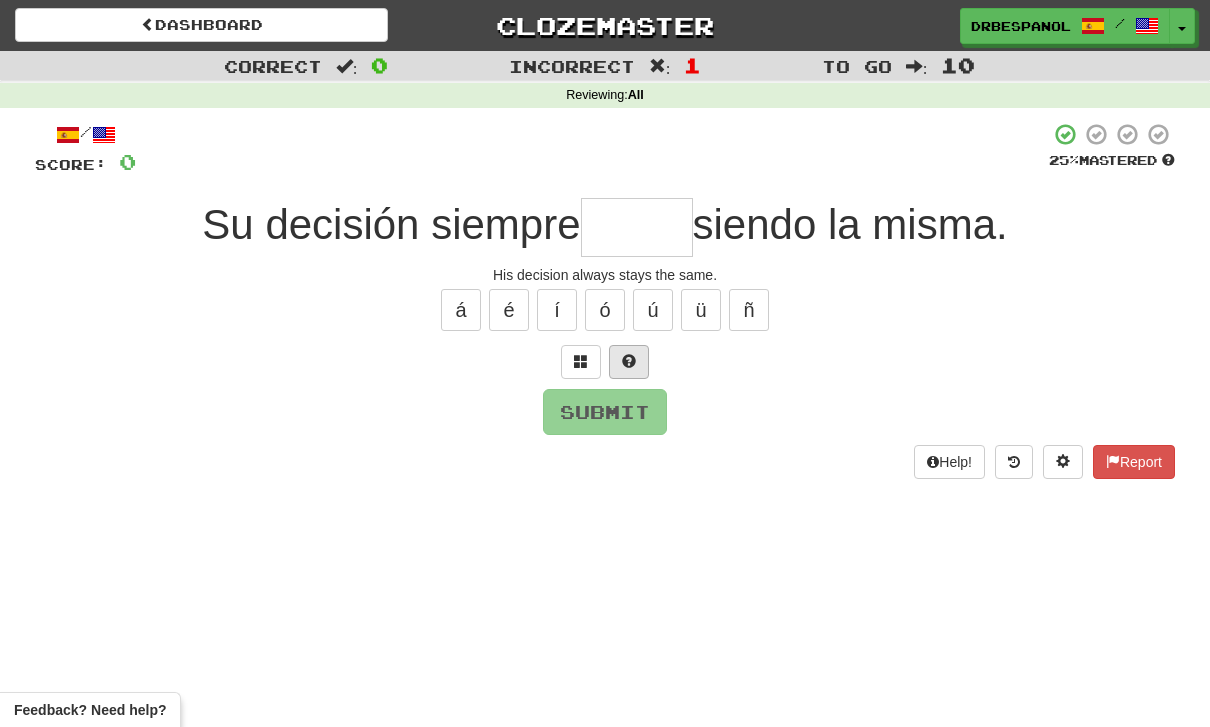 click at bounding box center [629, 362] 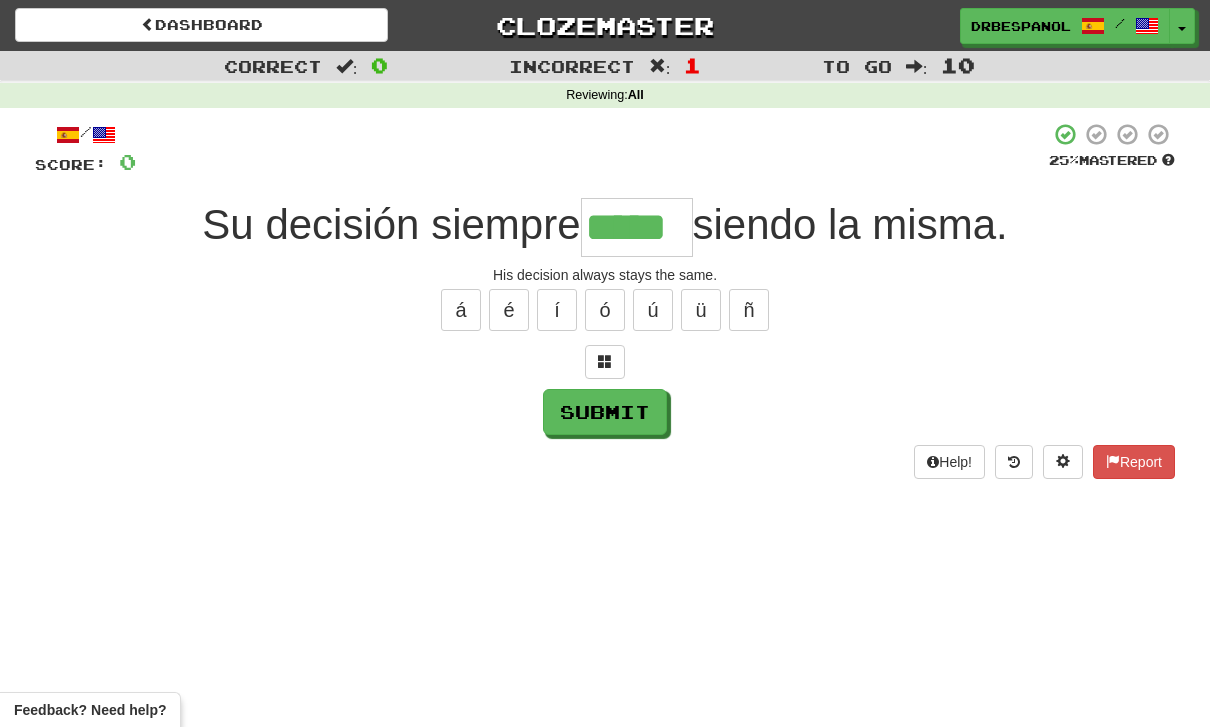 type on "*****" 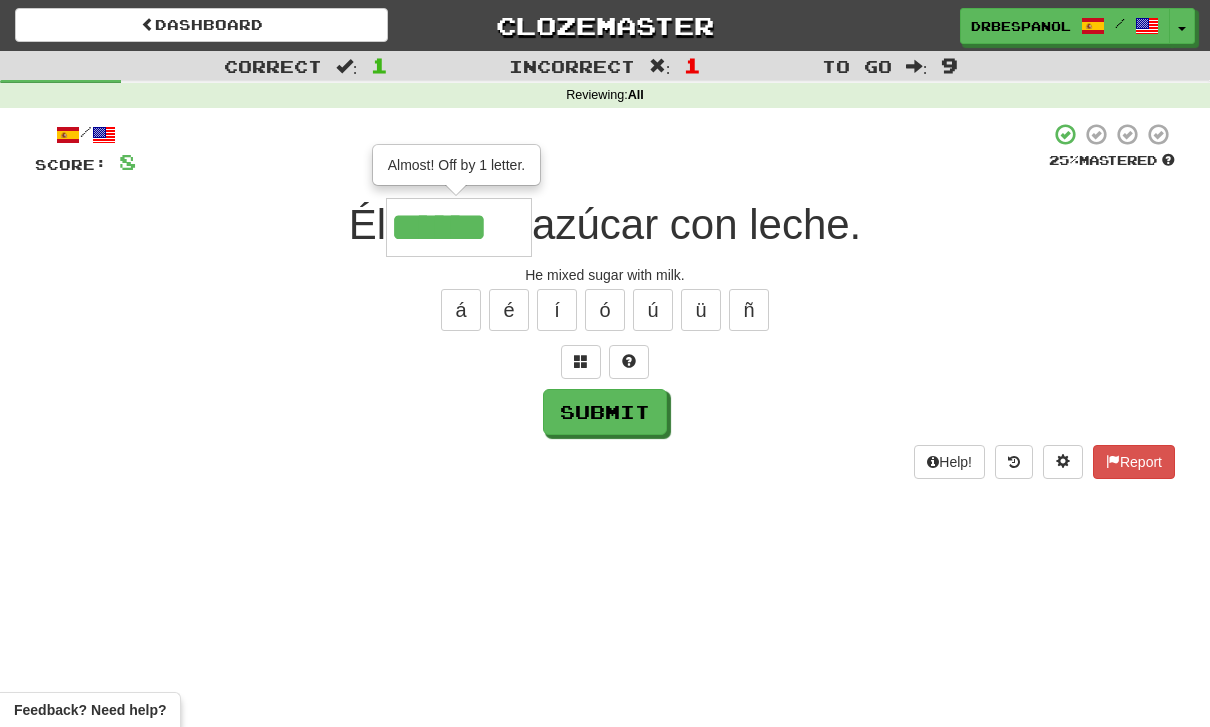 type on "******" 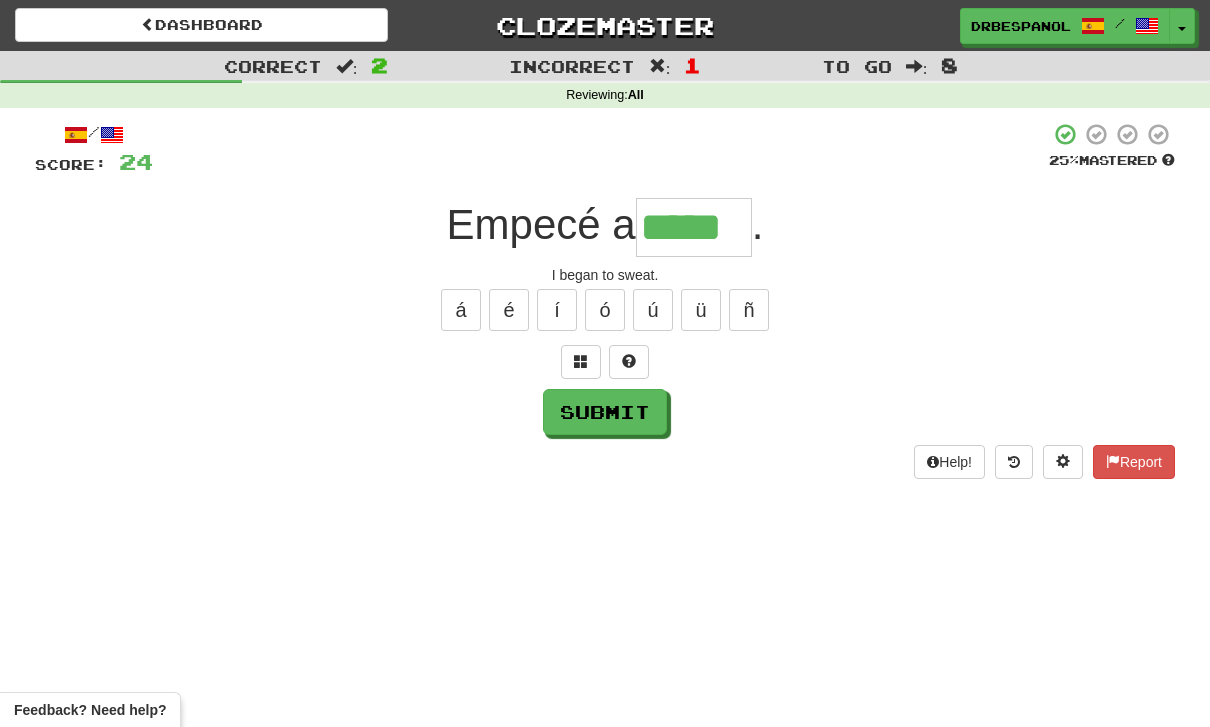 type on "*****" 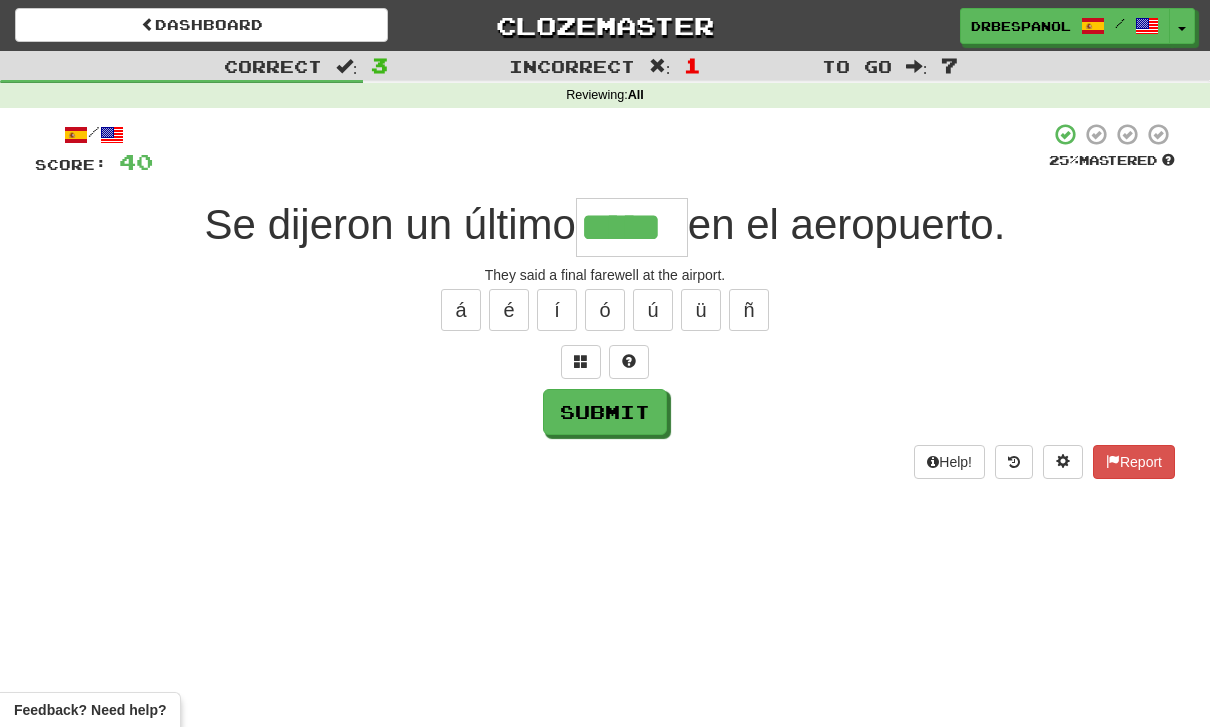 type on "*****" 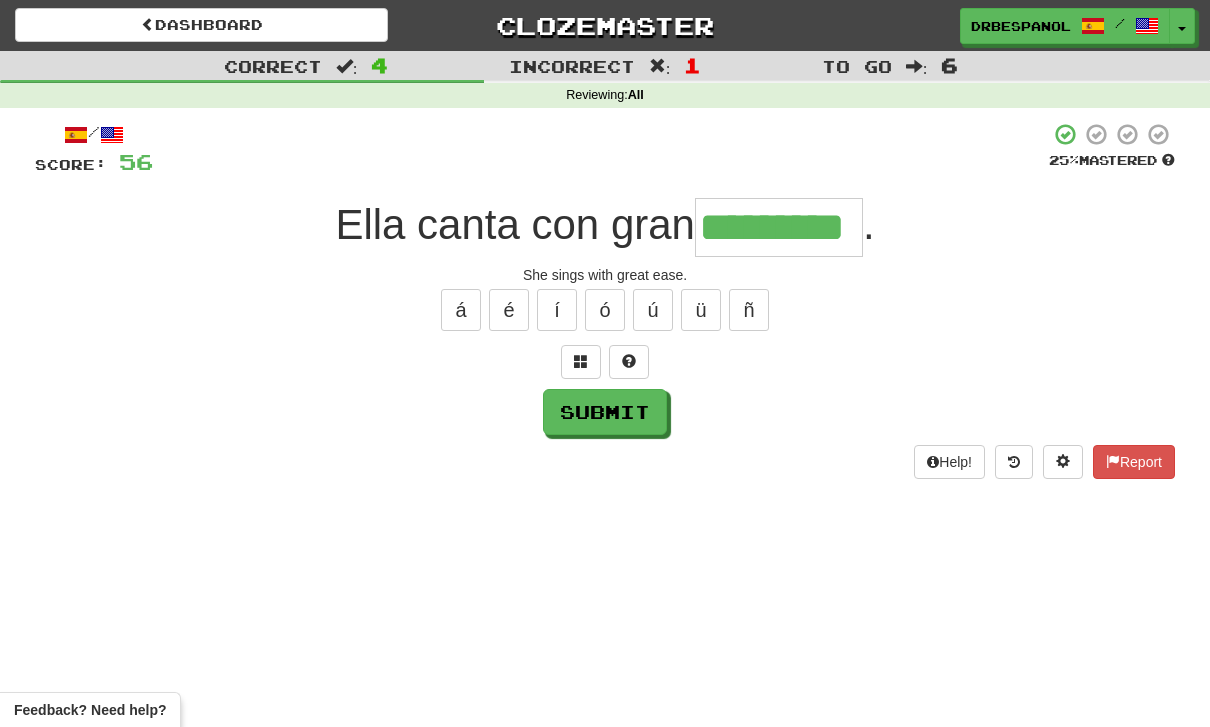 type on "*********" 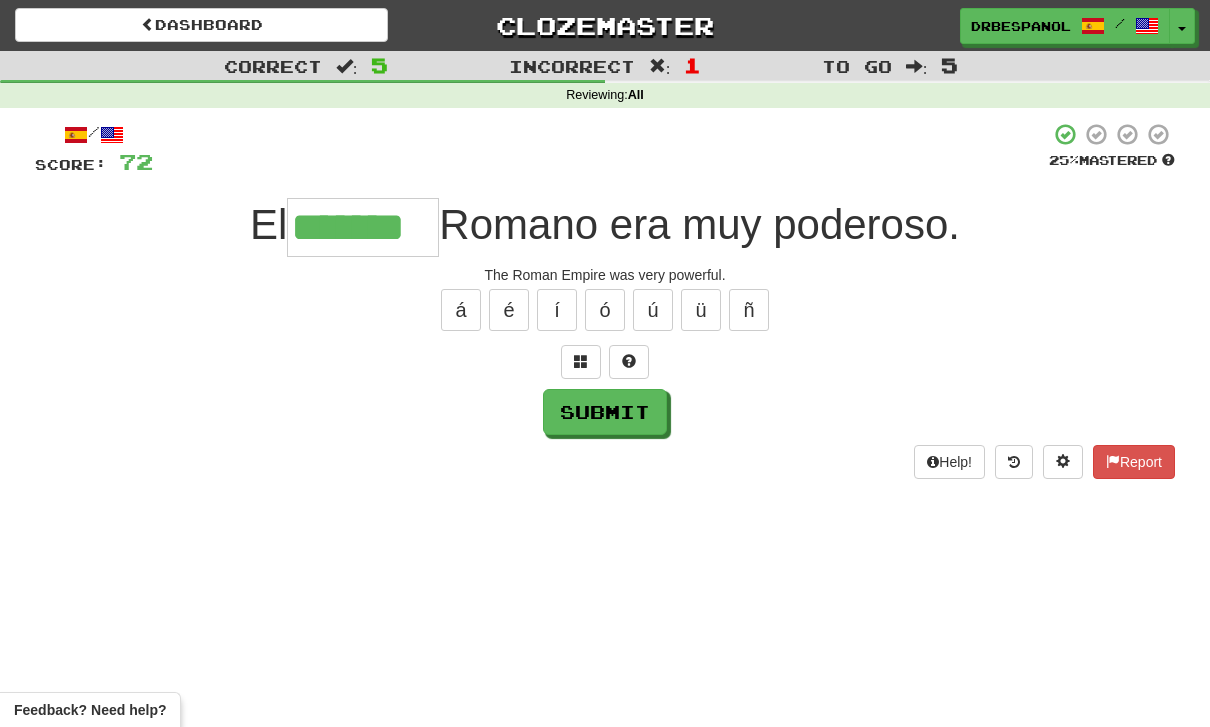 type on "*******" 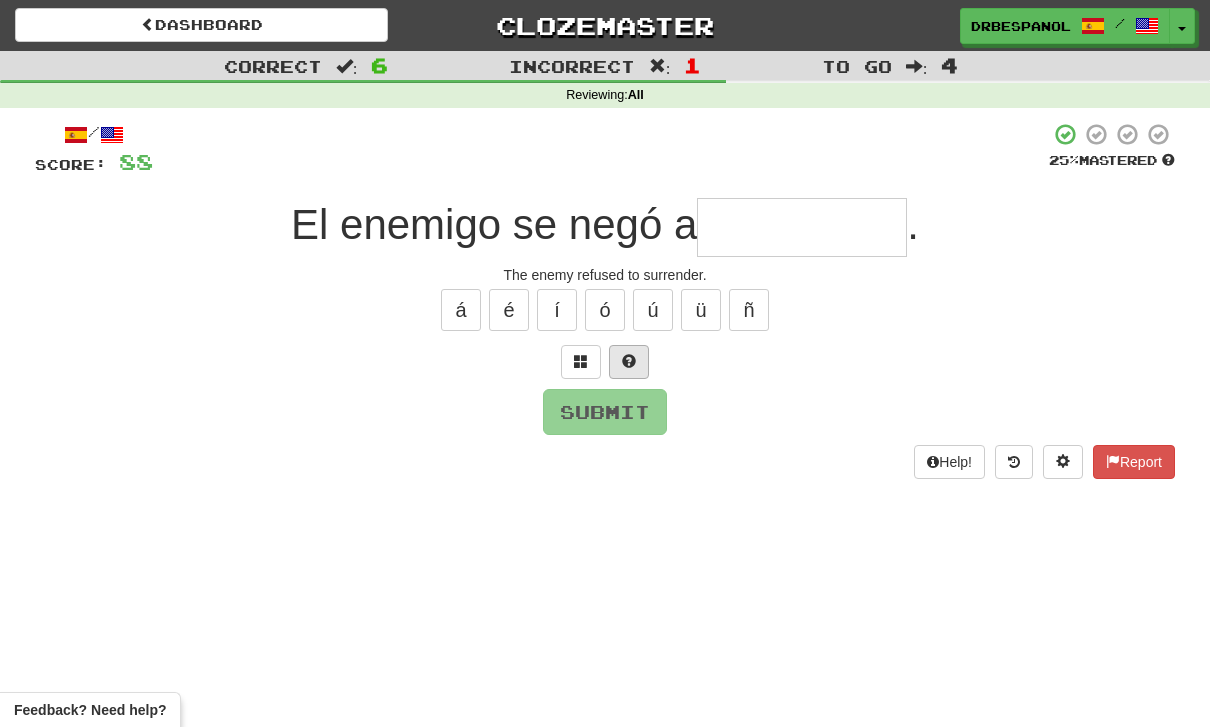 click at bounding box center (629, 361) 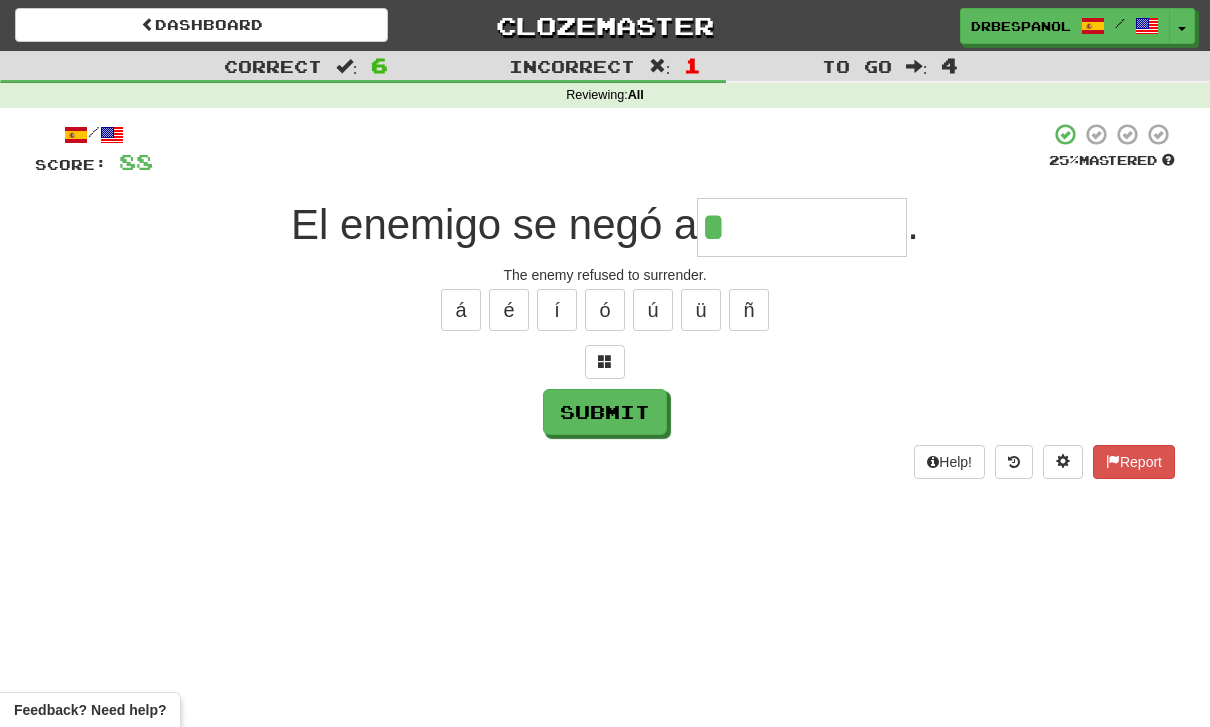 type on "**********" 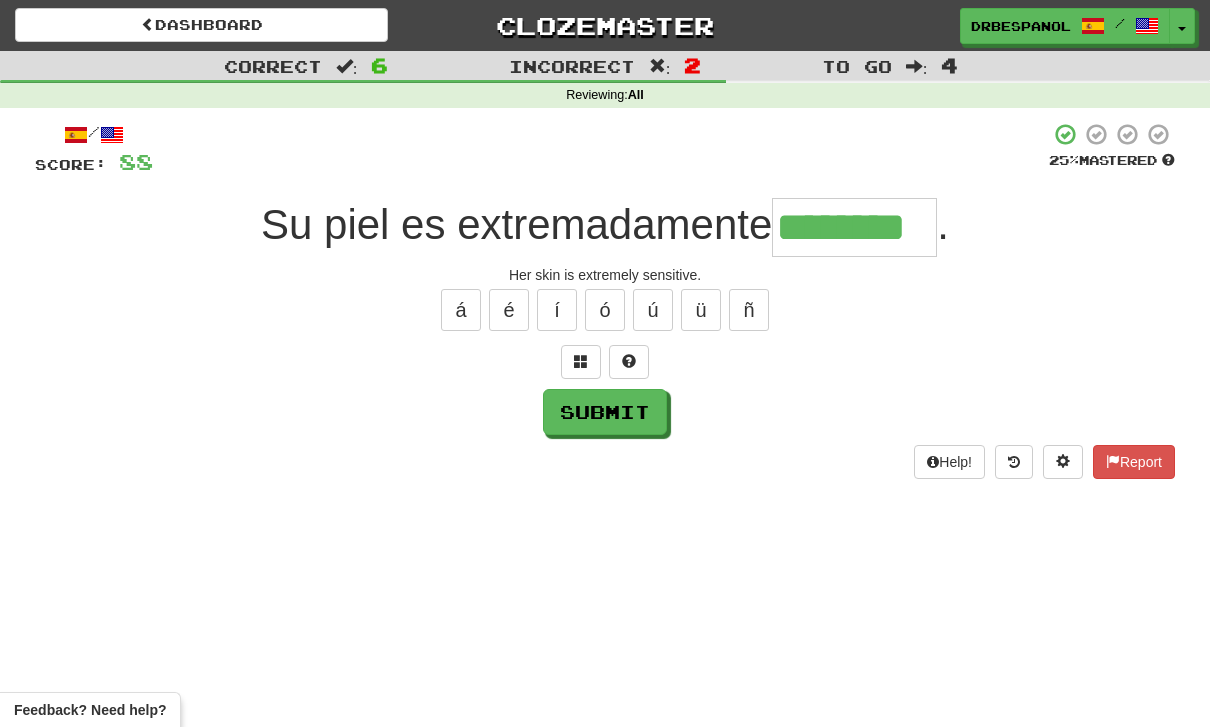 type on "********" 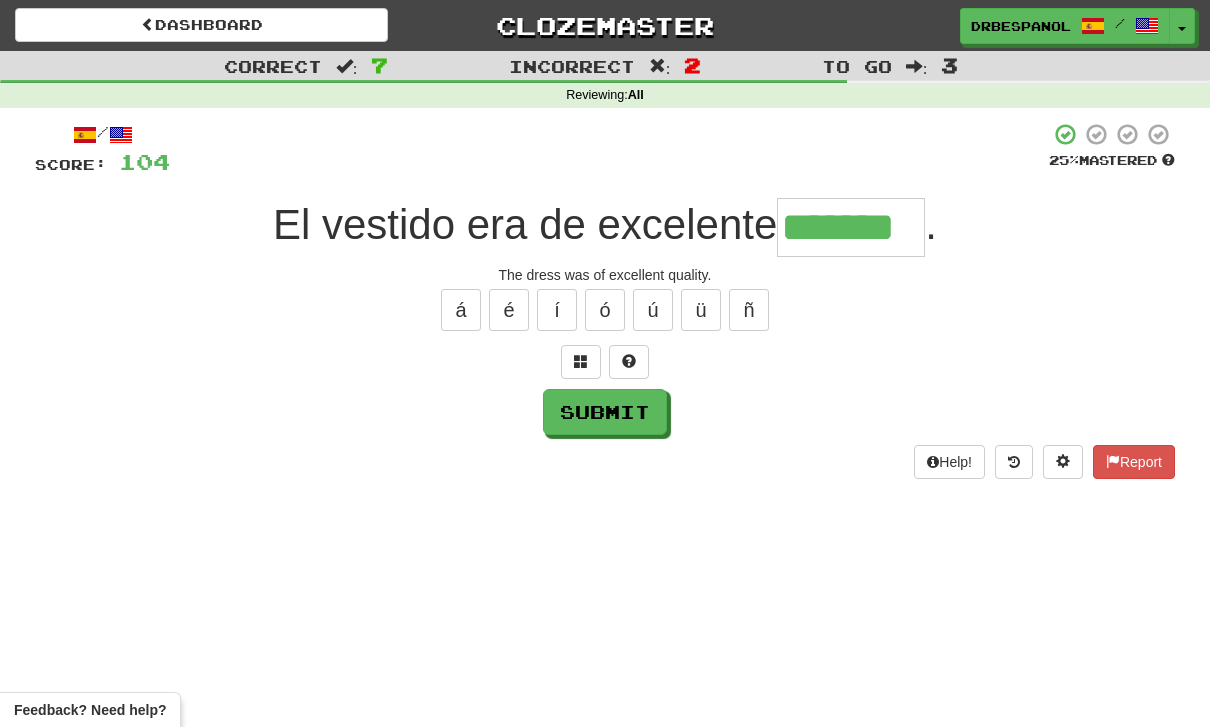 type on "*******" 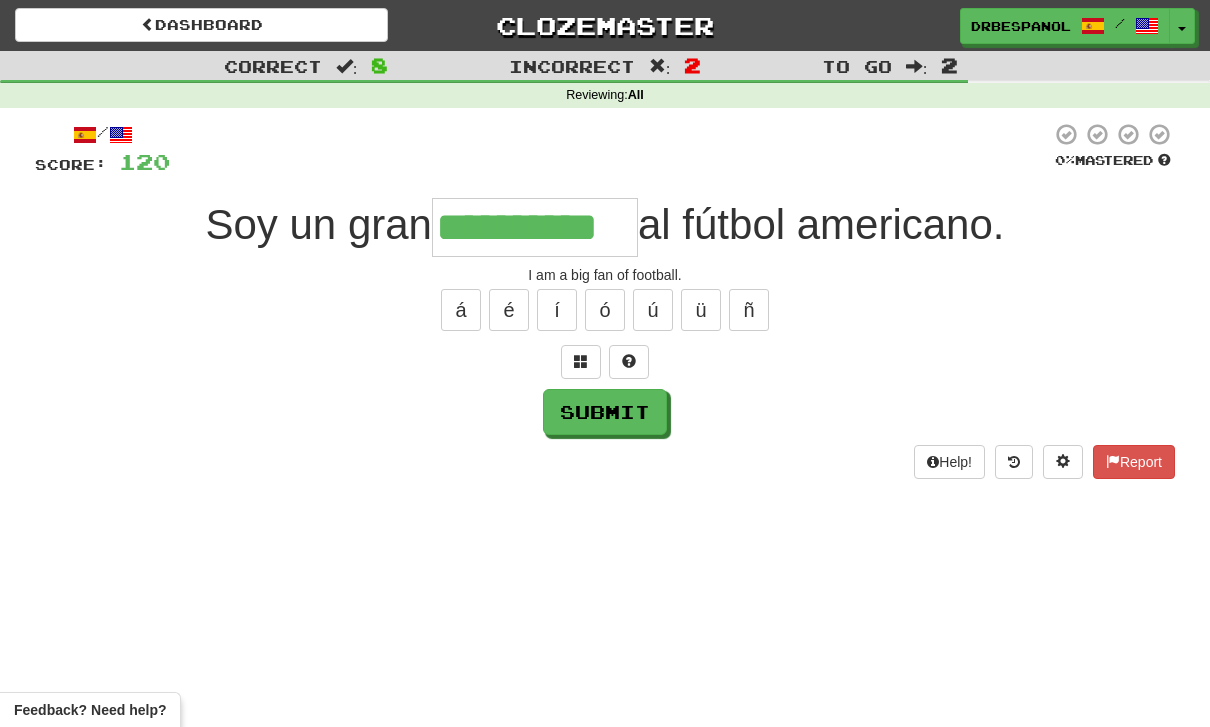 type on "**********" 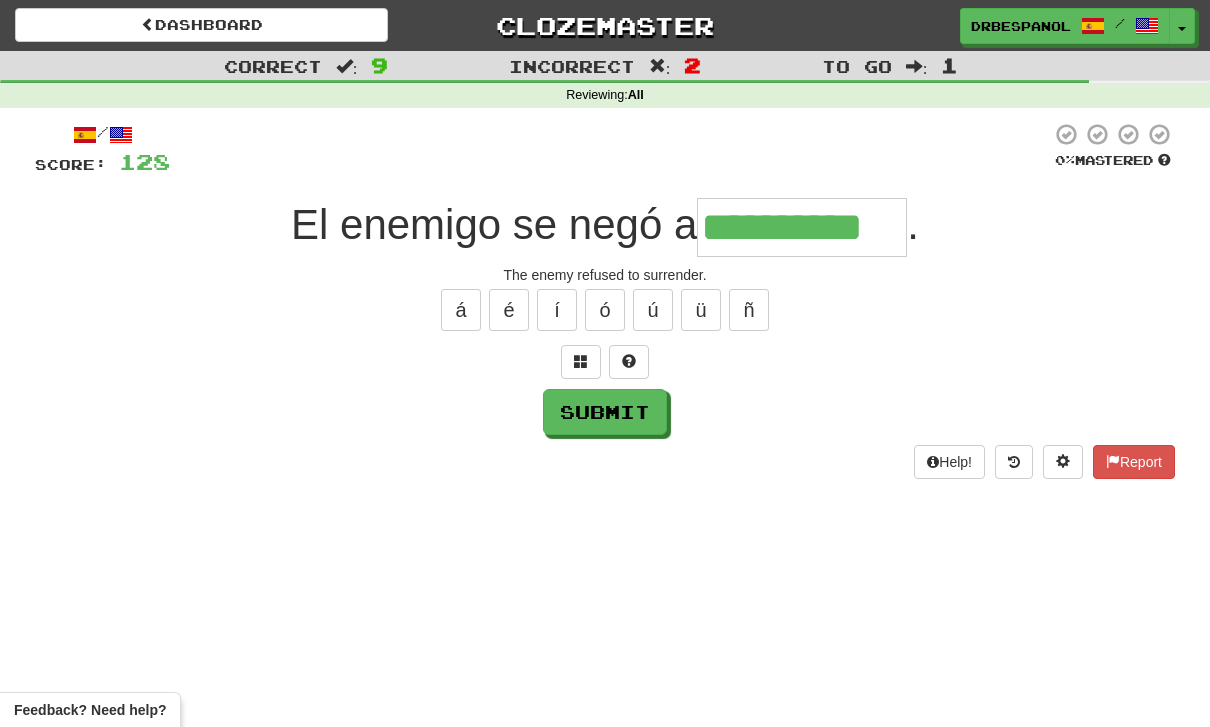 type on "**********" 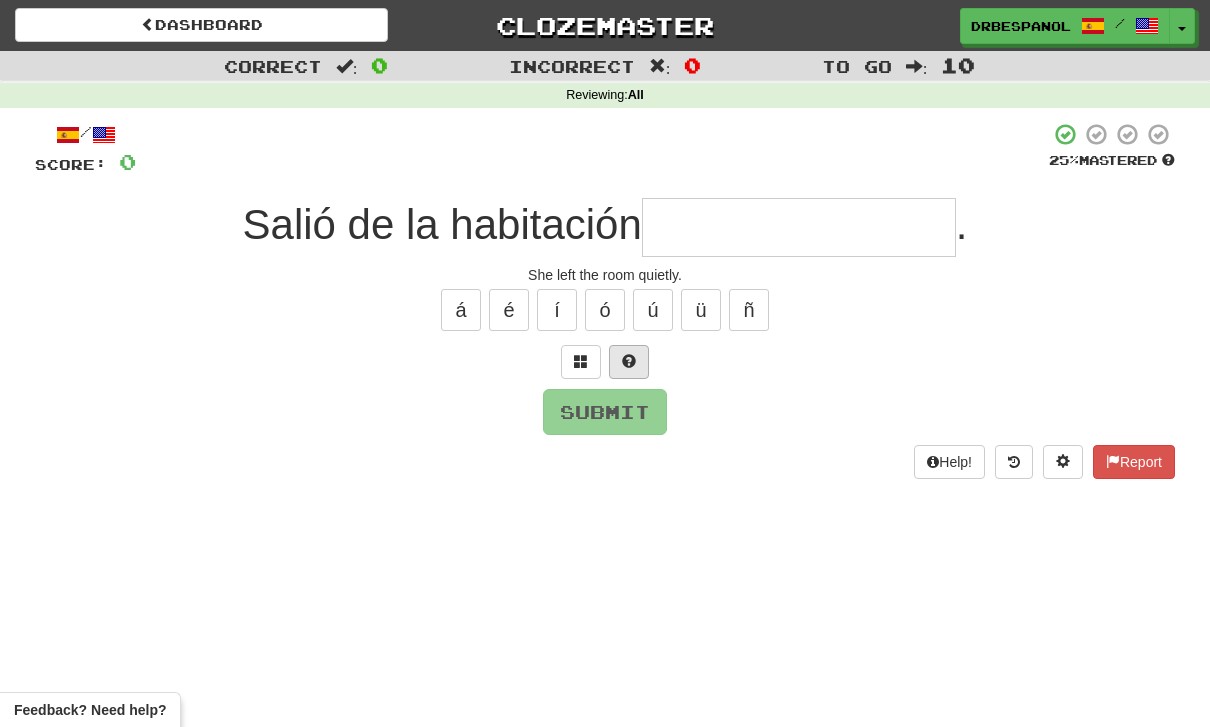 click at bounding box center [629, 362] 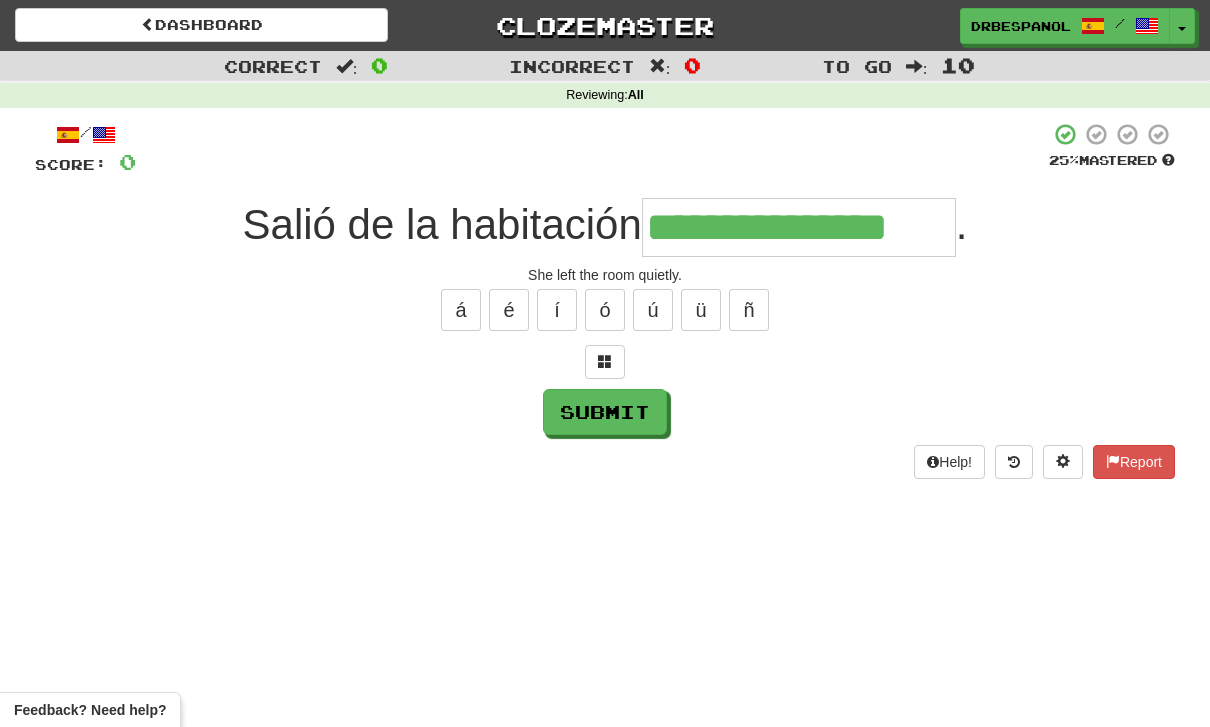 type on "**********" 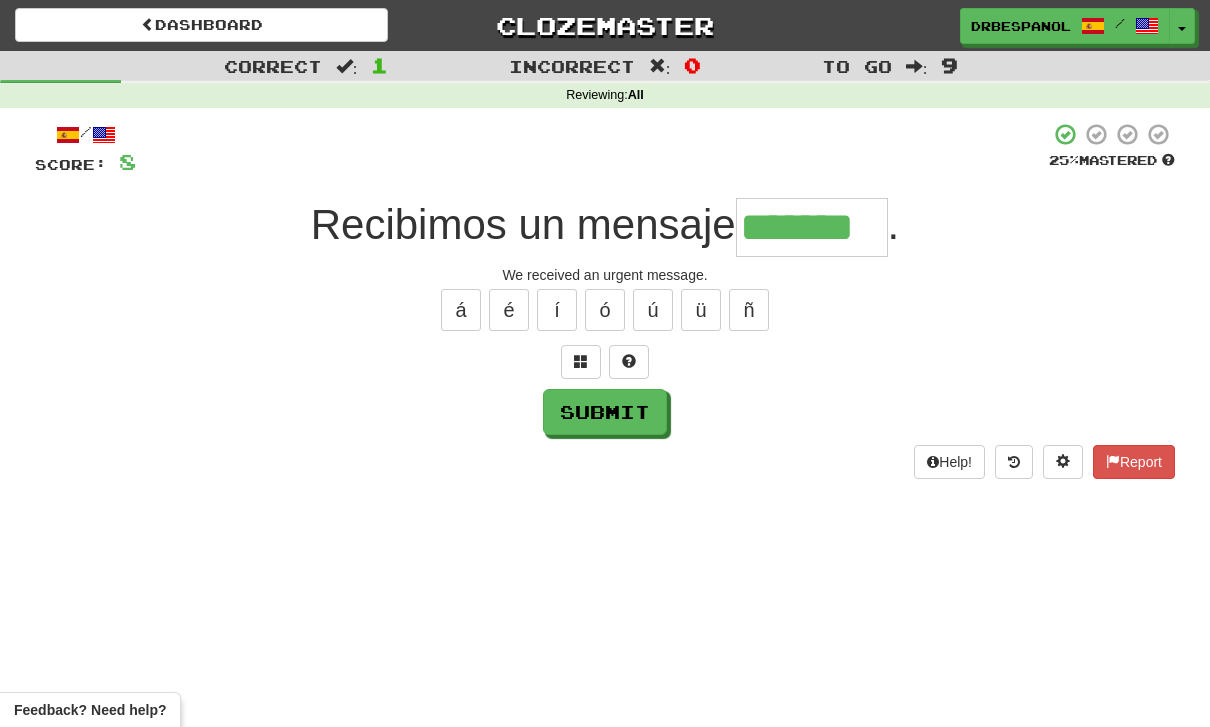 type on "*******" 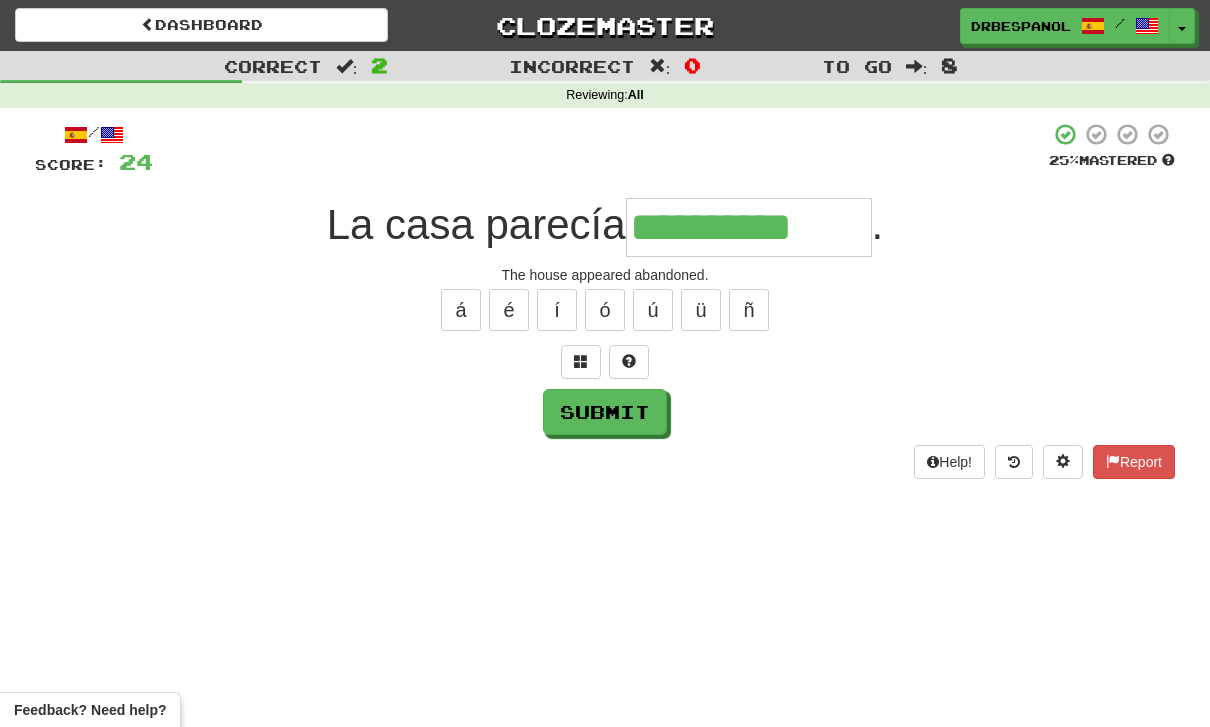 type on "**********" 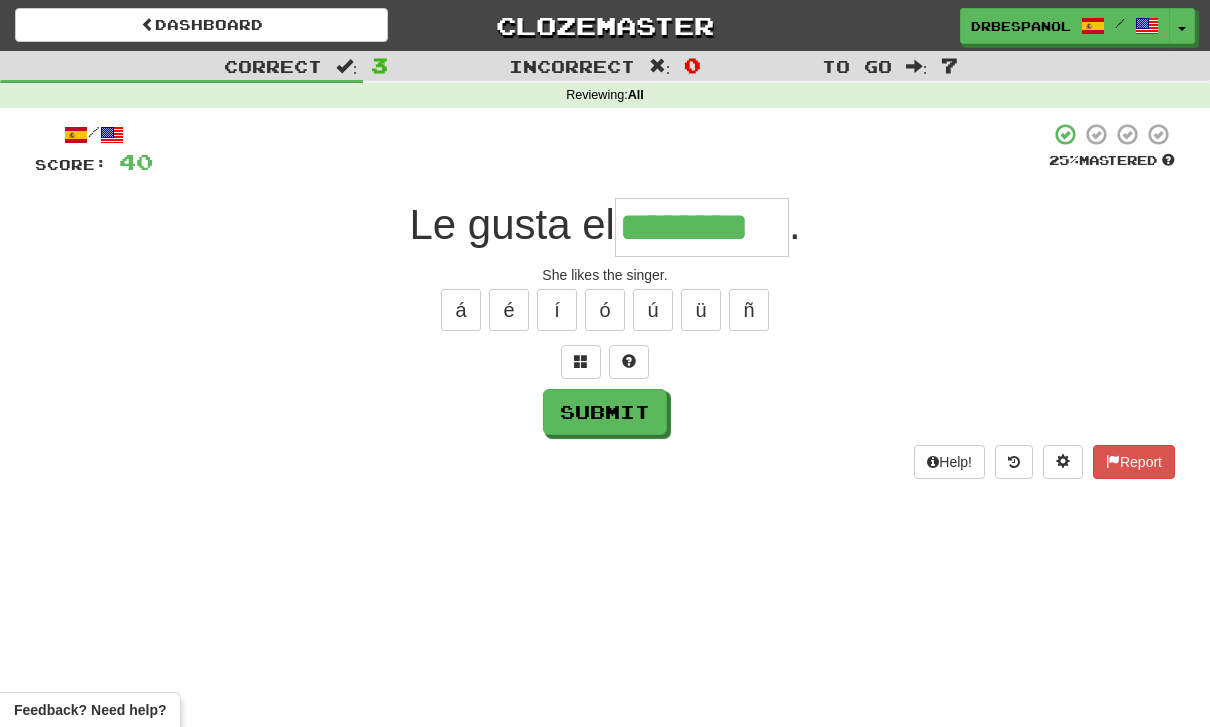 type on "********" 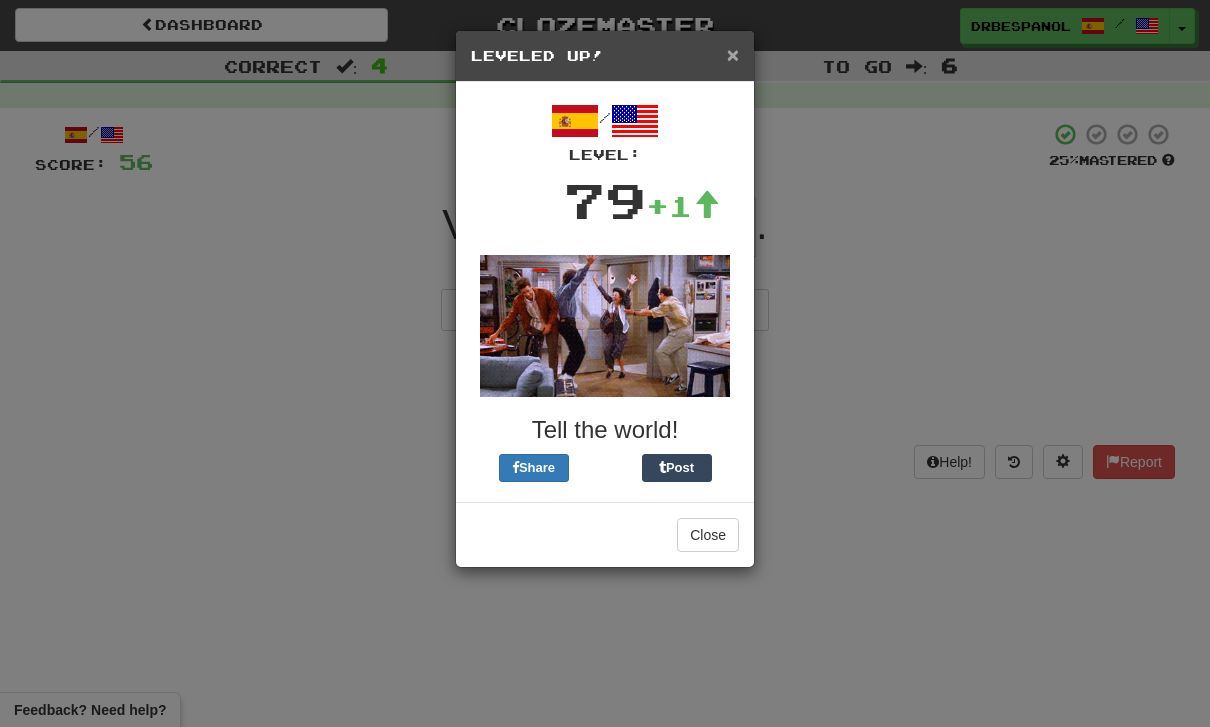 click on "×" at bounding box center [733, 54] 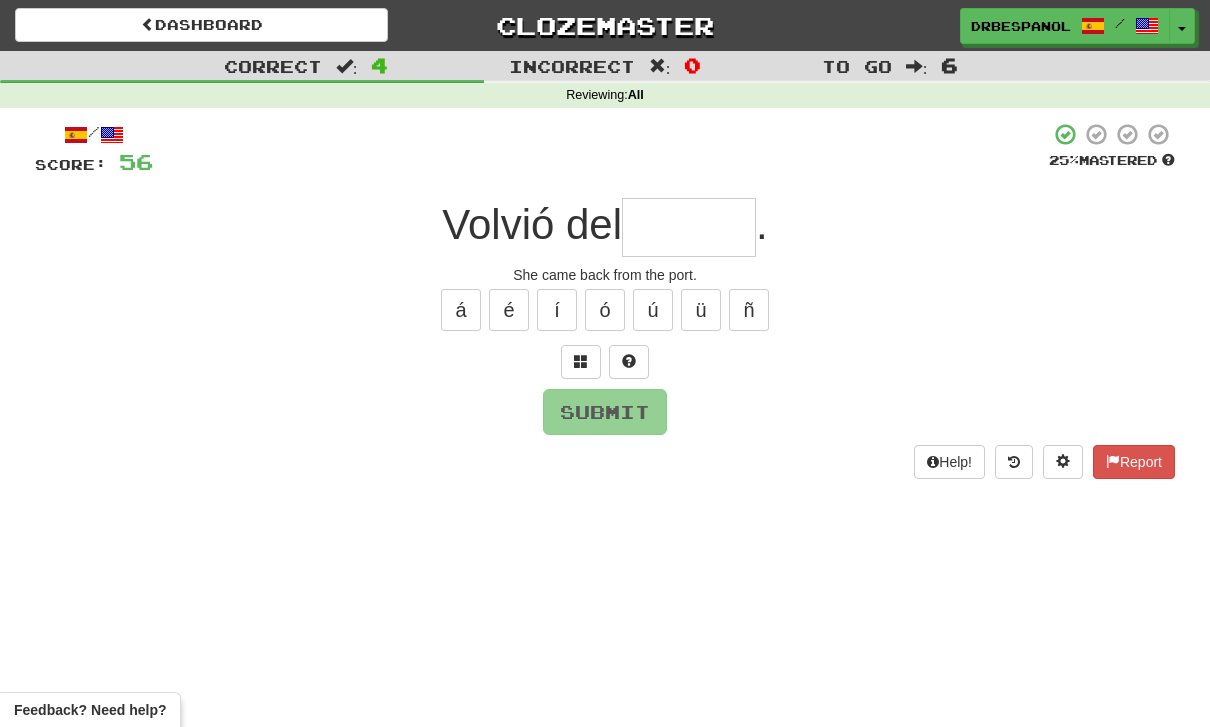 click at bounding box center [689, 227] 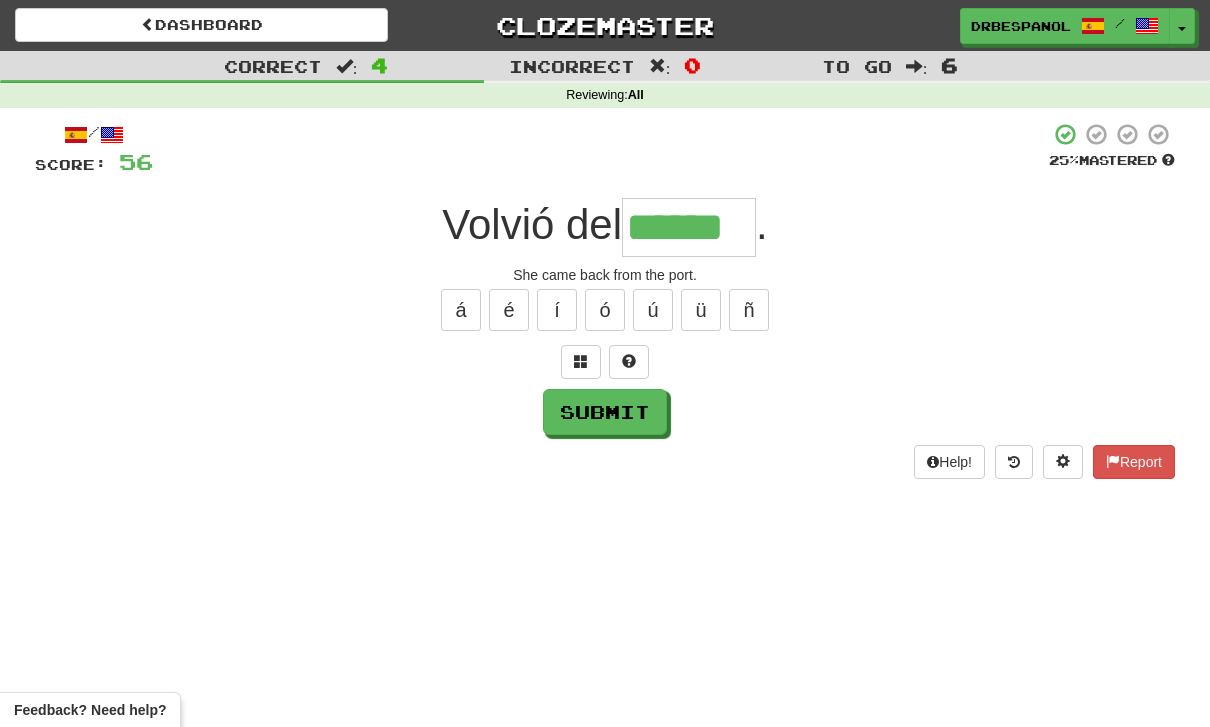 type on "******" 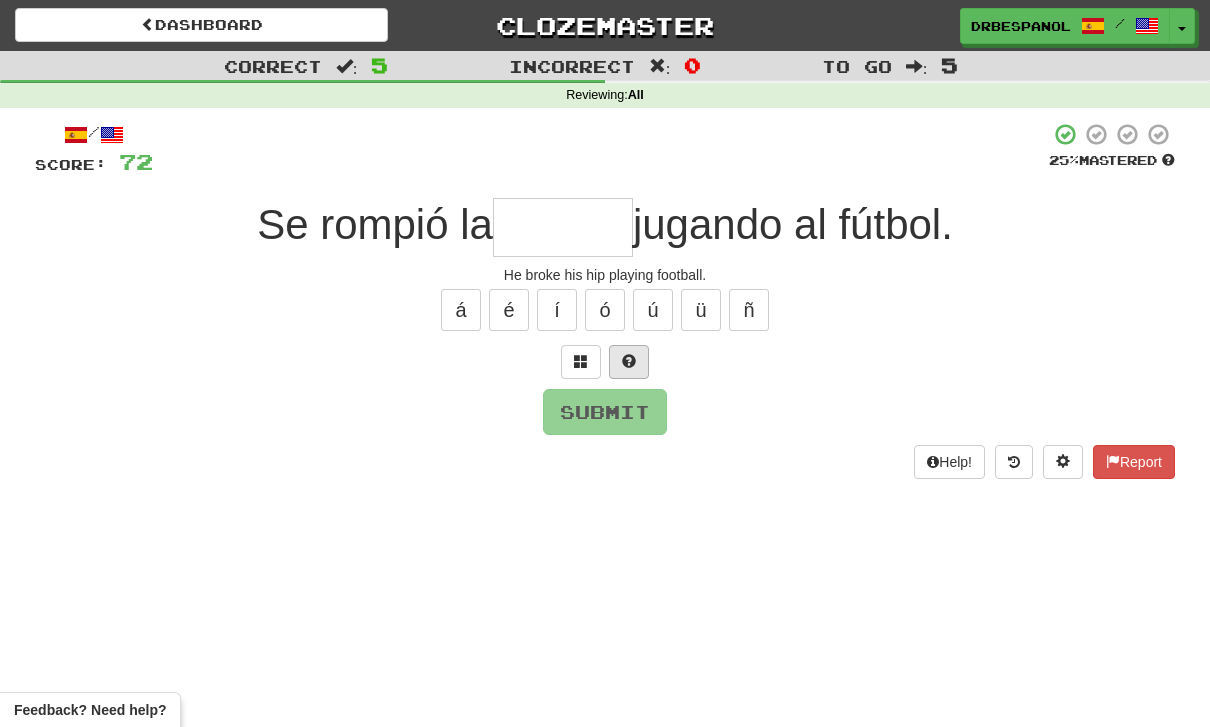 click at bounding box center [629, 362] 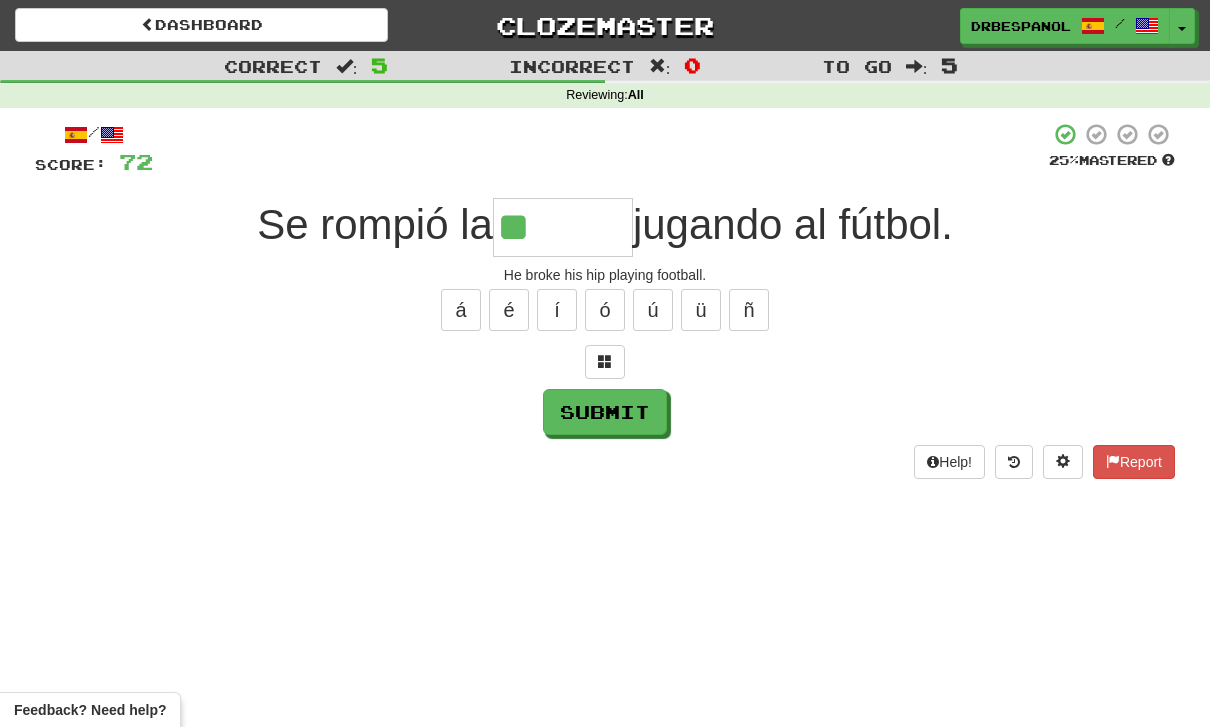 type on "******" 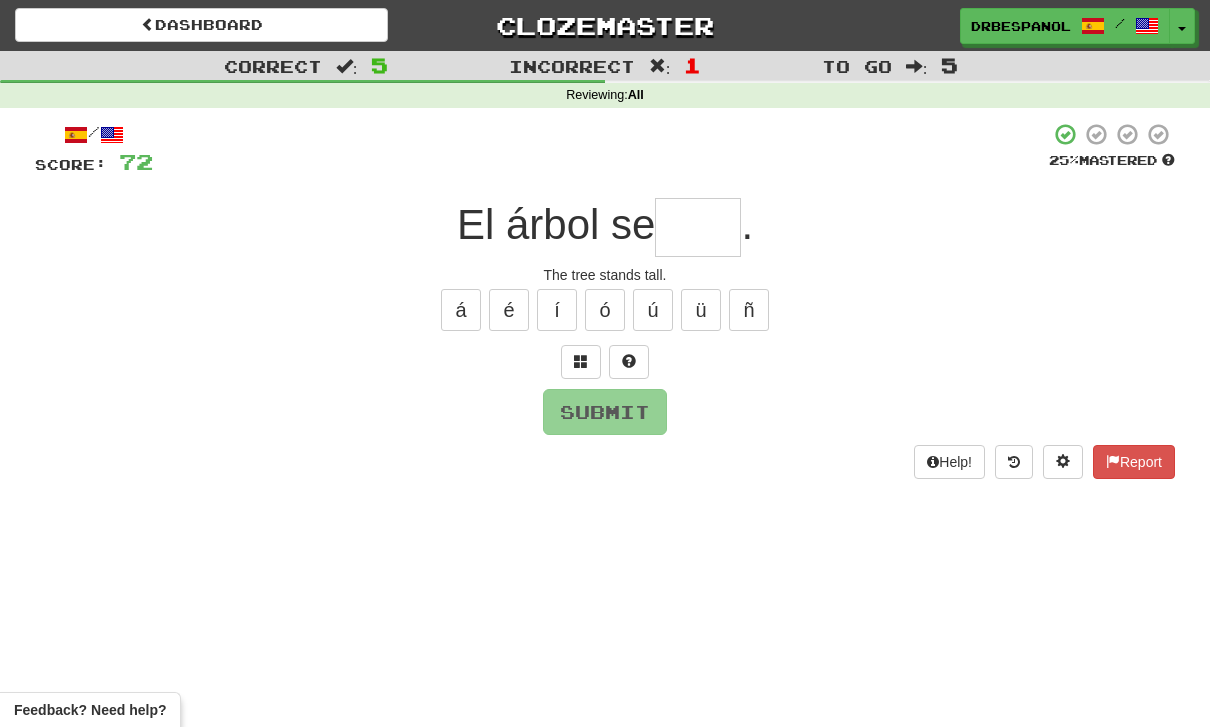 type on "*" 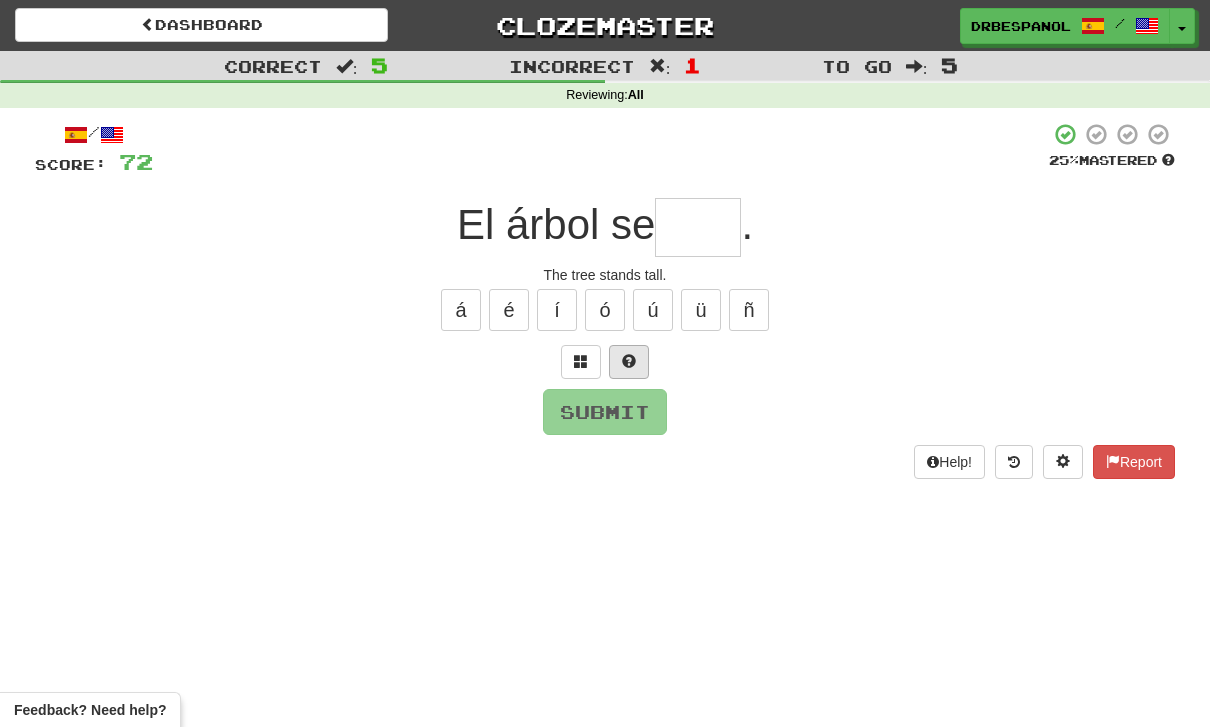 click at bounding box center (629, 362) 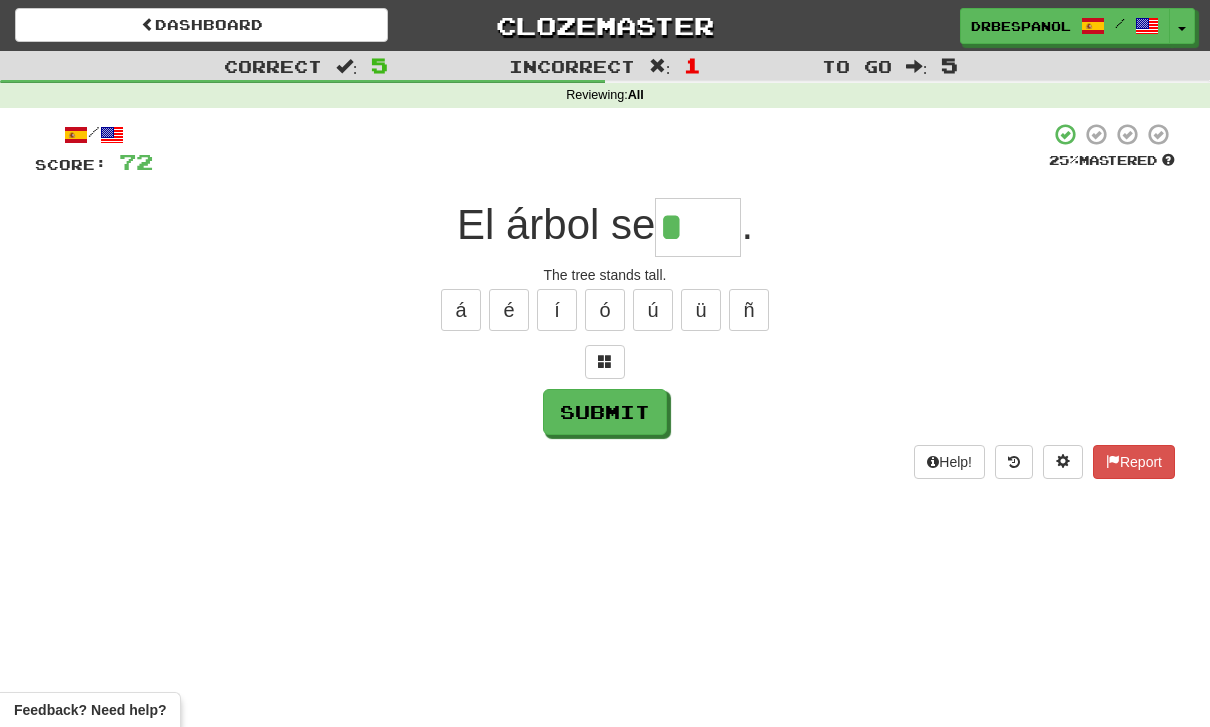 type on "****" 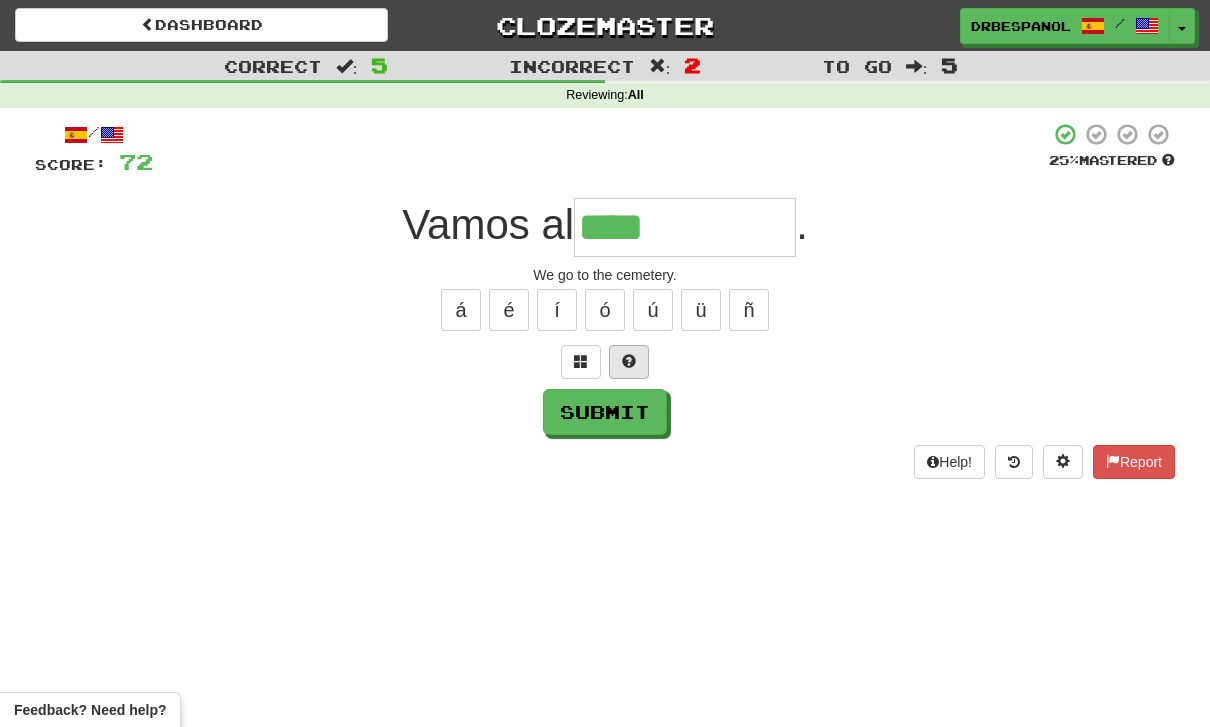 click at bounding box center [629, 361] 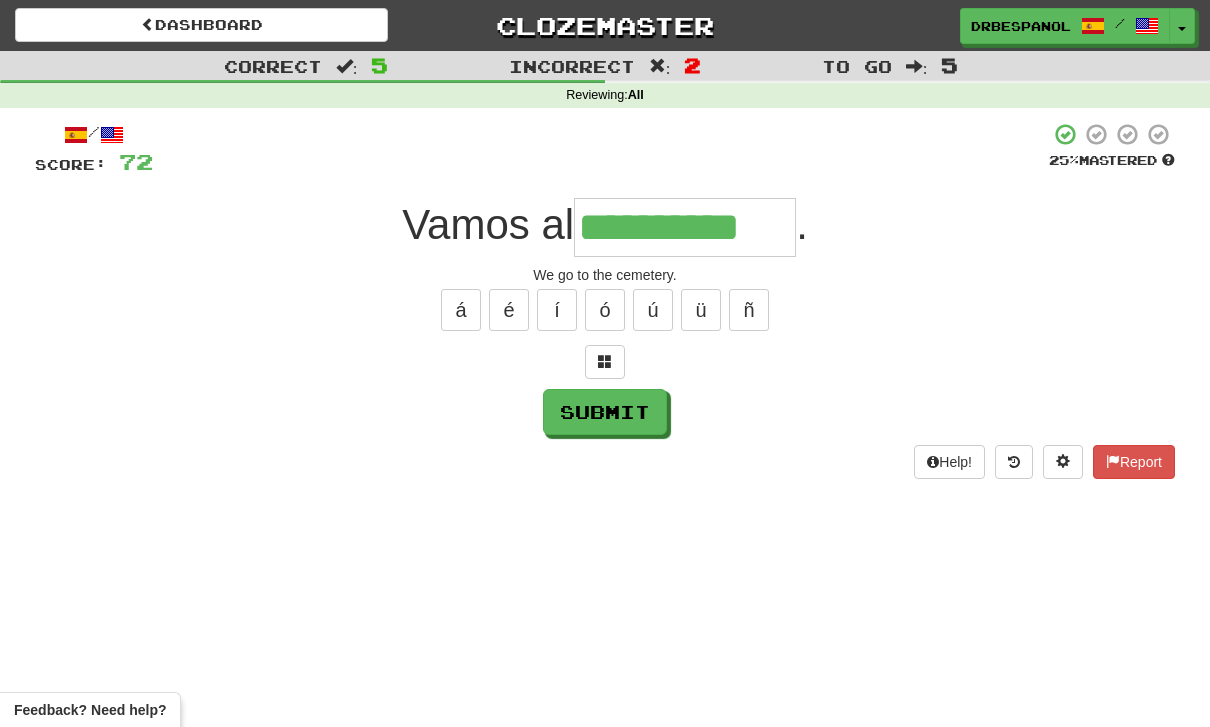 type on "**********" 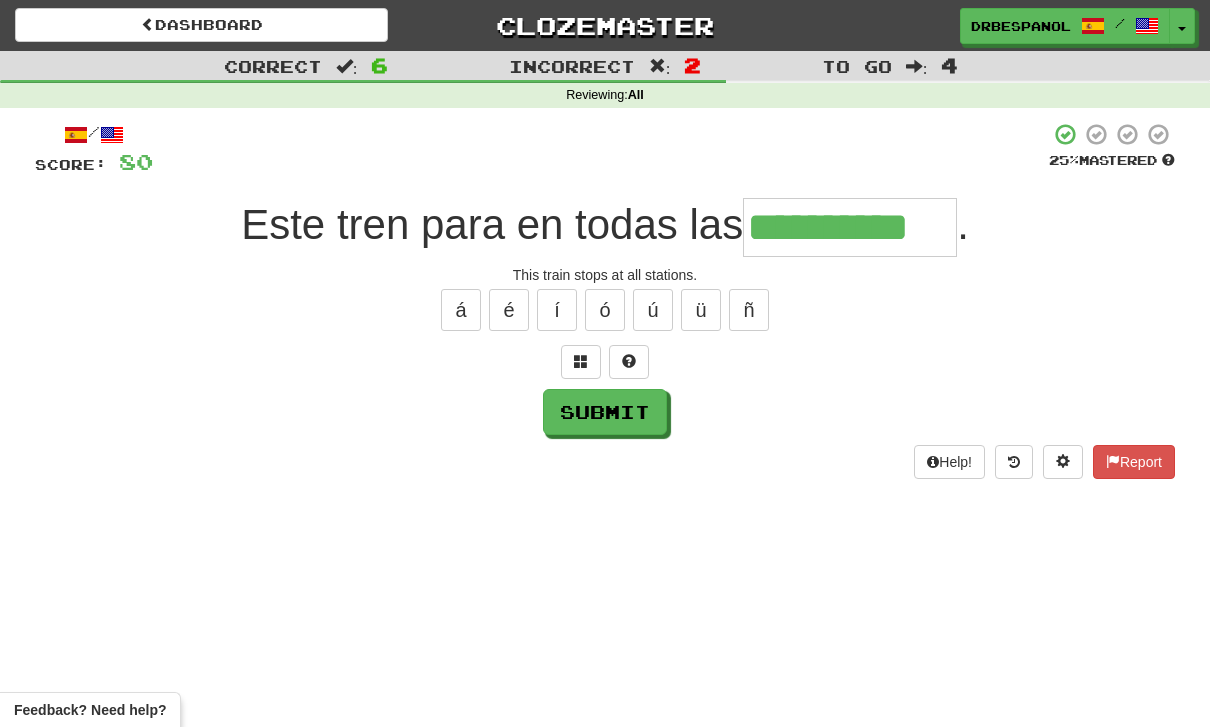type on "**********" 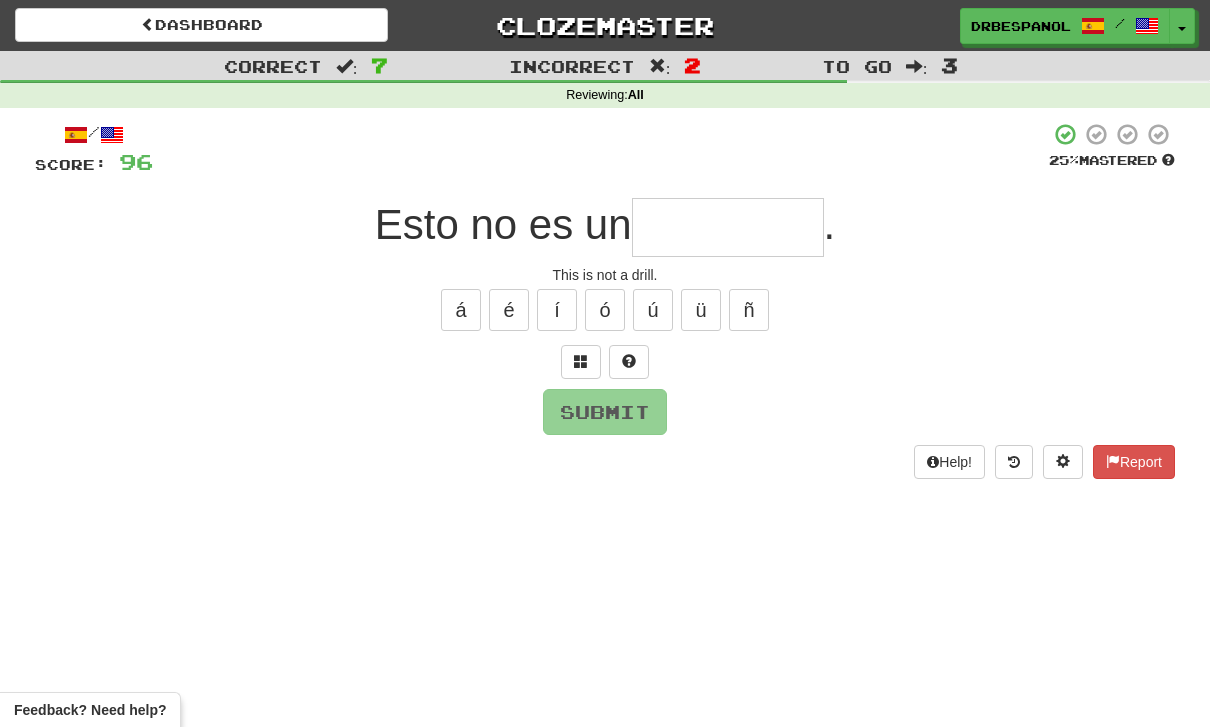 type on "*" 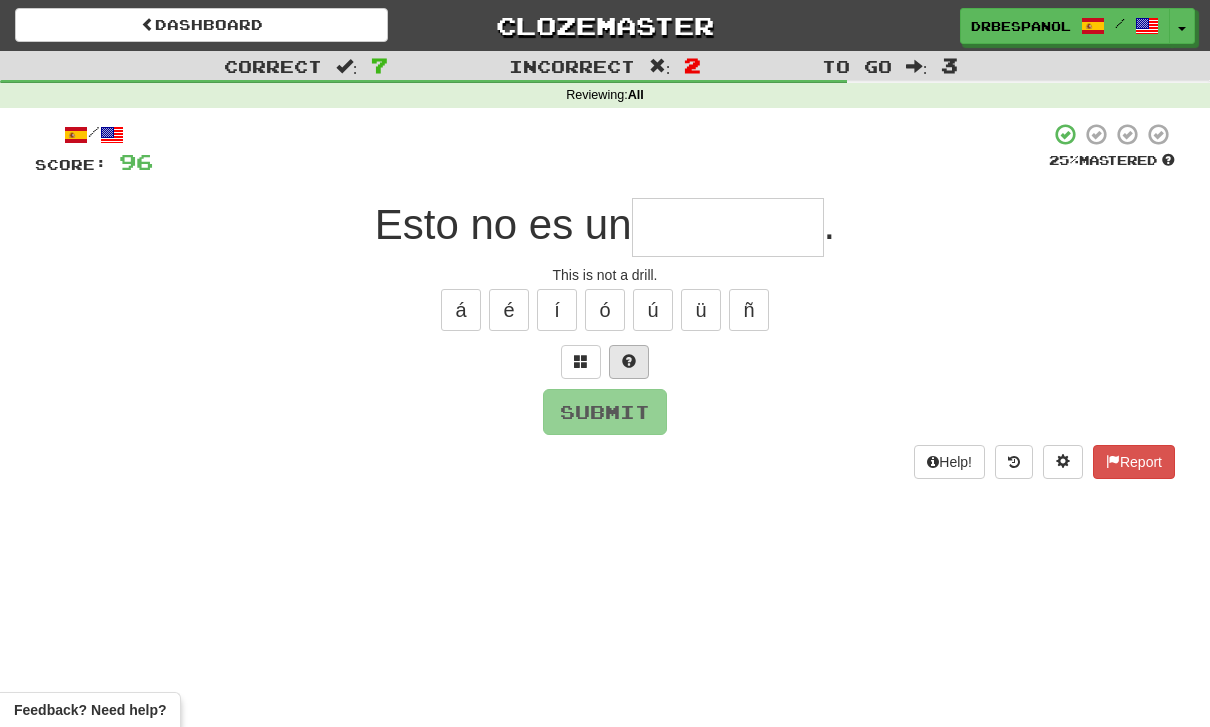 click at bounding box center (629, 362) 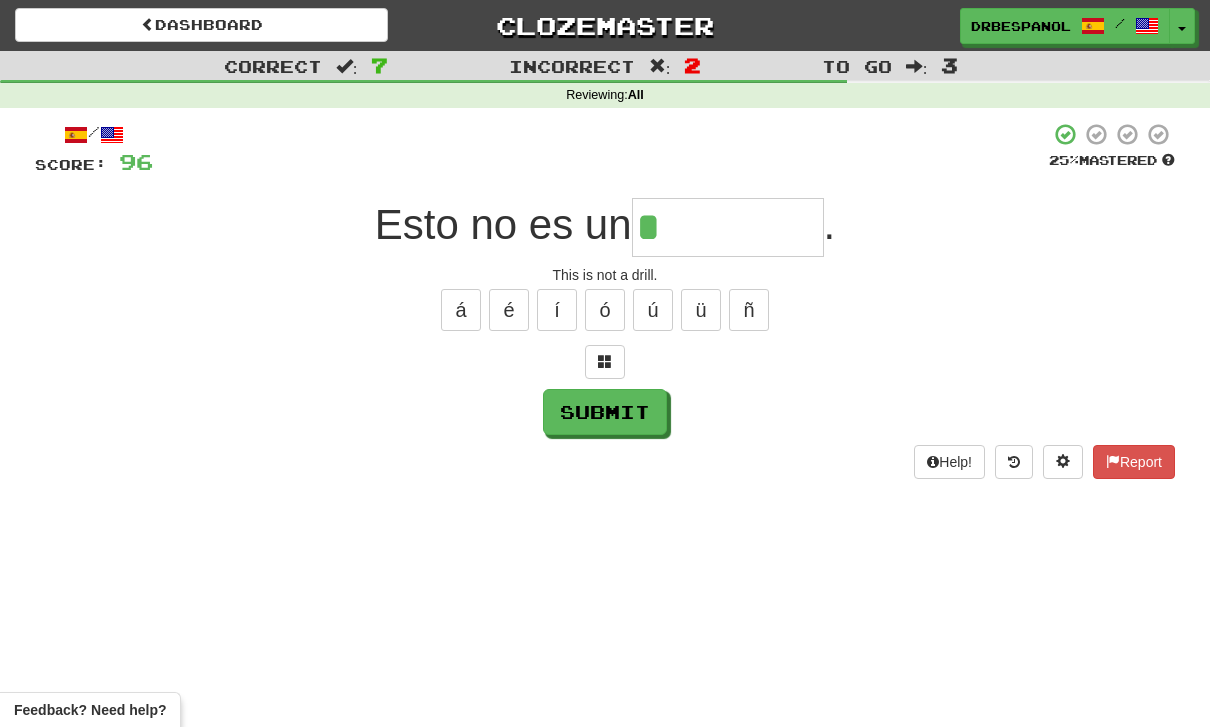 type on "*********" 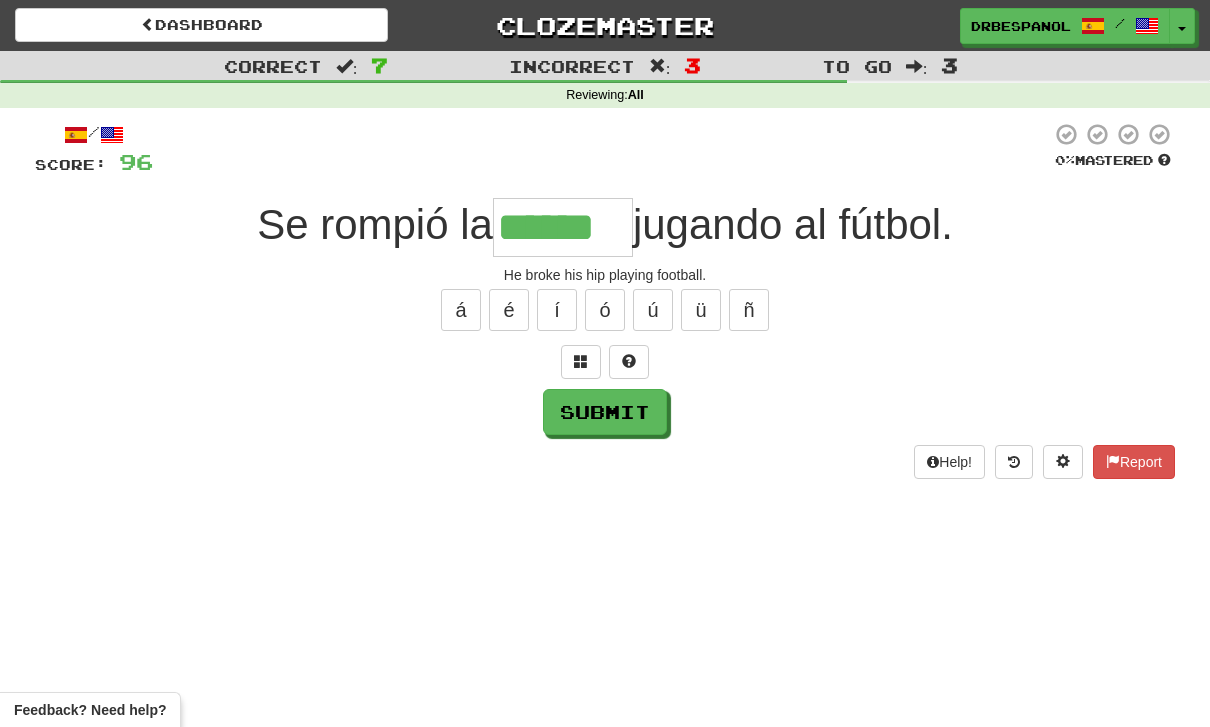 type on "******" 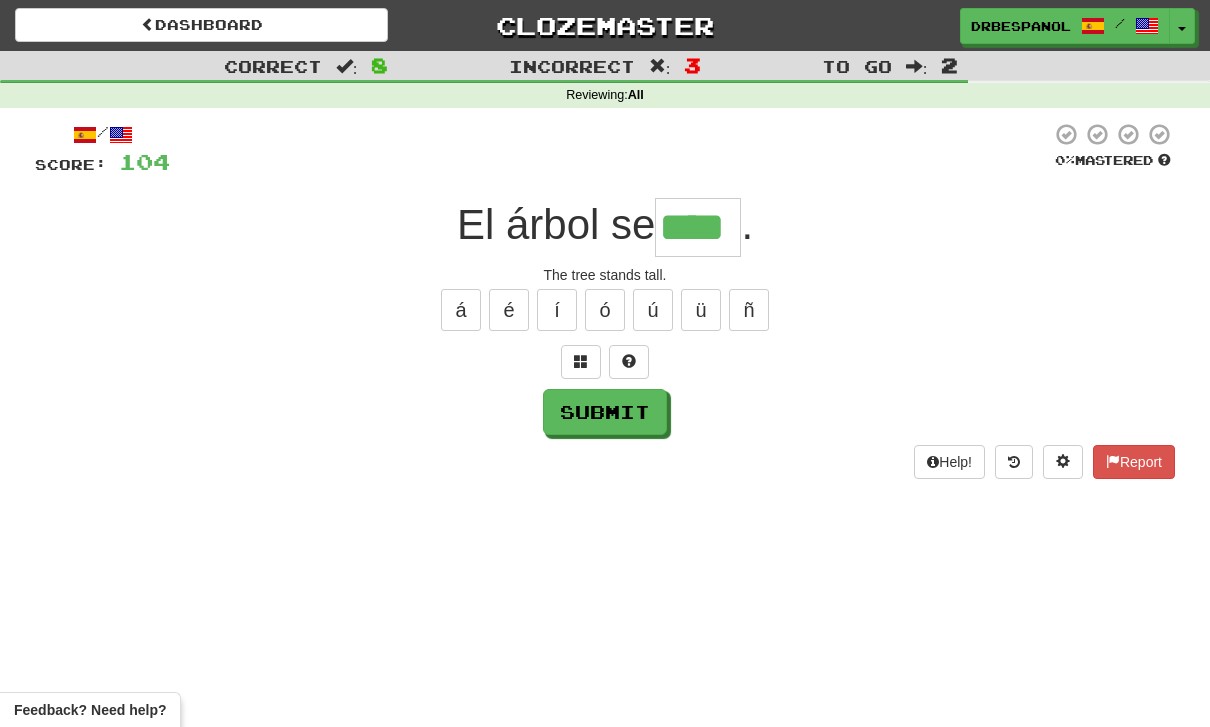 type on "****" 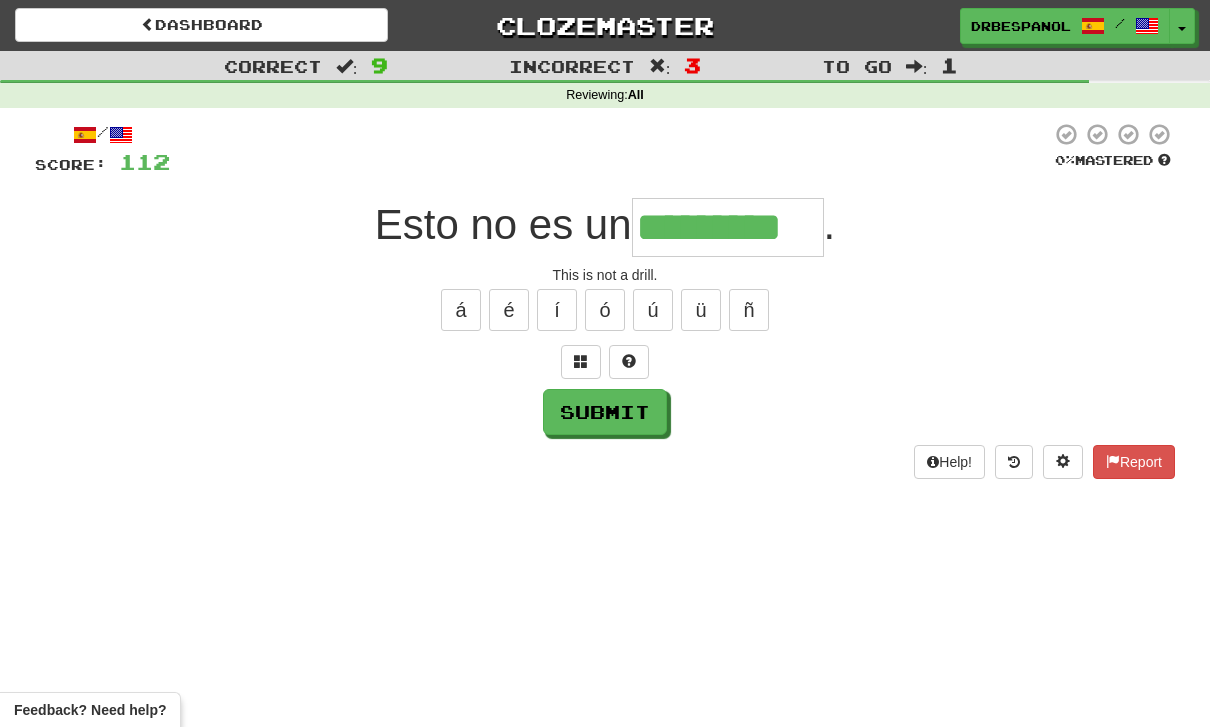 type on "*********" 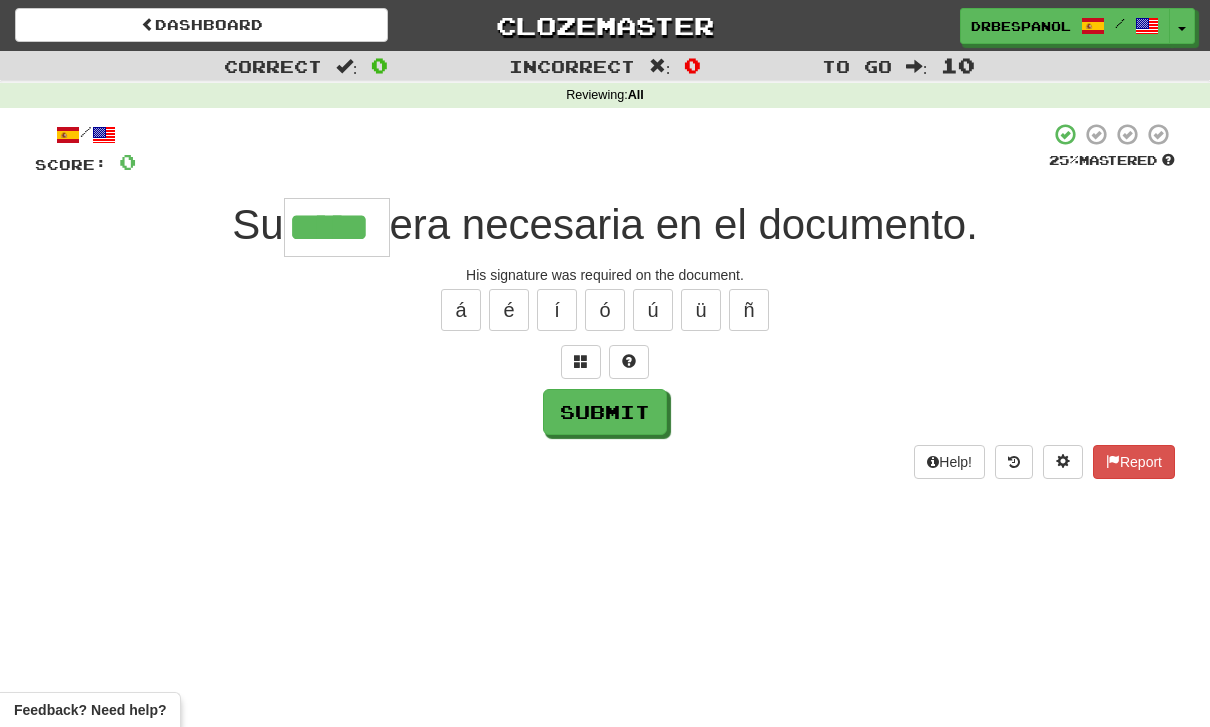 type on "*****" 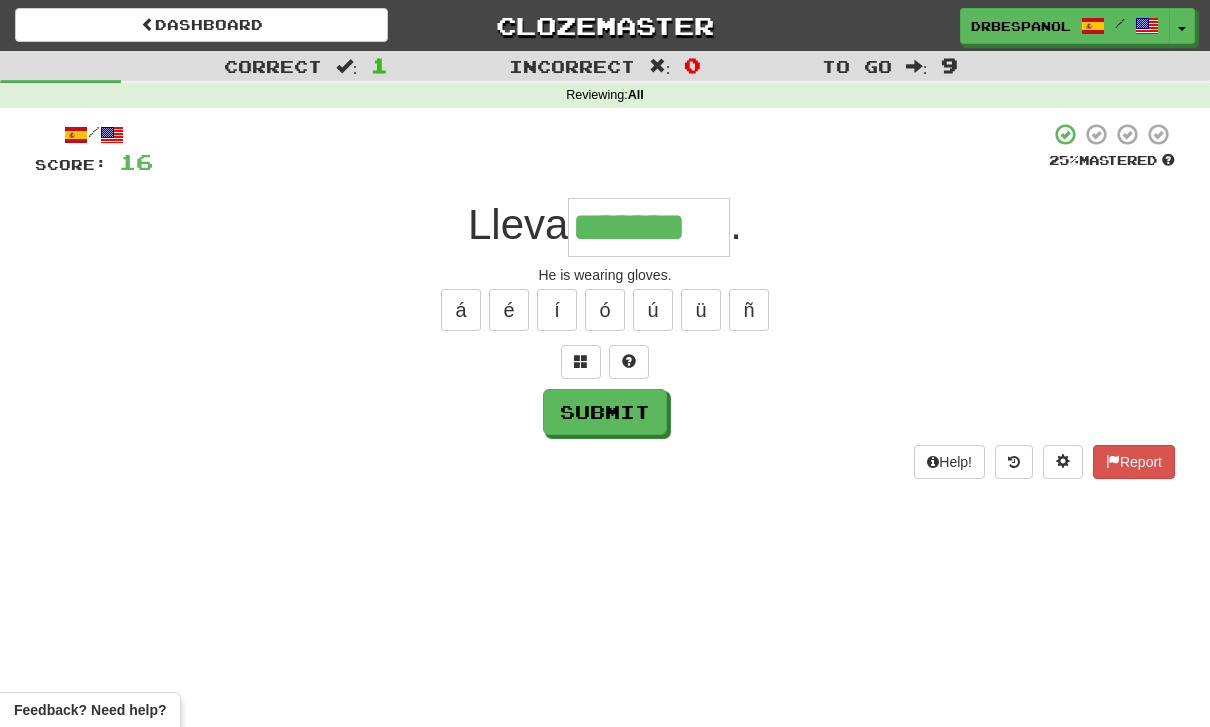 type on "*******" 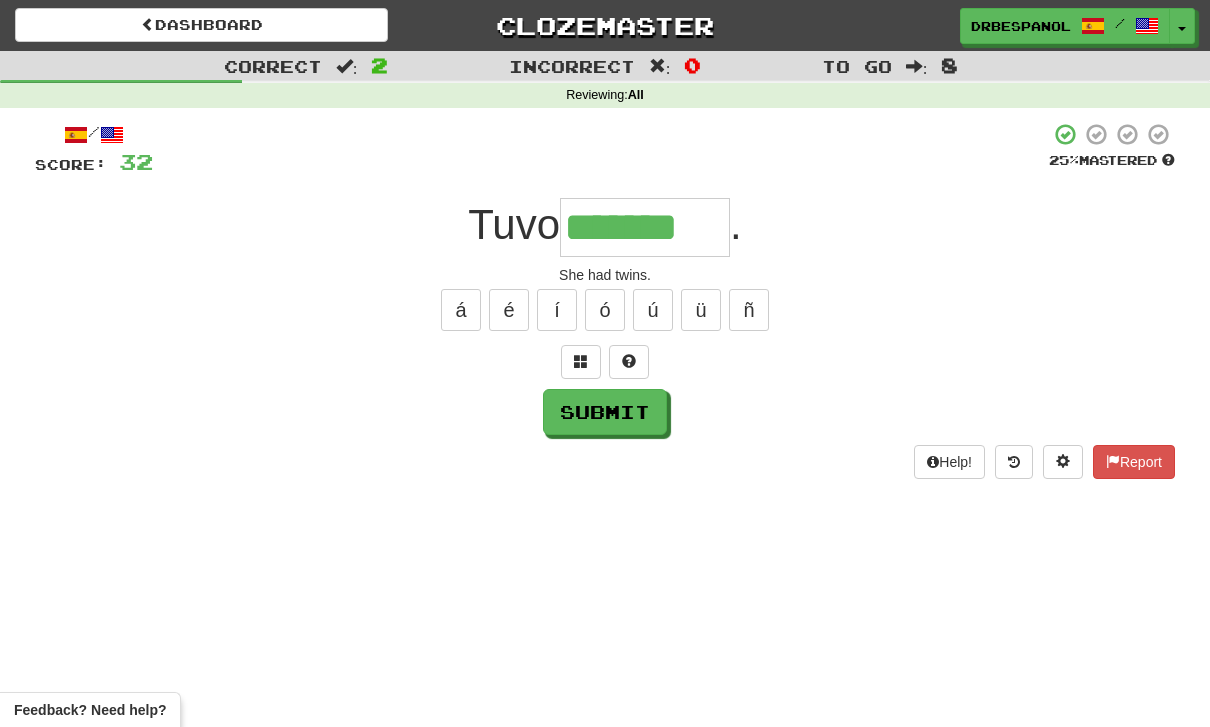 type on "*******" 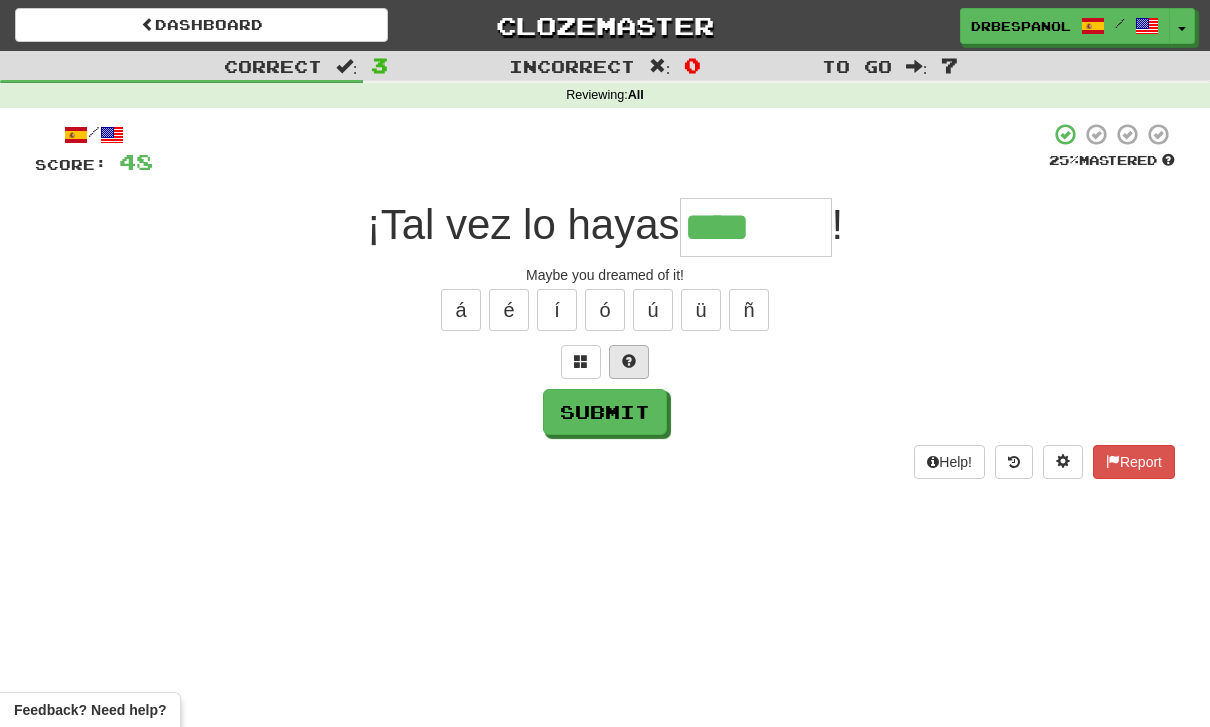 click at bounding box center [629, 362] 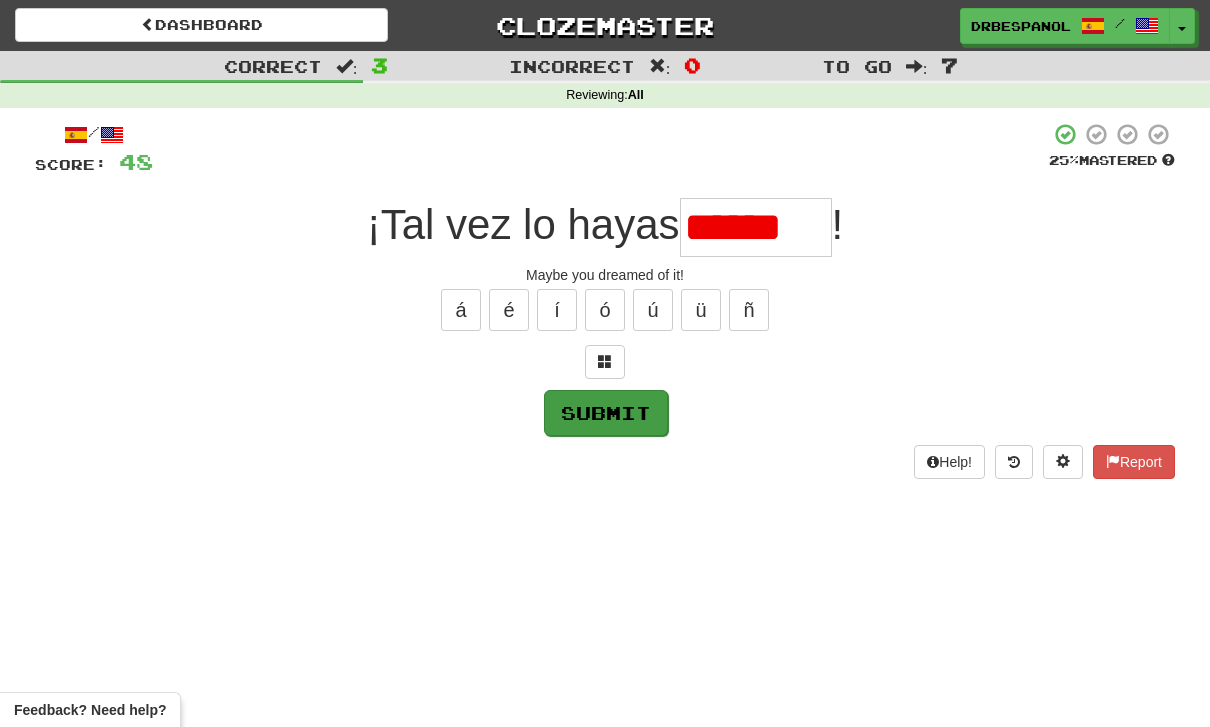 click on "Submit" at bounding box center (606, 413) 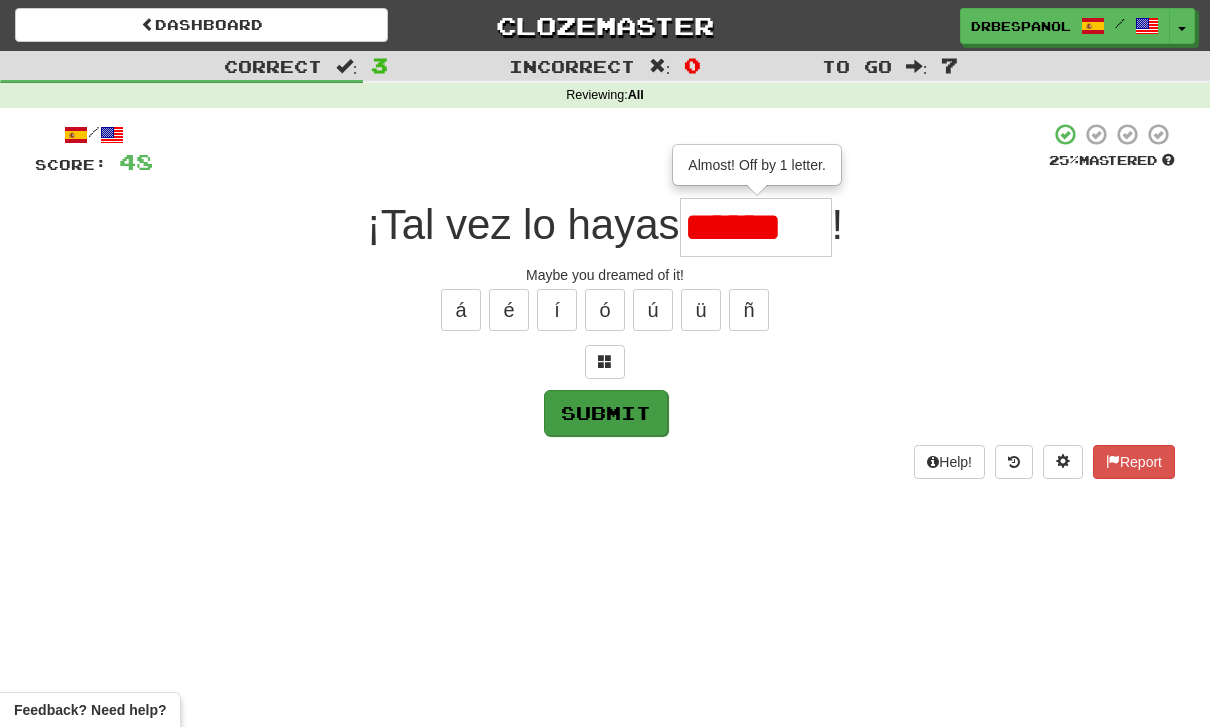 click on "Submit" at bounding box center [606, 413] 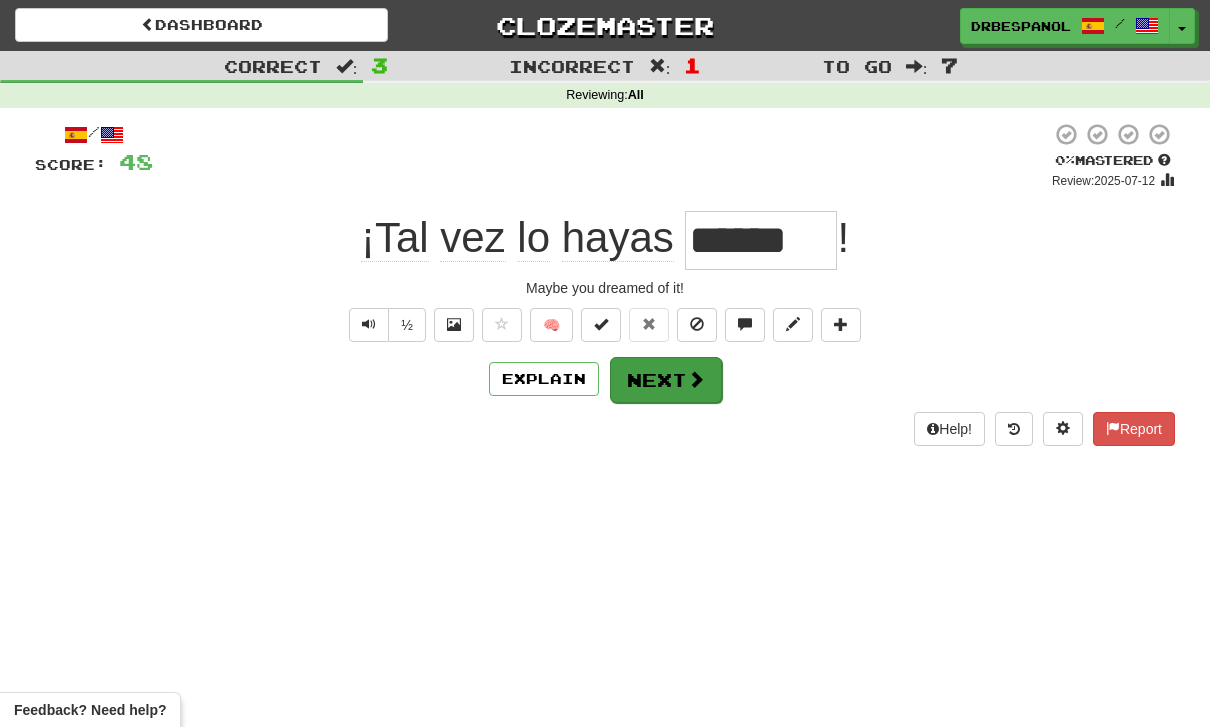 click on "Next" at bounding box center (666, 380) 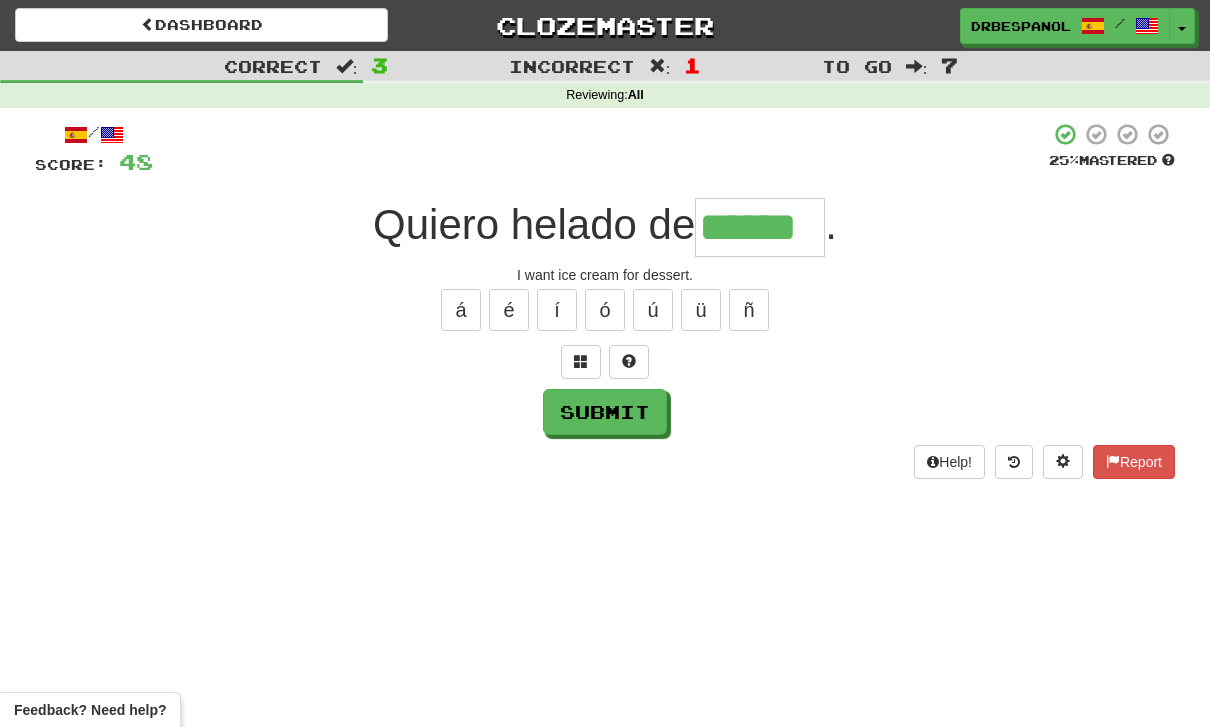 type on "******" 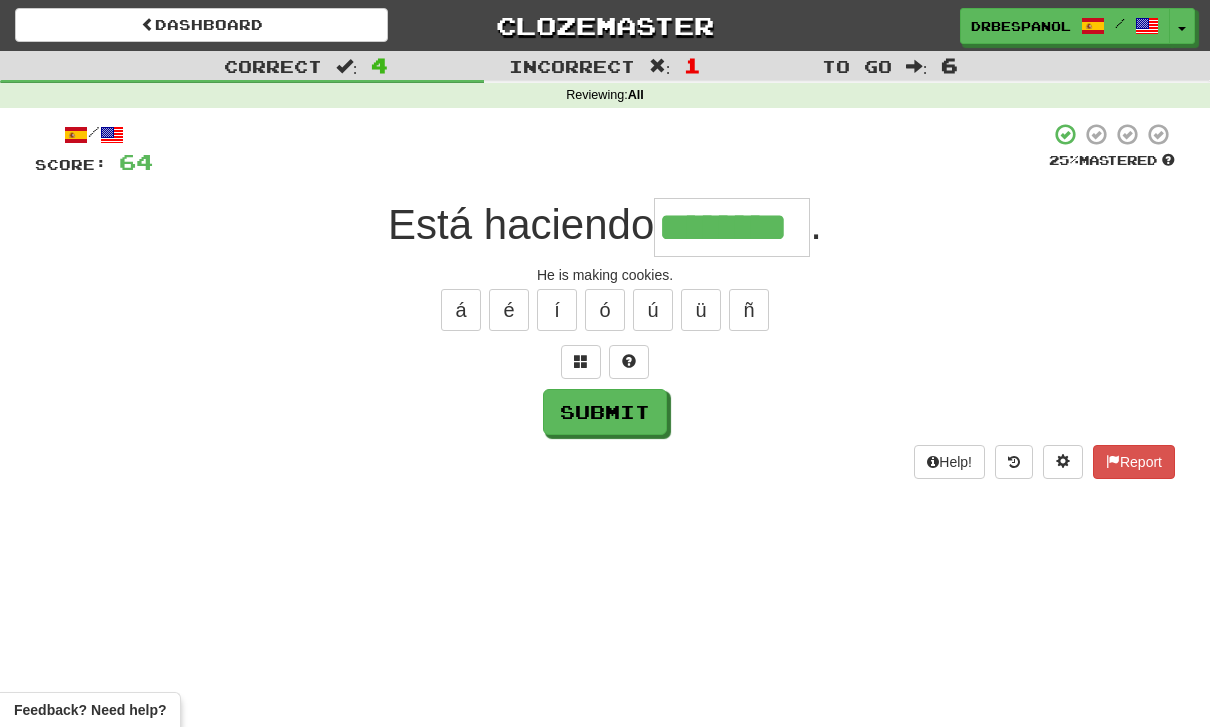 type on "********" 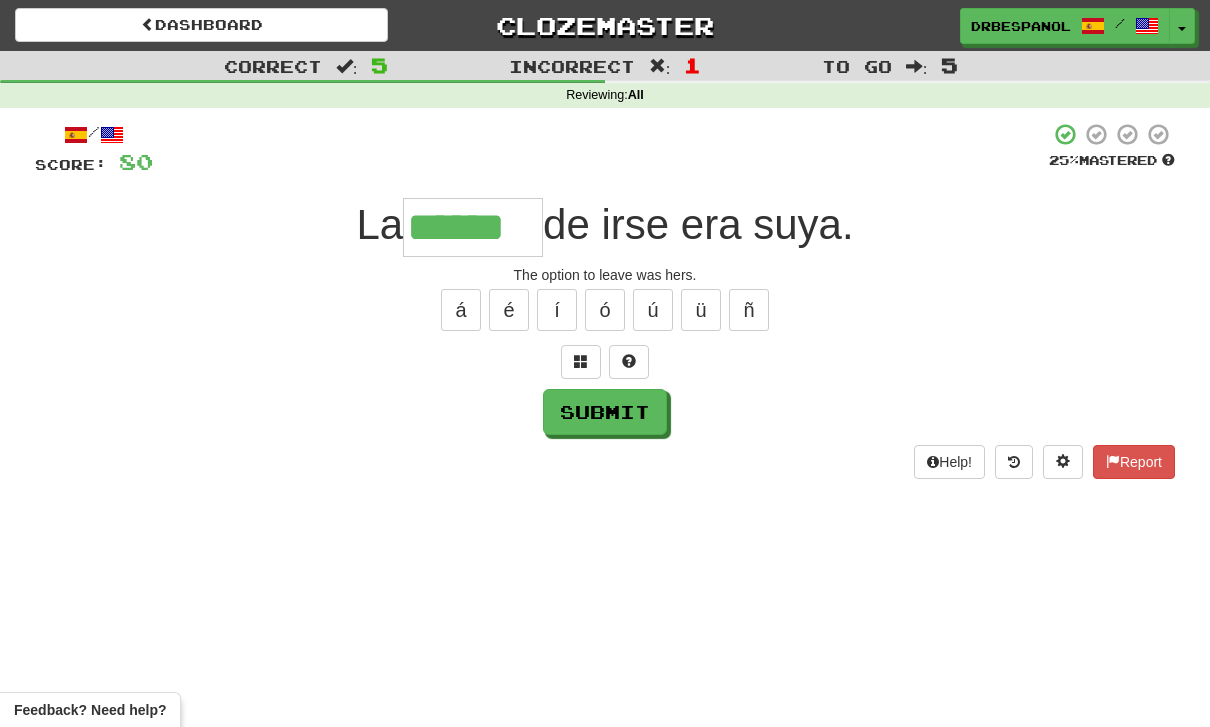 type on "******" 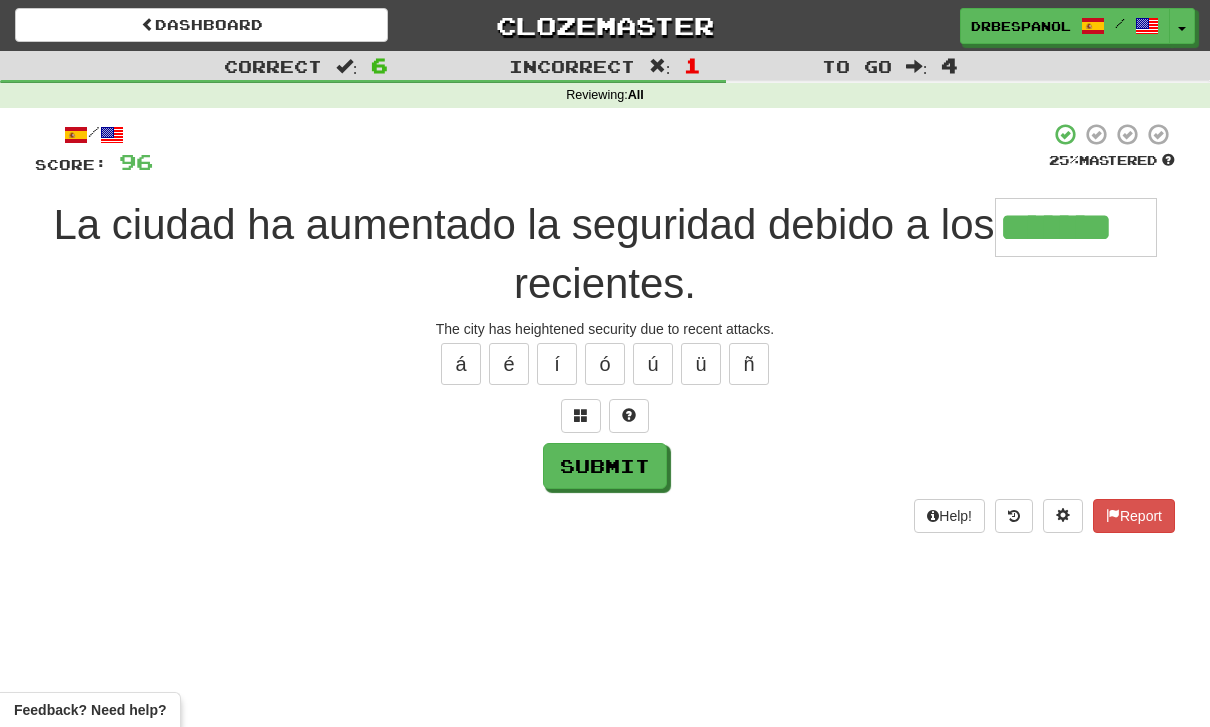 type on "*******" 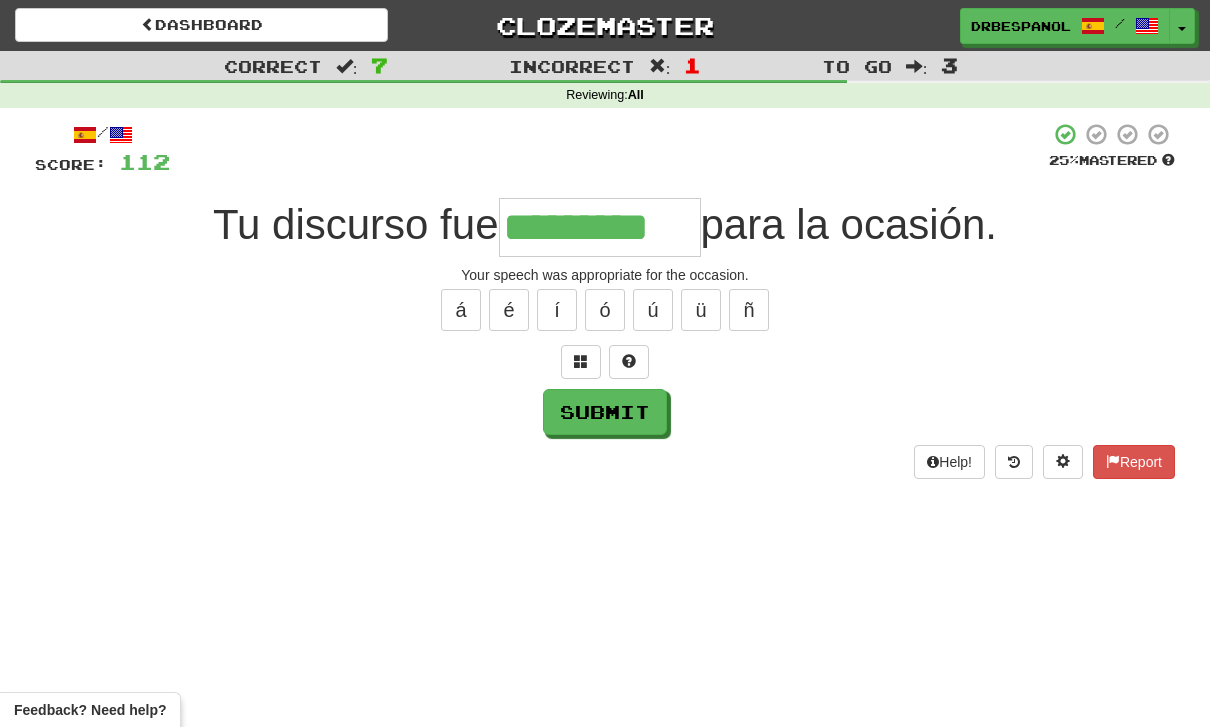 type on "*********" 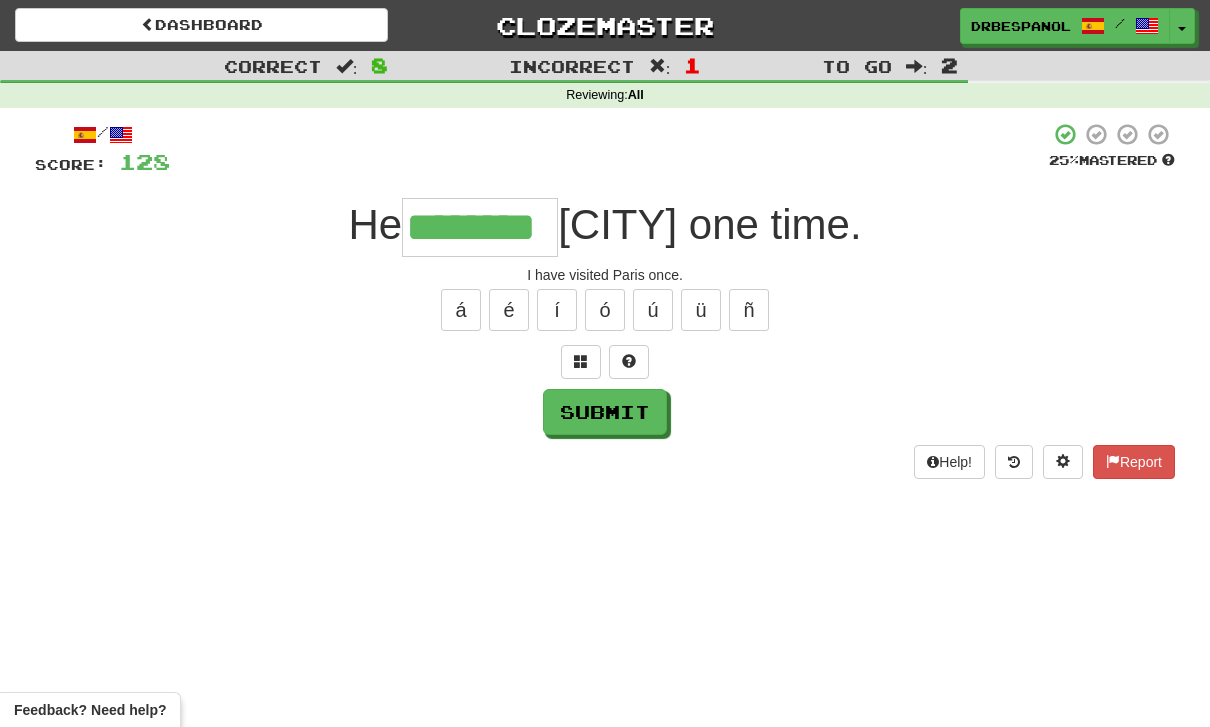 type on "********" 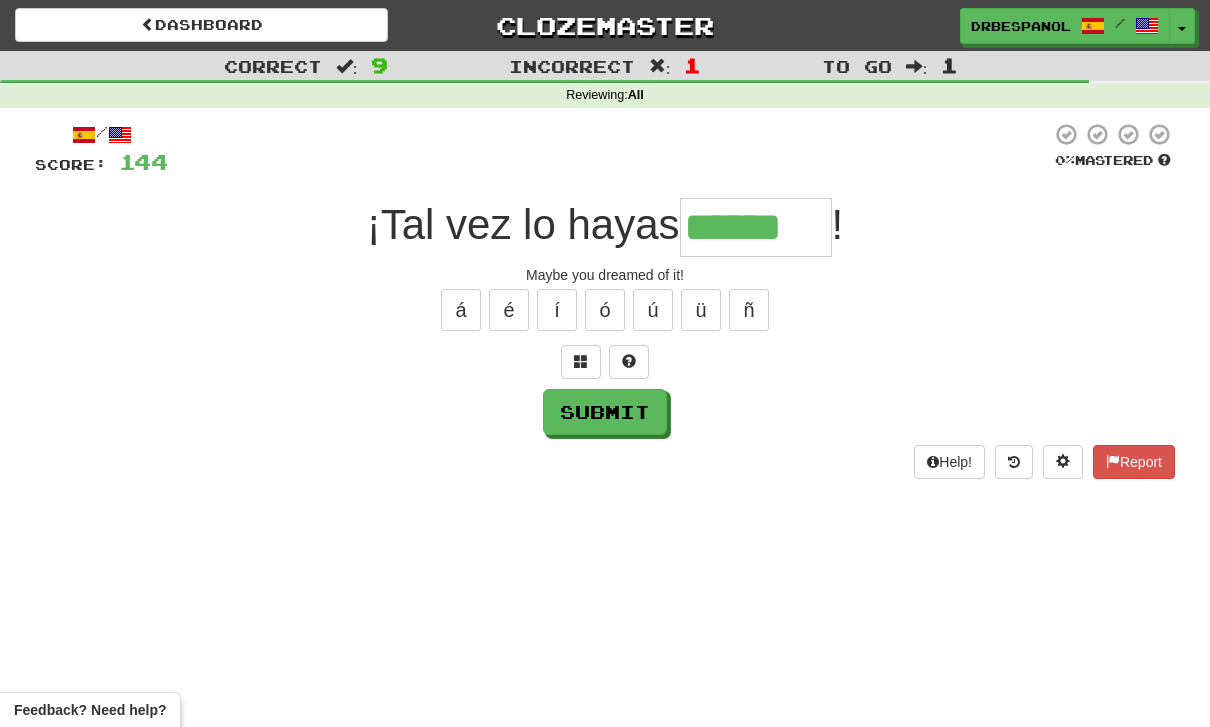 type on "******" 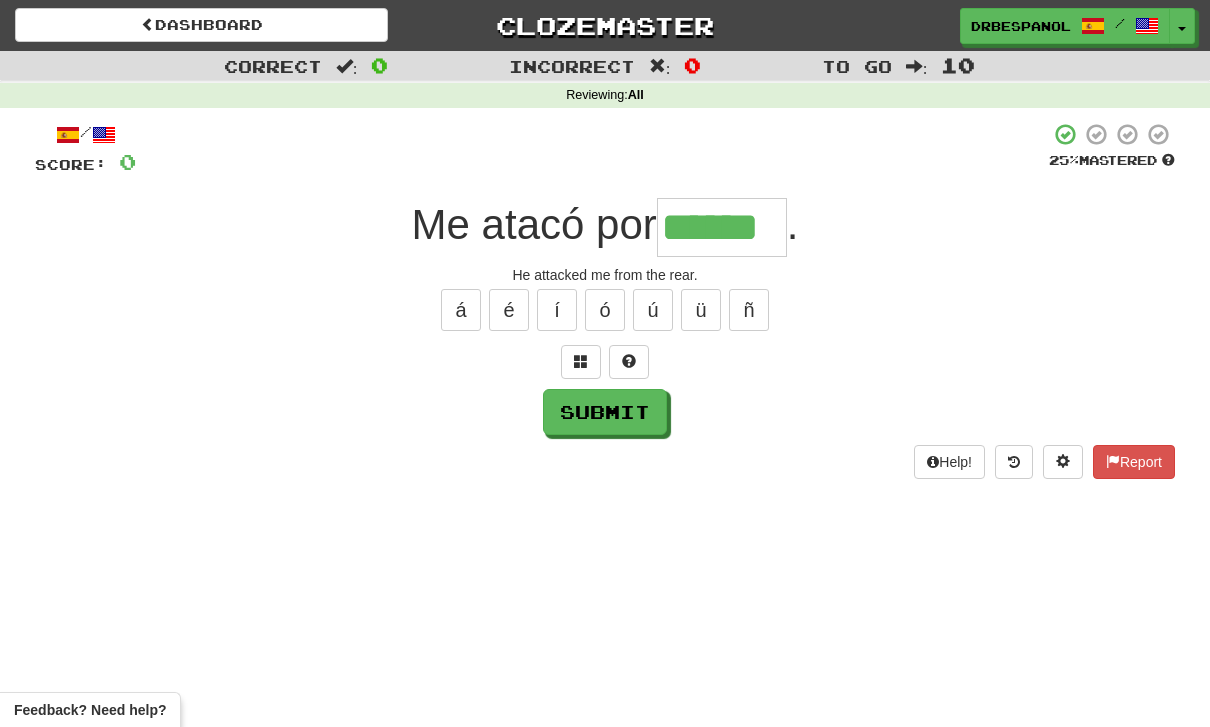 type on "******" 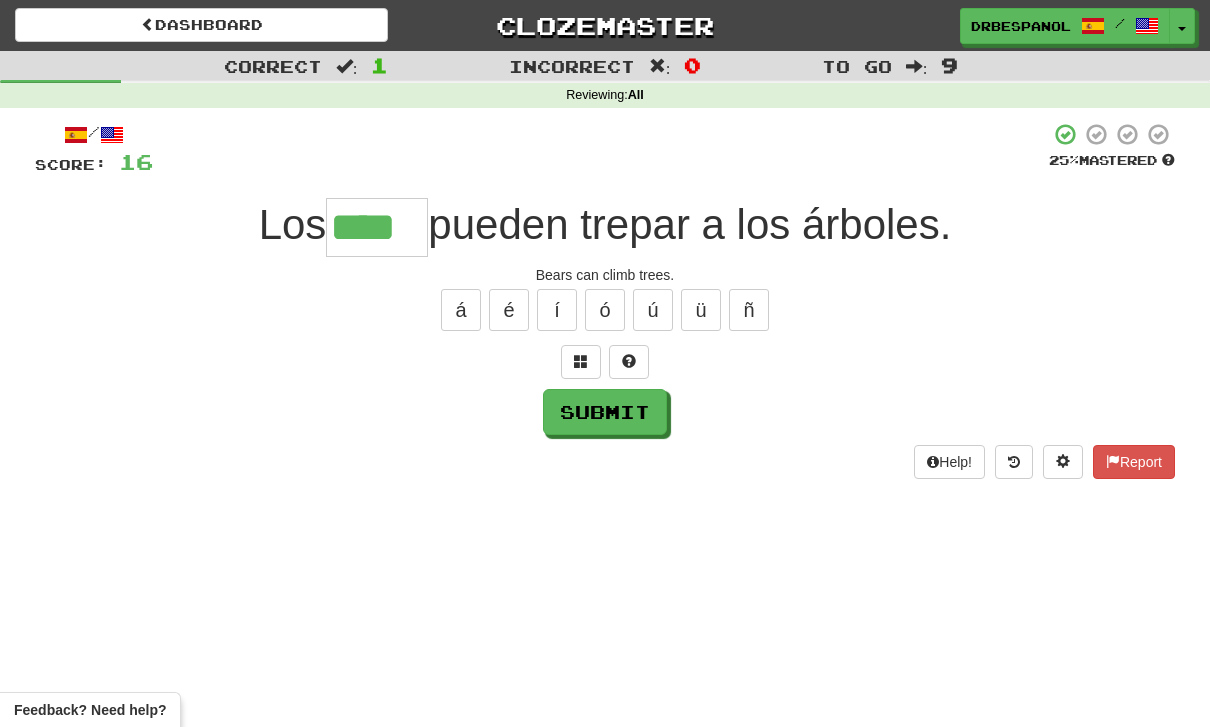 type on "****" 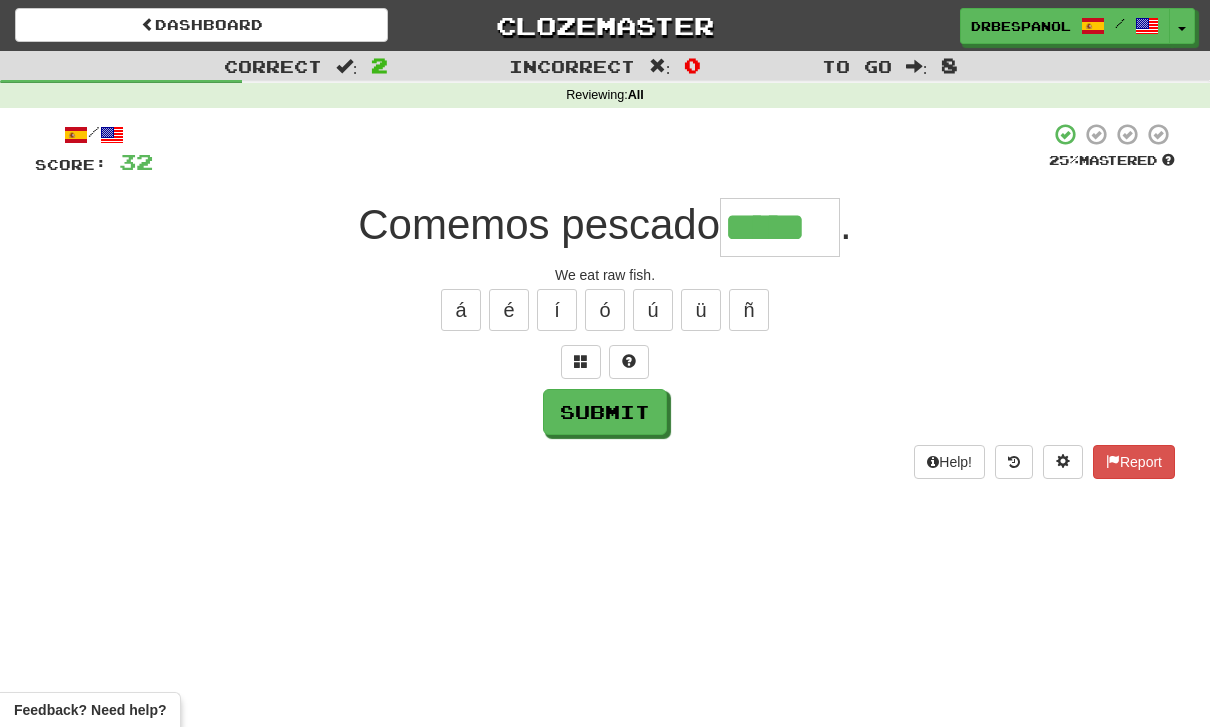 type on "*****" 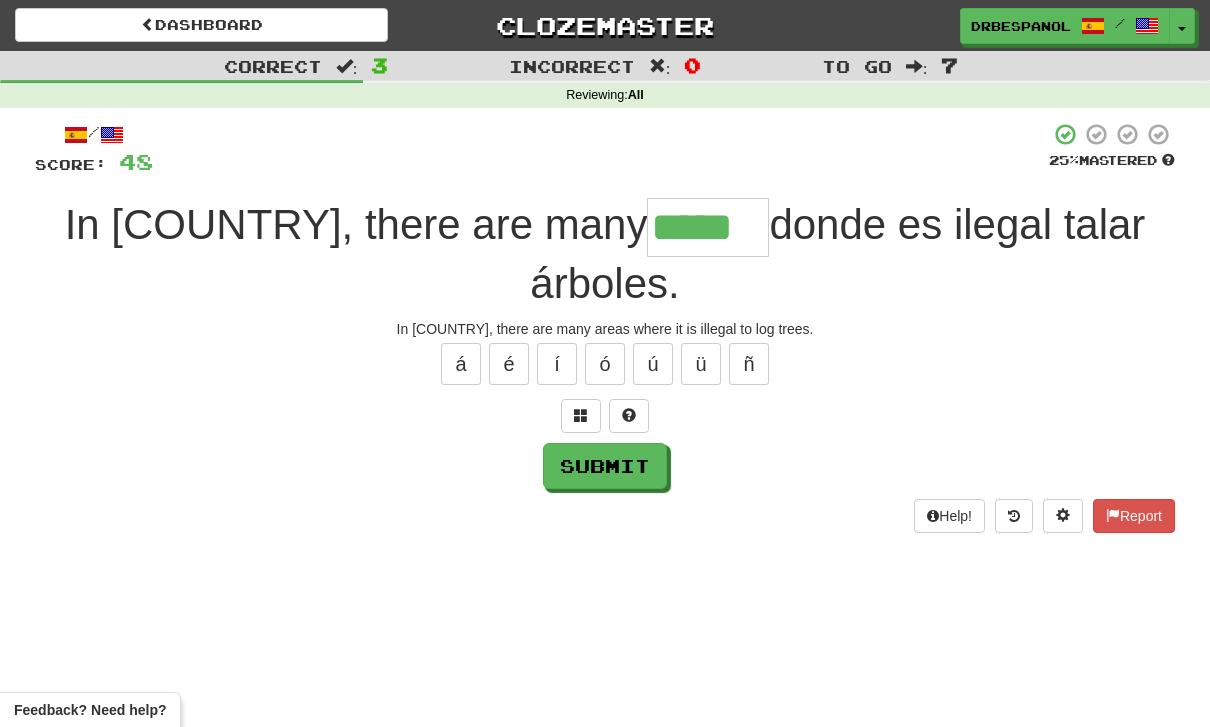 type on "*****" 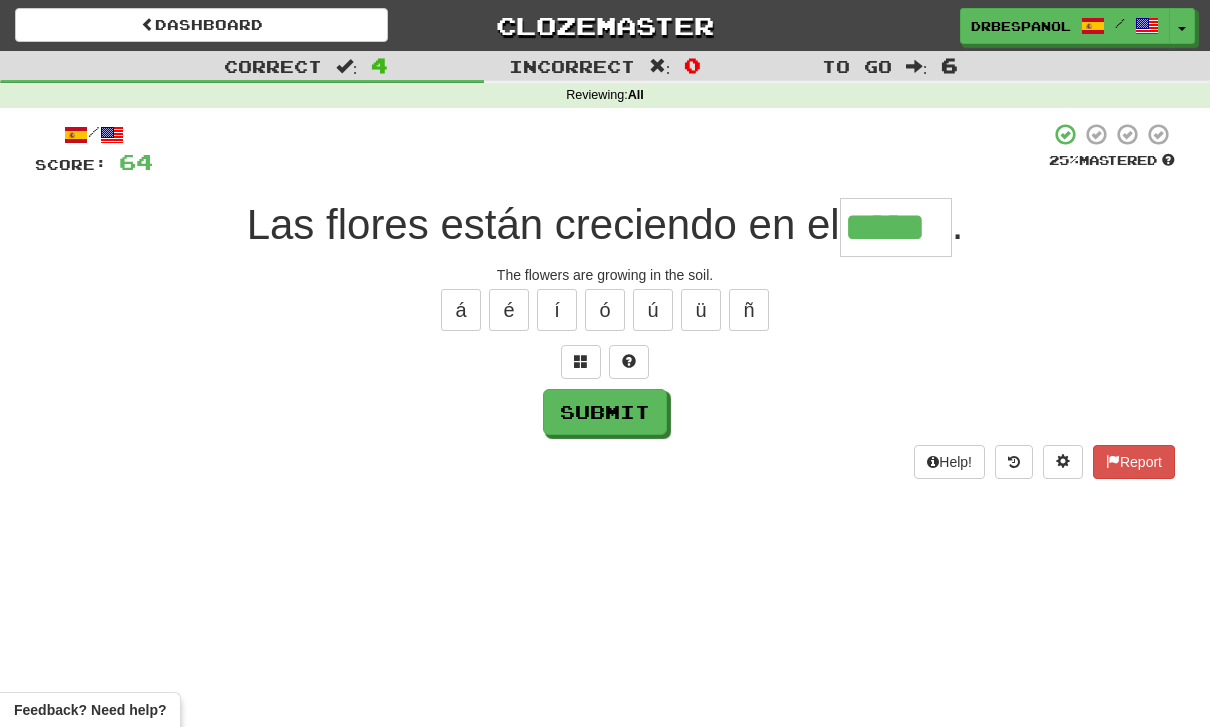type on "*****" 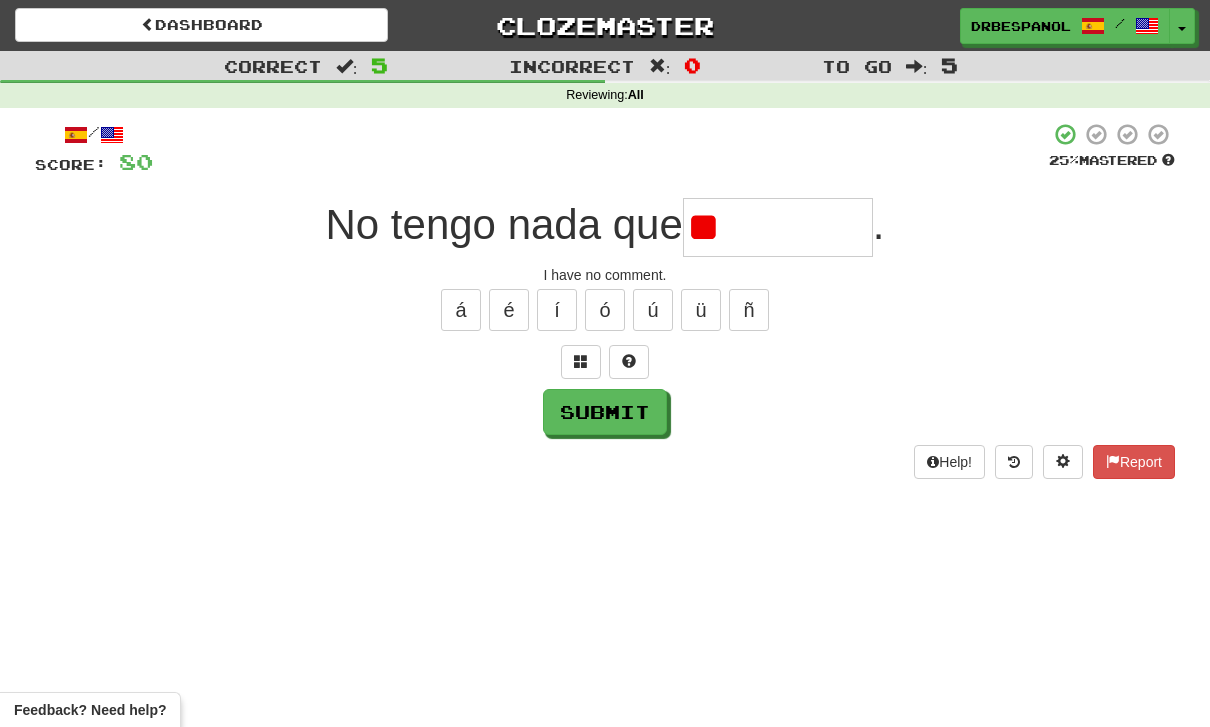type on "*" 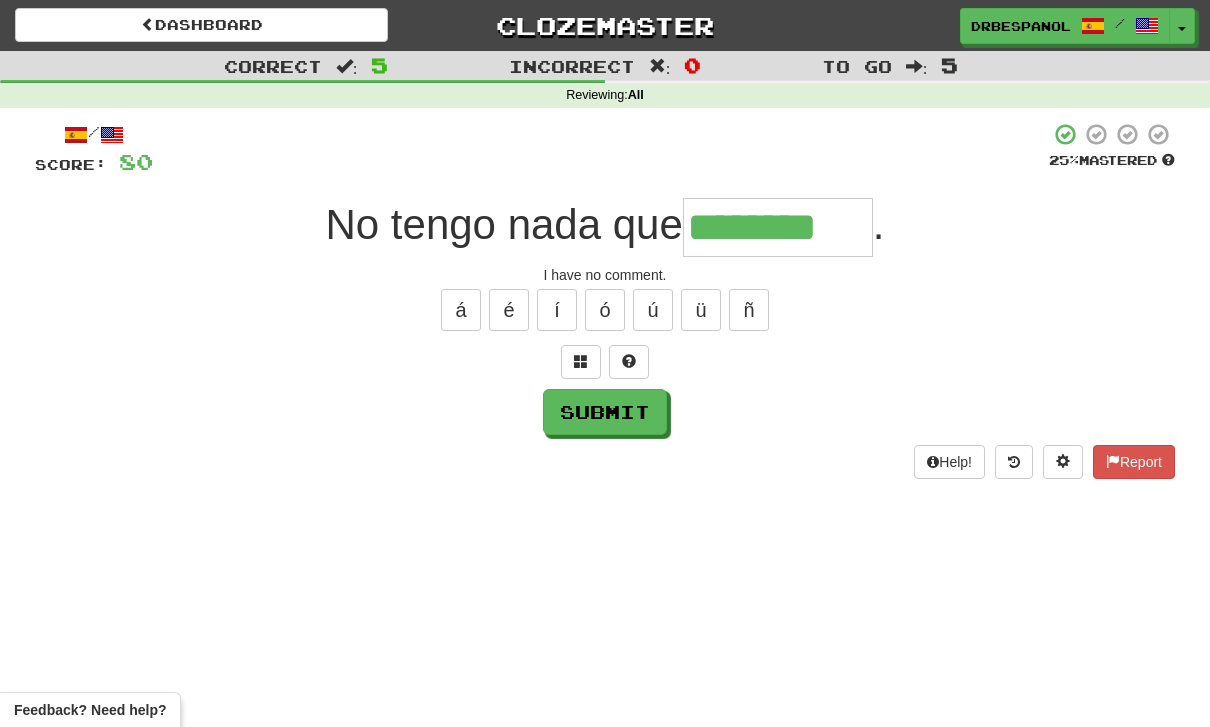 type on "********" 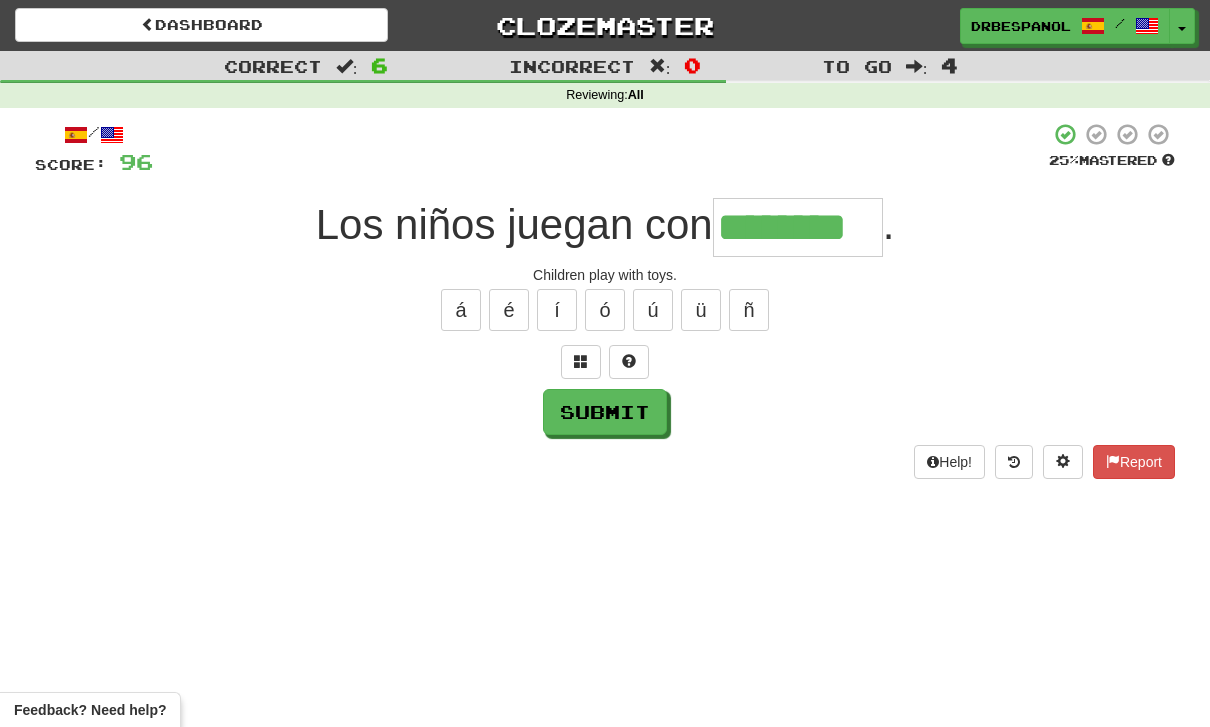 type on "********" 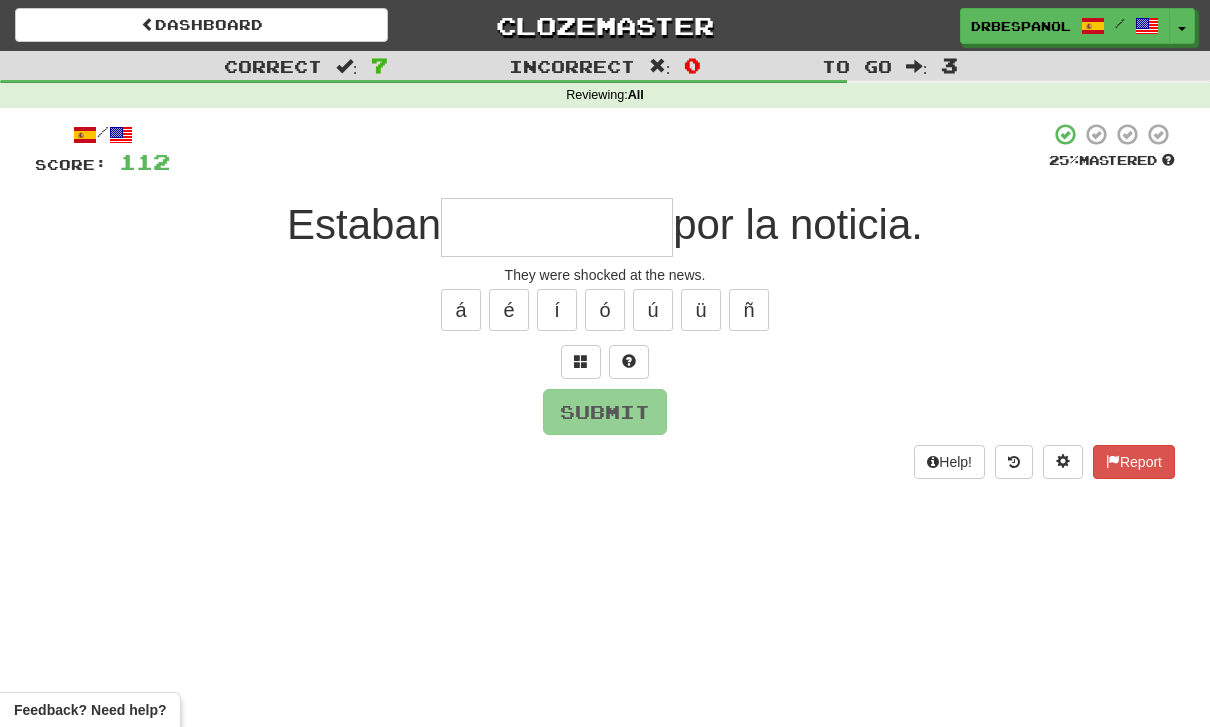 type on "*" 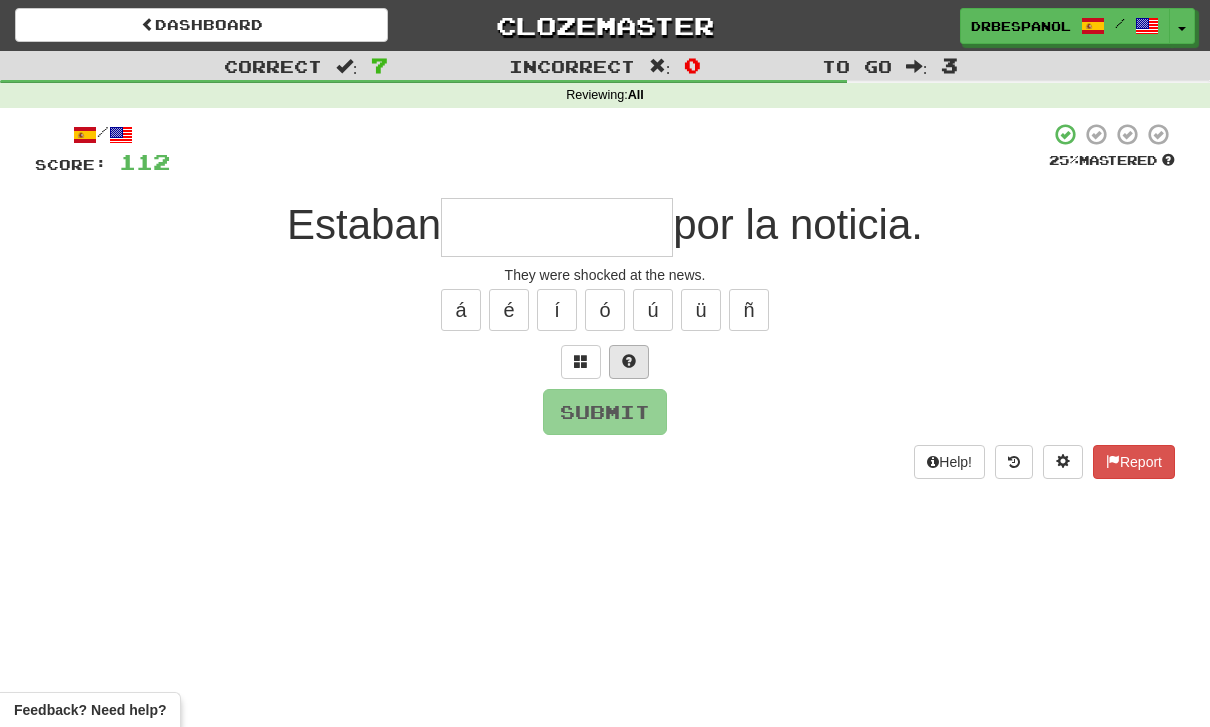click at bounding box center (629, 361) 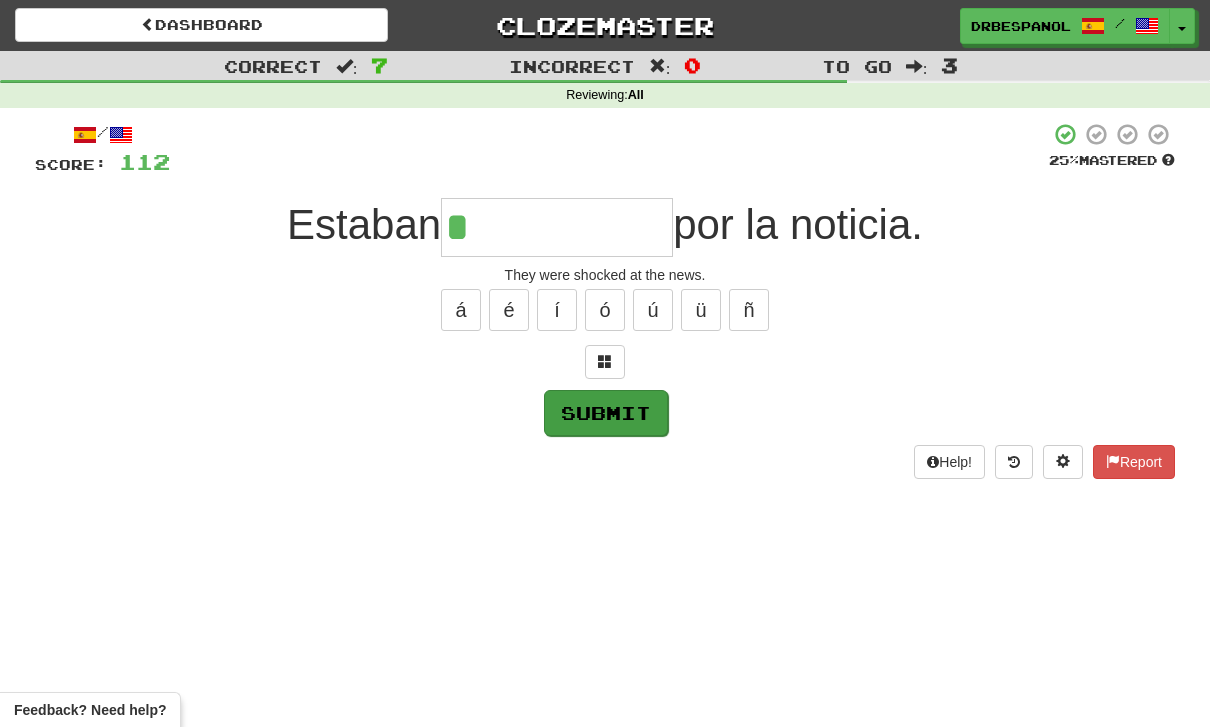 click on "Submit" at bounding box center [606, 413] 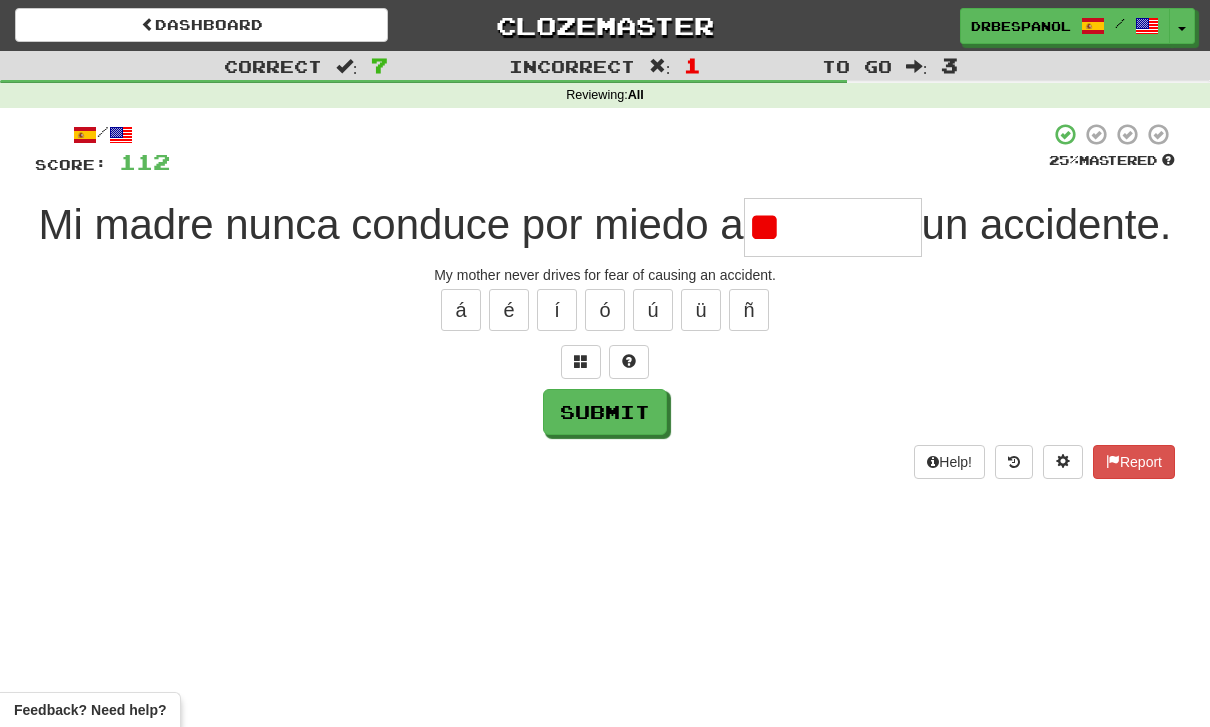type on "*" 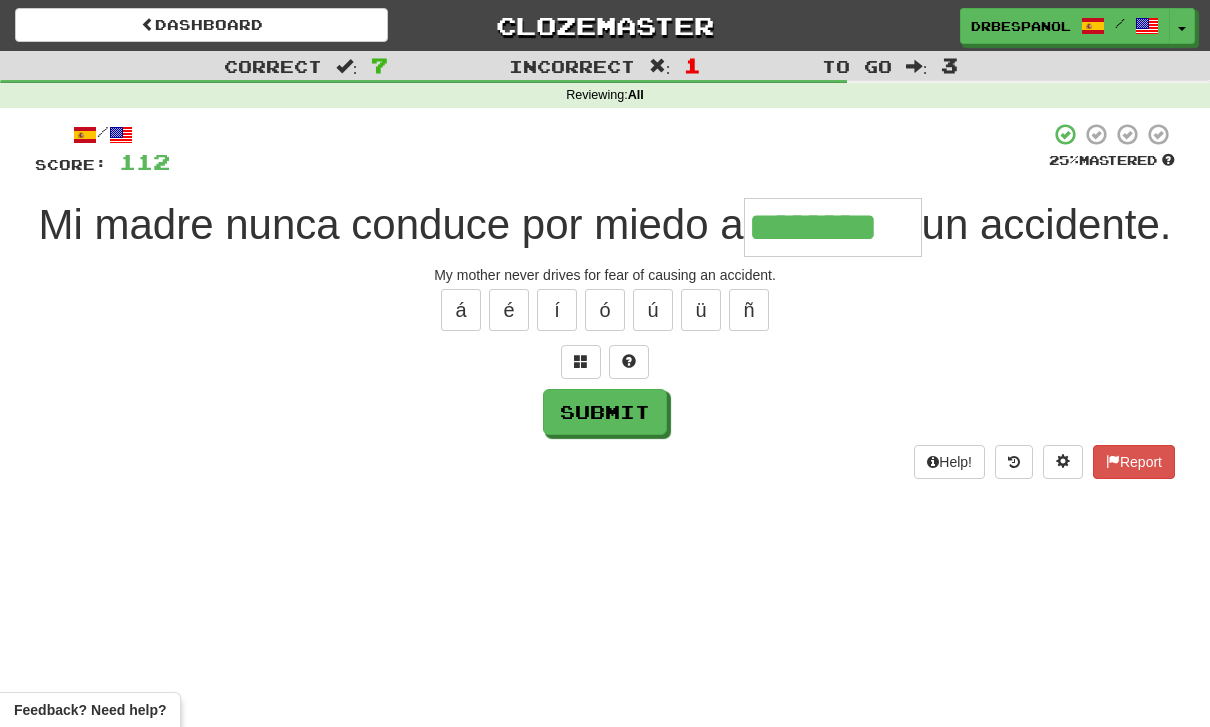 type on "********" 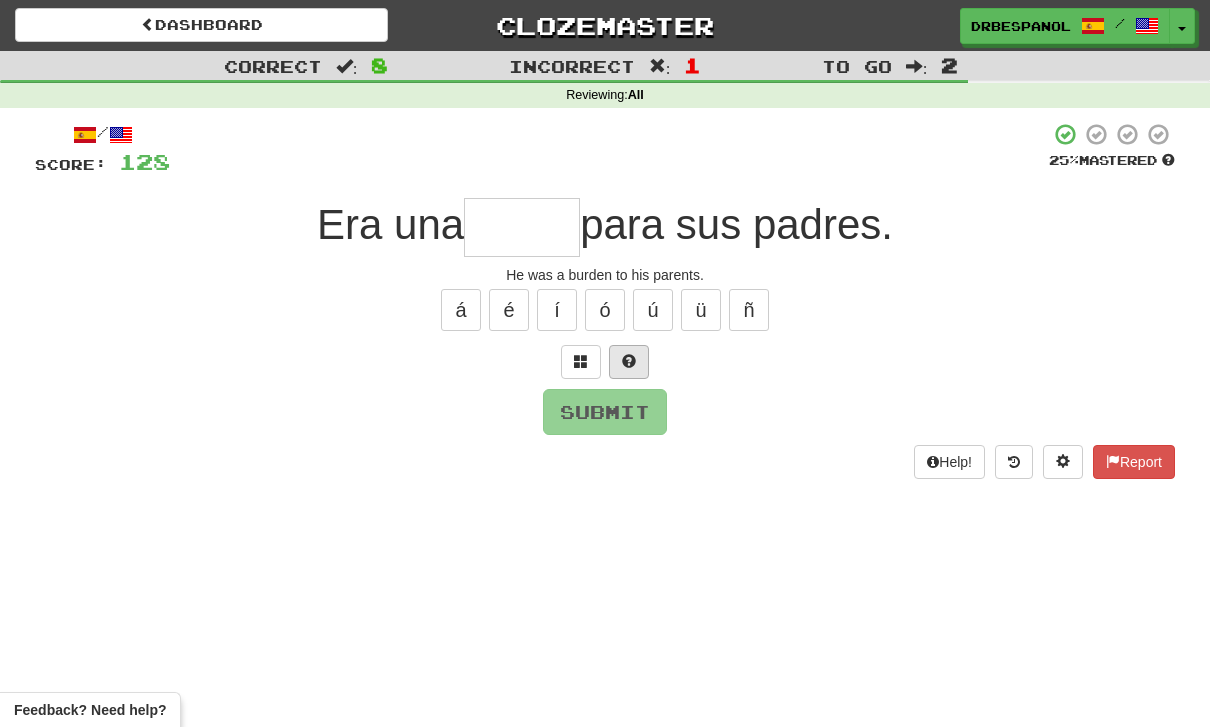 click at bounding box center (629, 361) 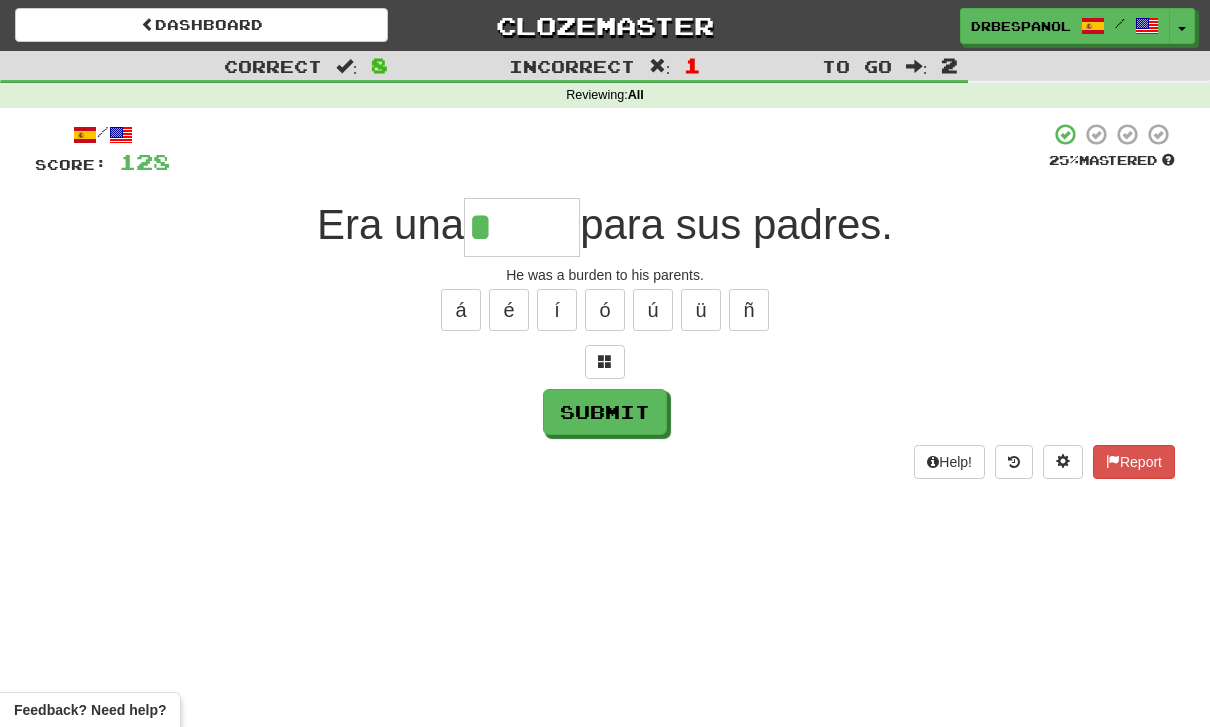type on "*****" 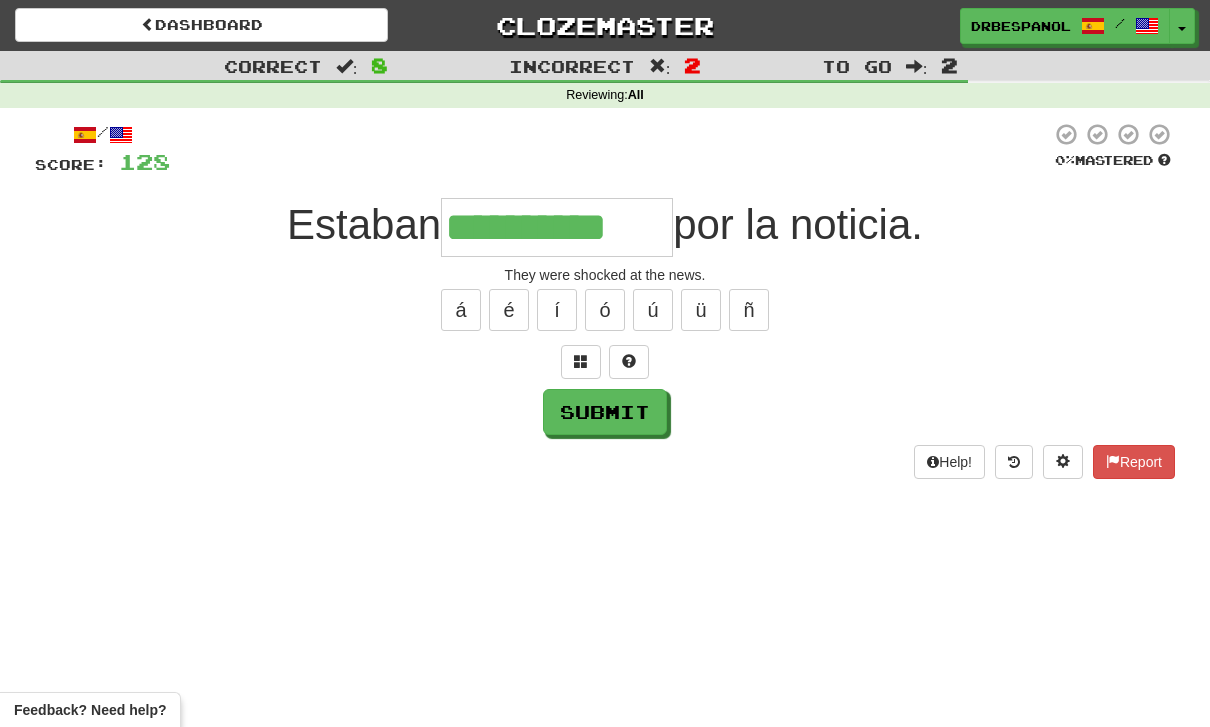 type on "**********" 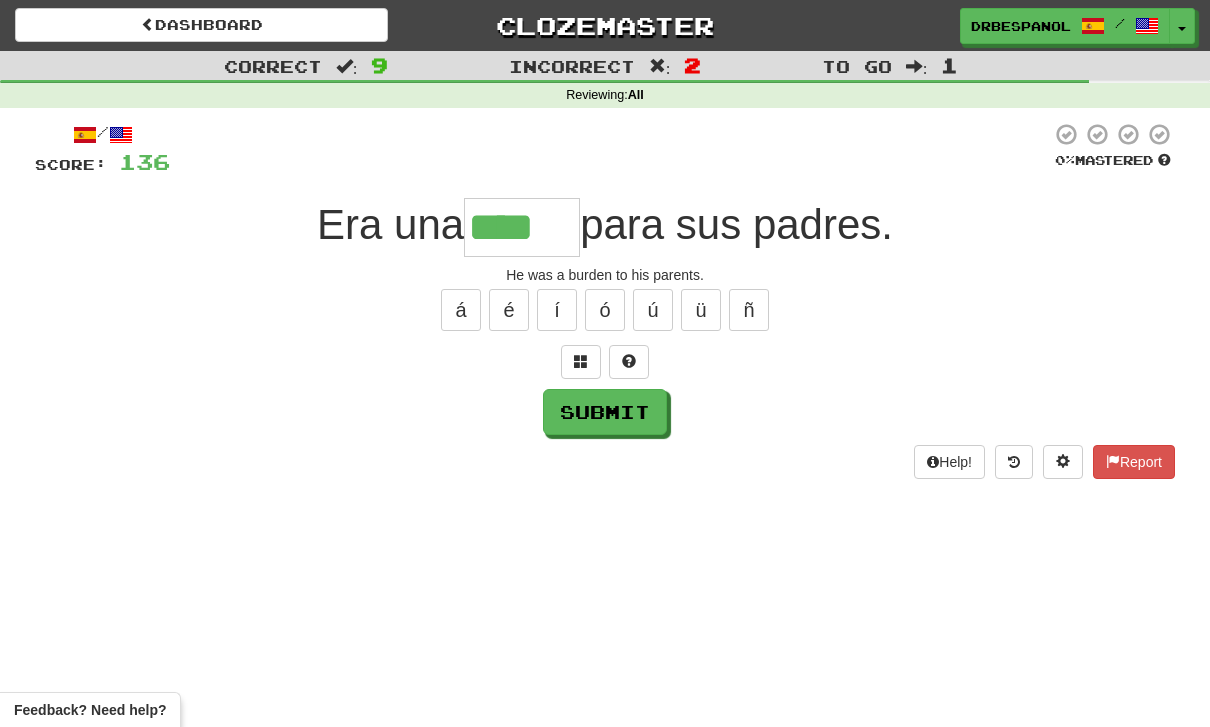 type on "*****" 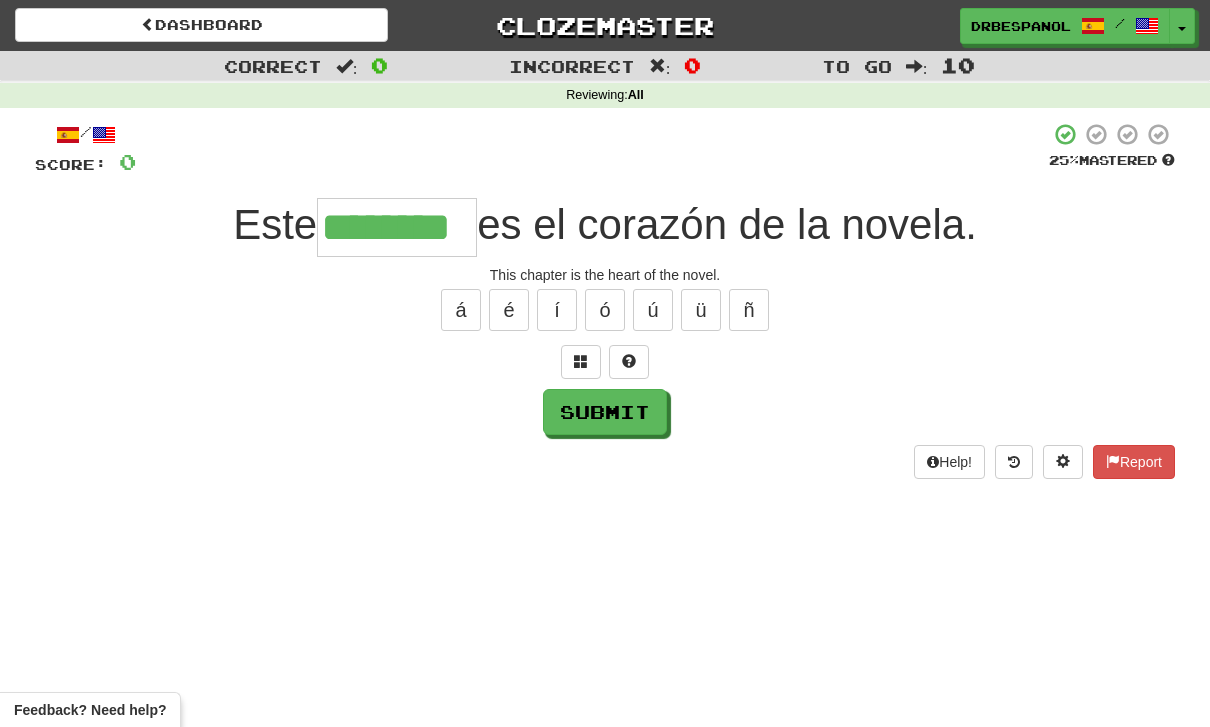 type on "********" 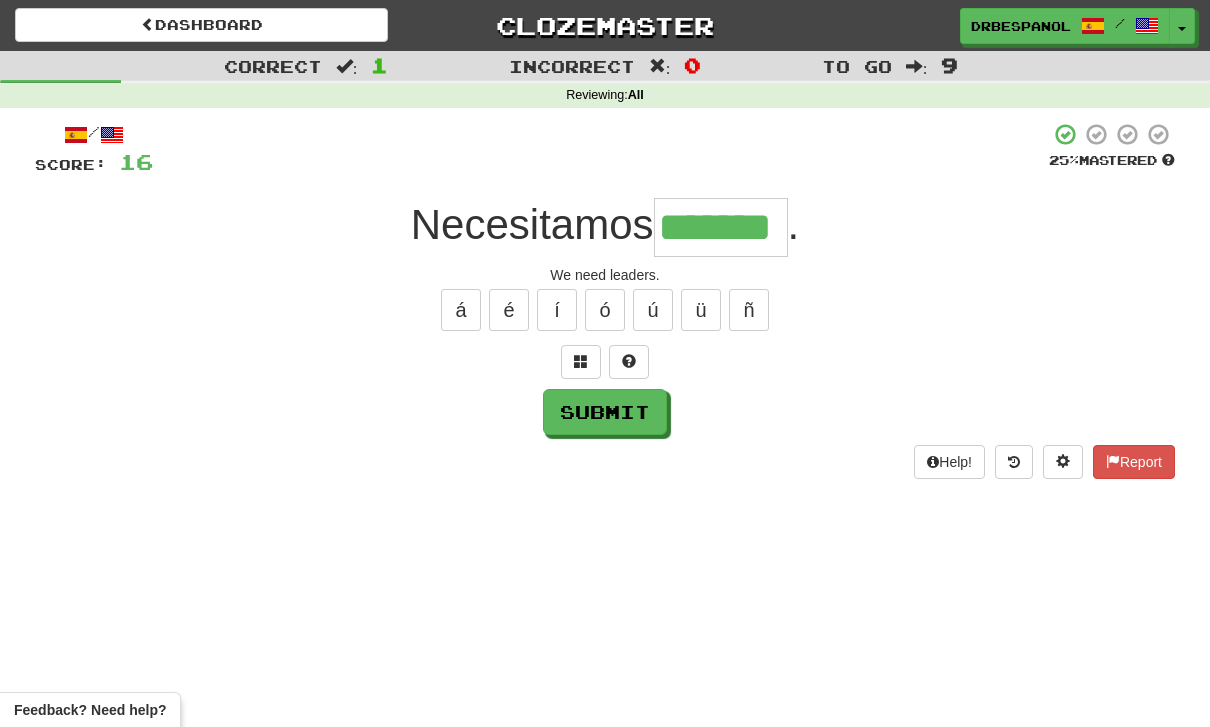 type on "*******" 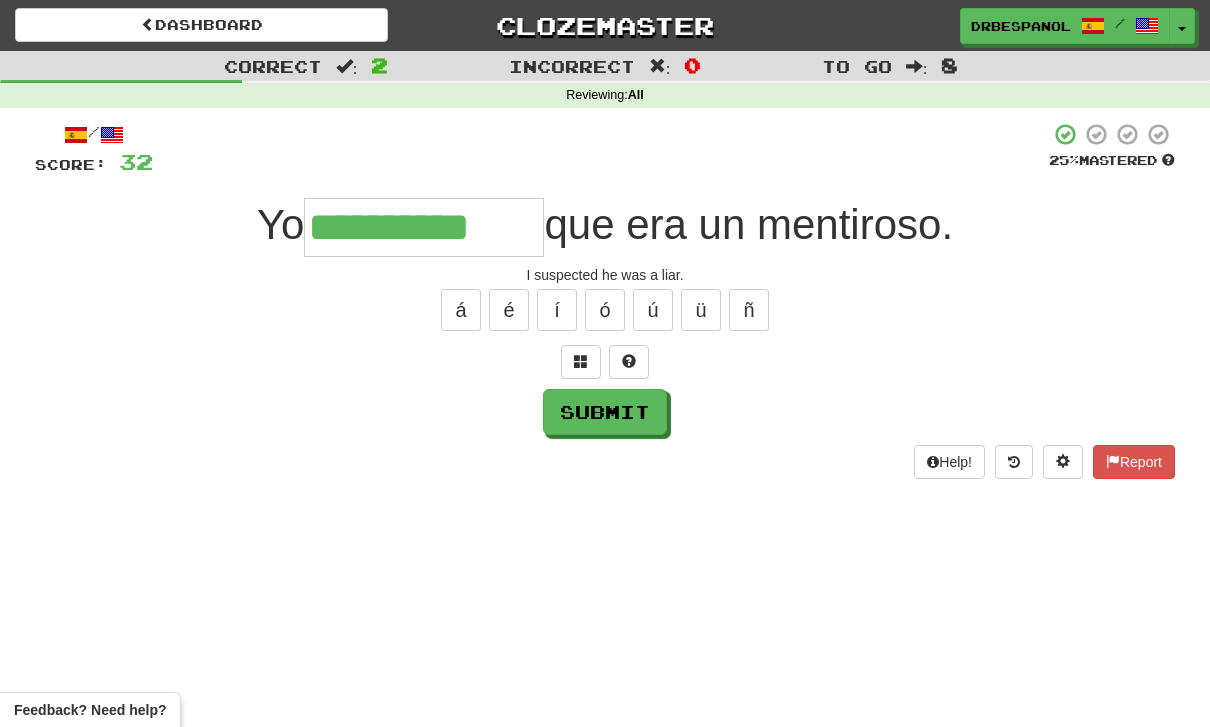 type on "**********" 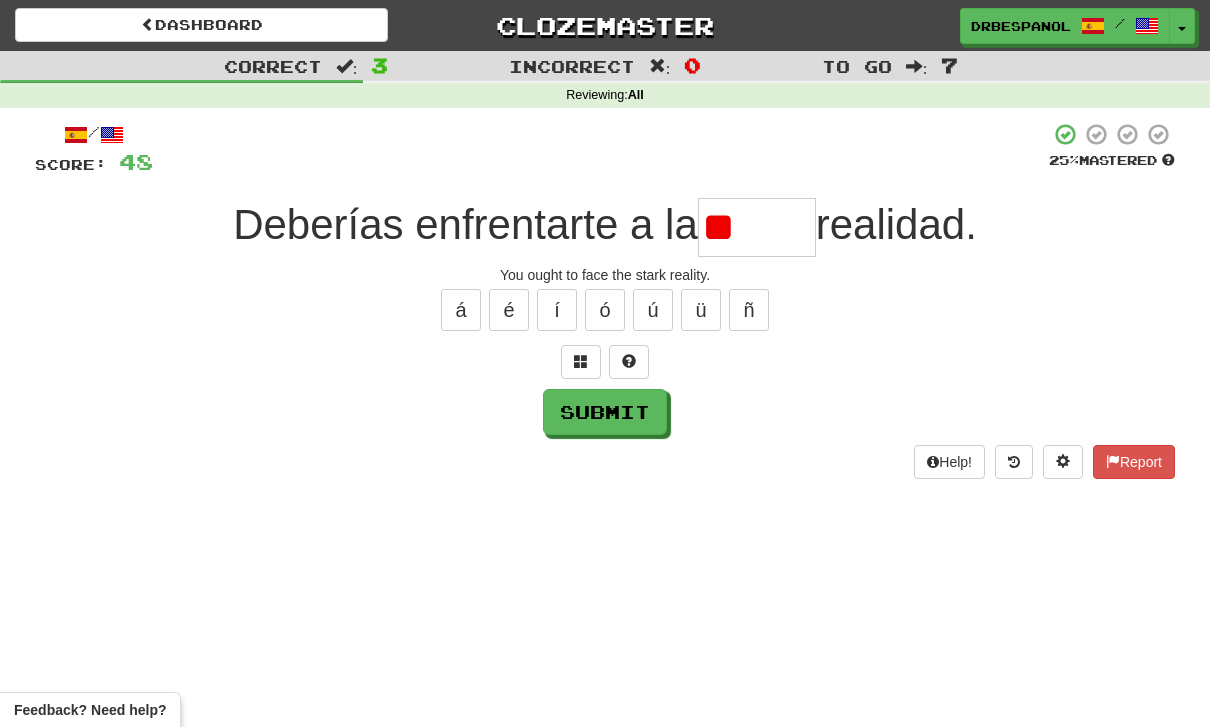 type on "*" 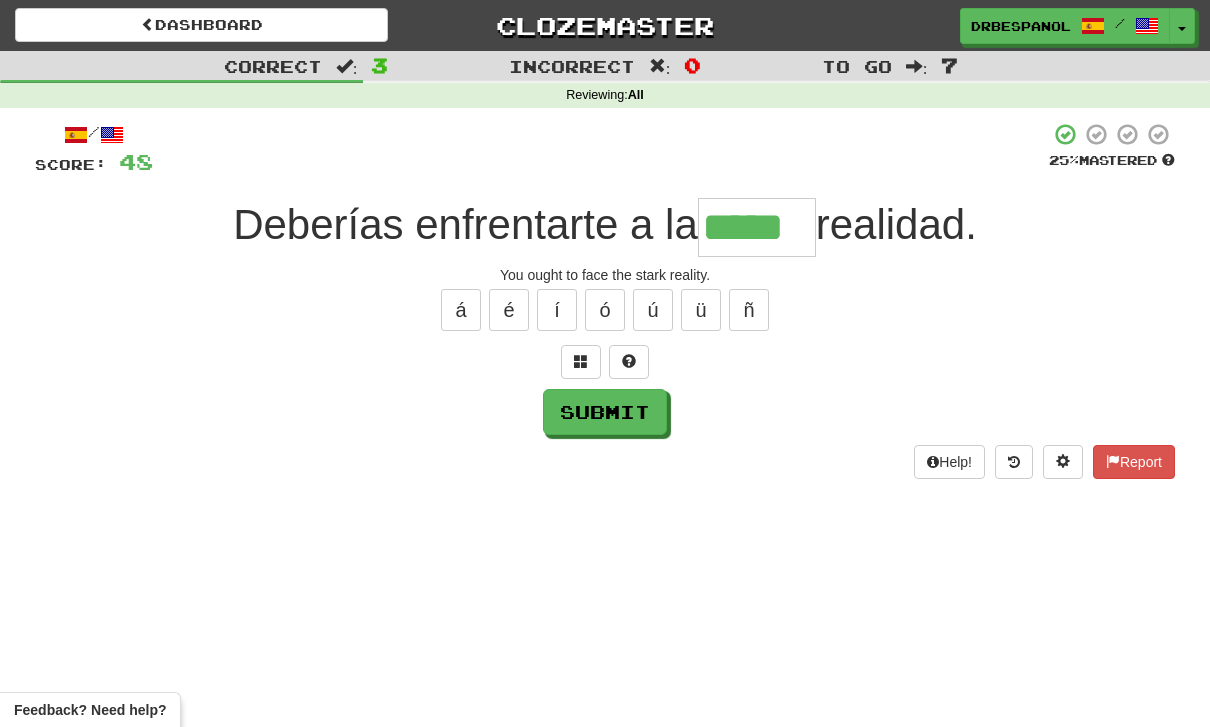 type on "*****" 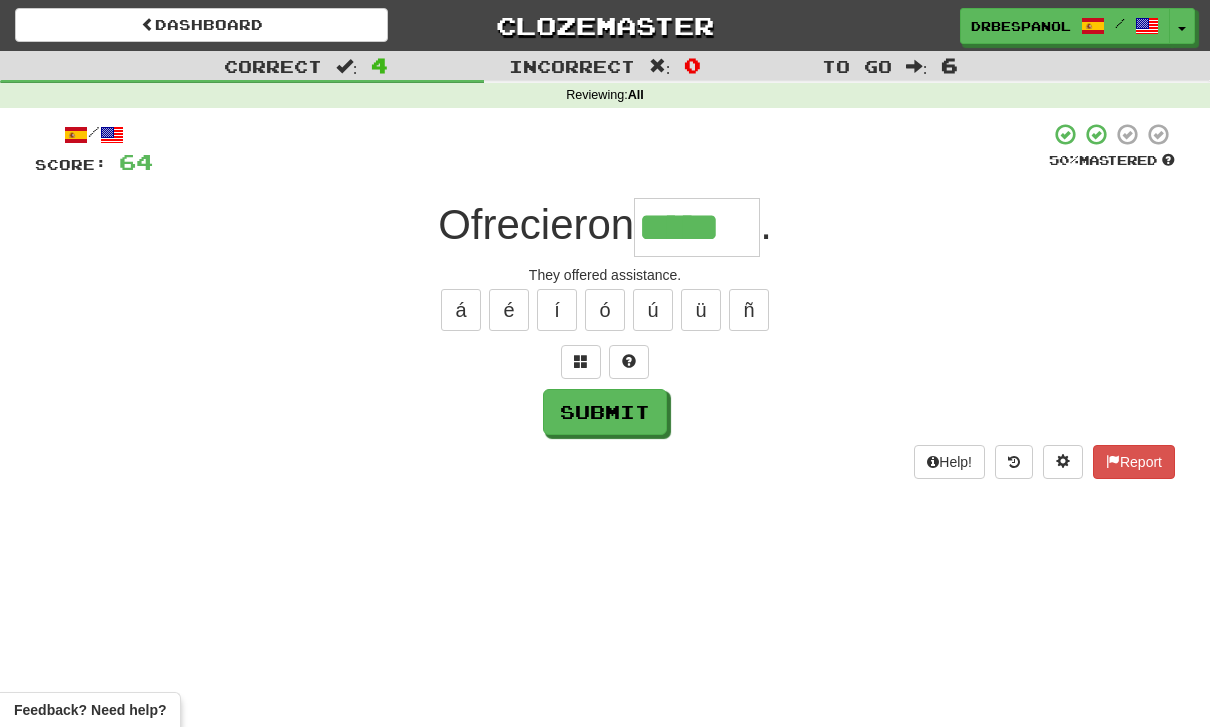 type on "*****" 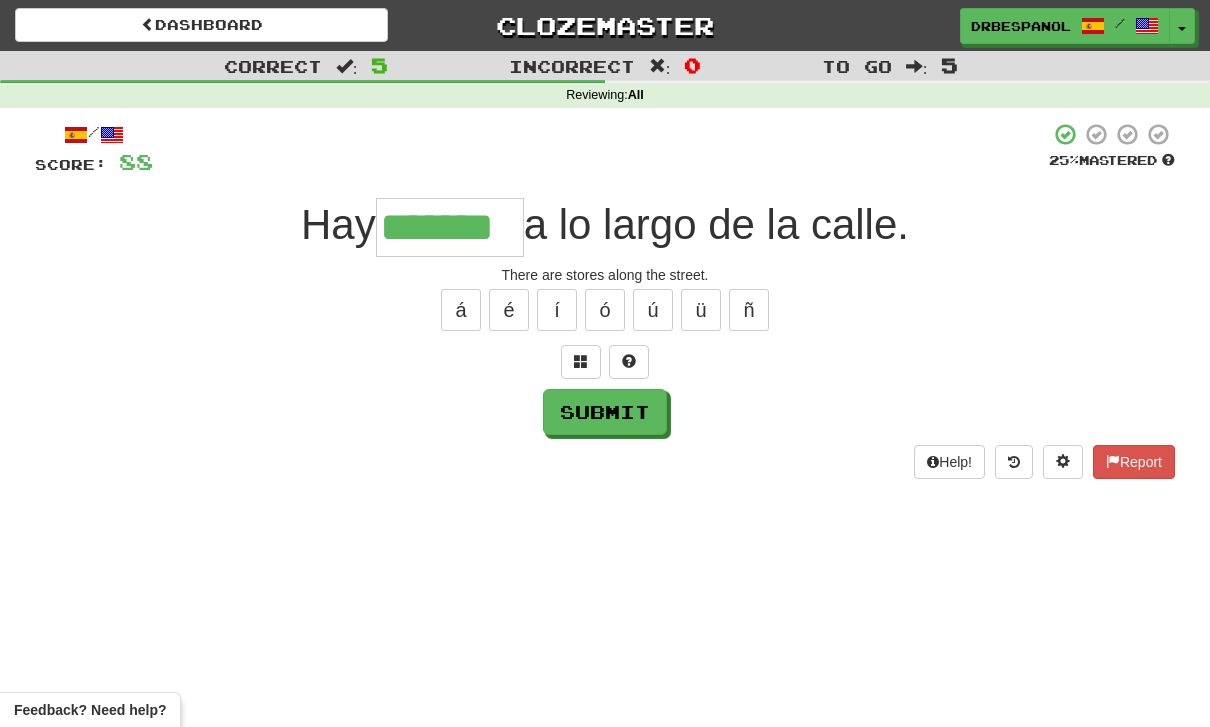 type on "*******" 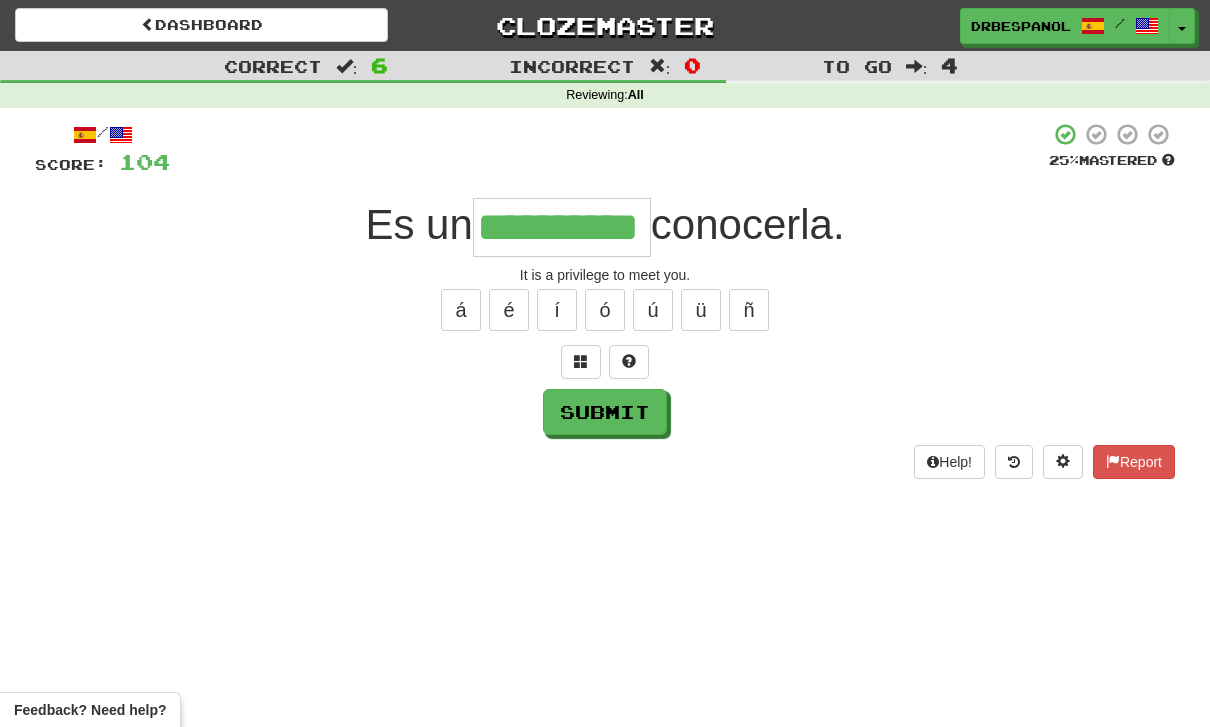 type on "**********" 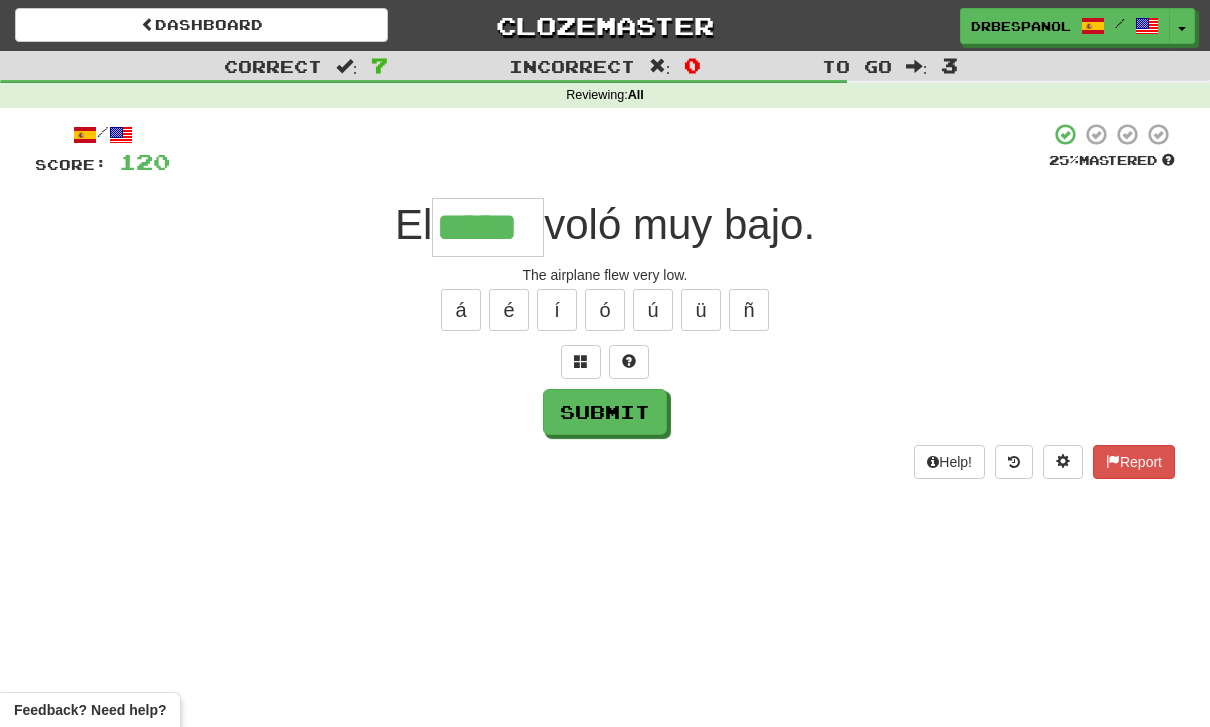 type on "*****" 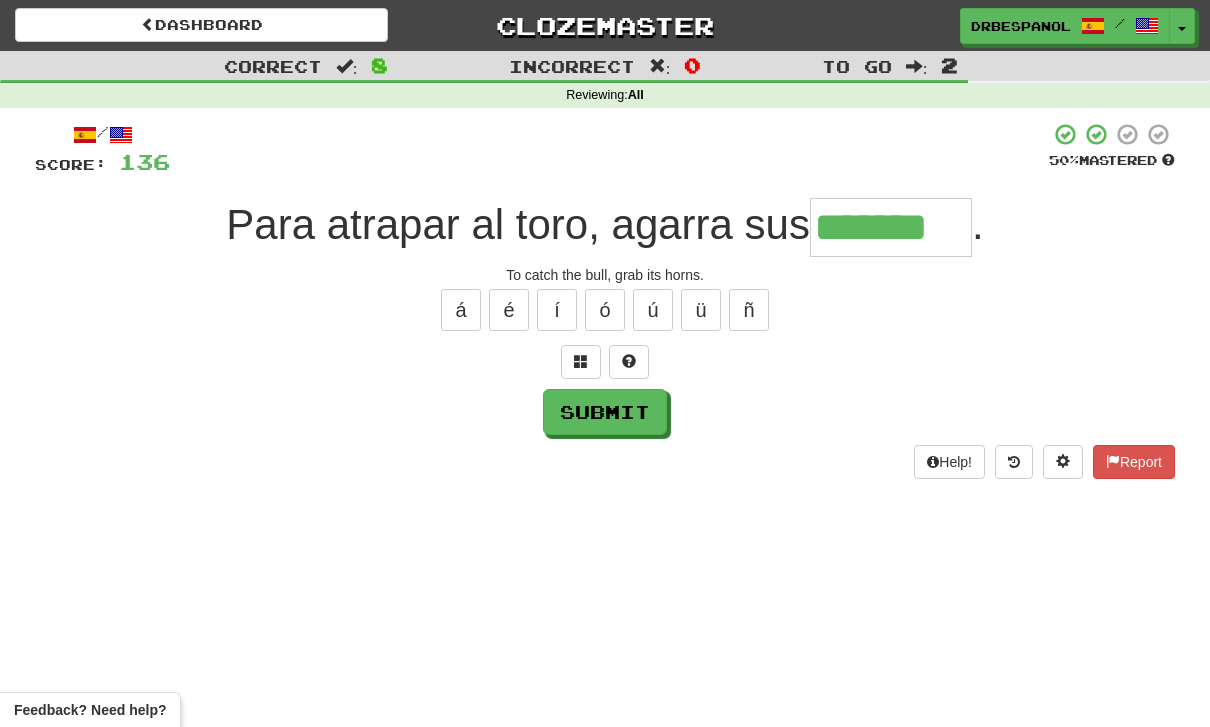 type on "*******" 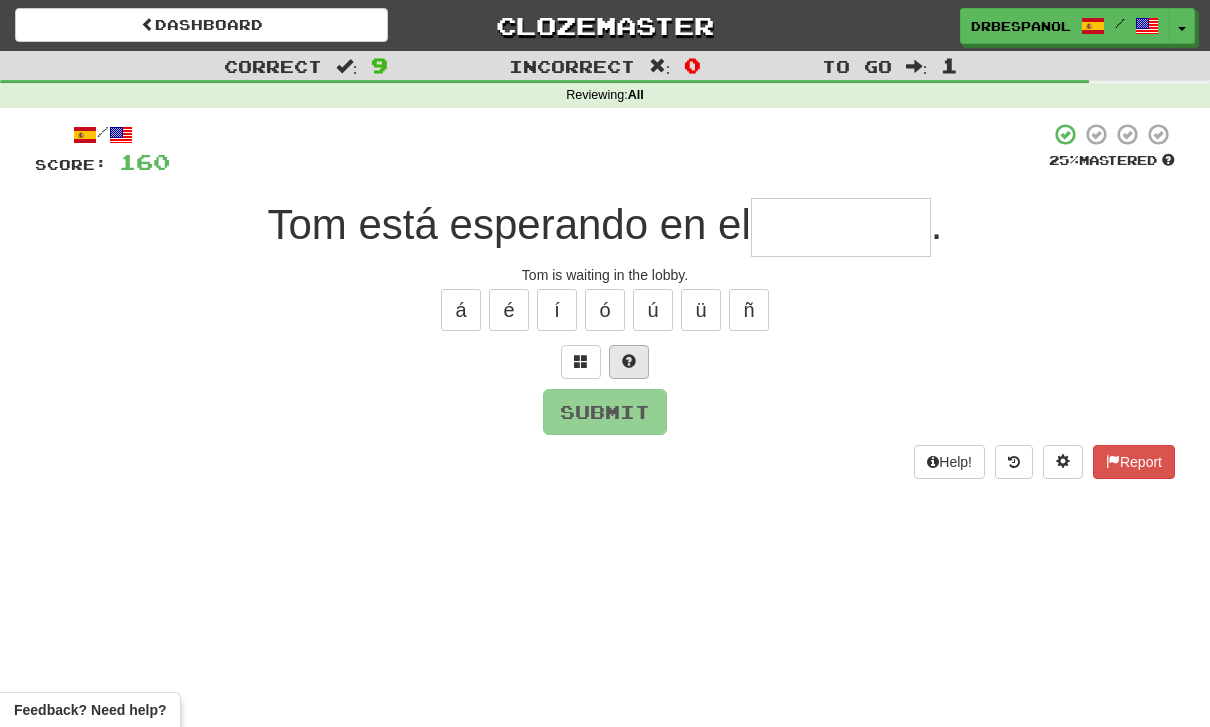 click at bounding box center [629, 361] 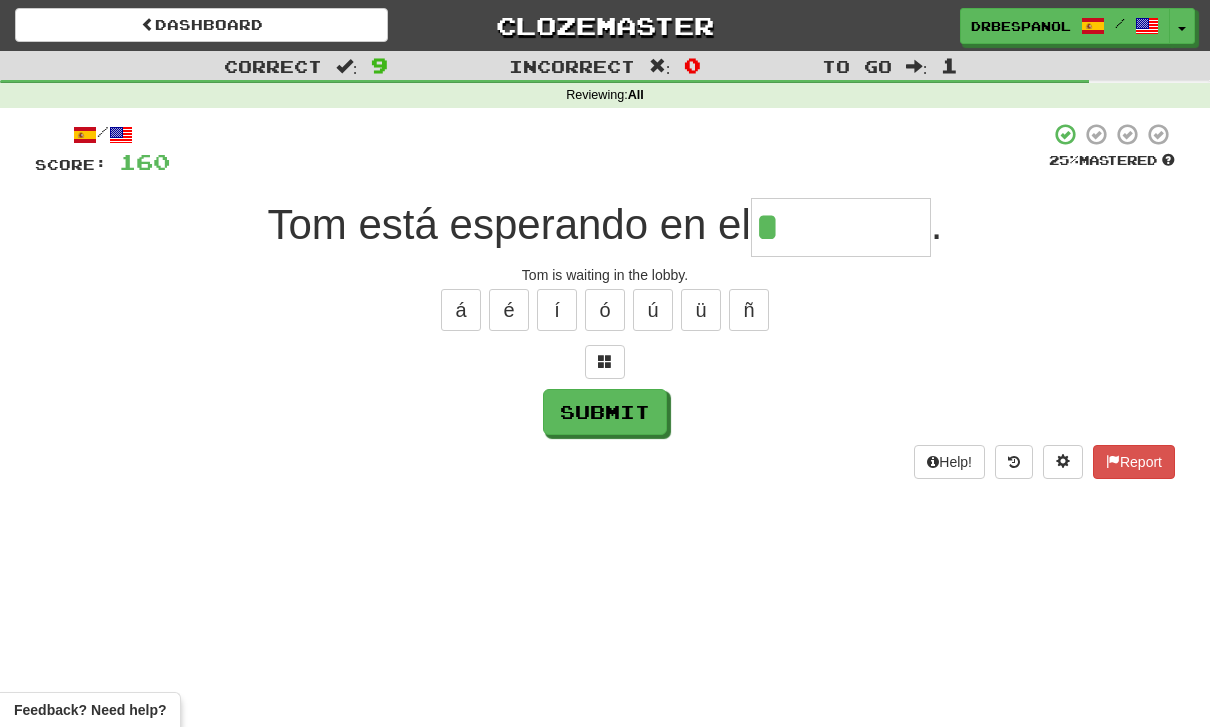 type on "*********" 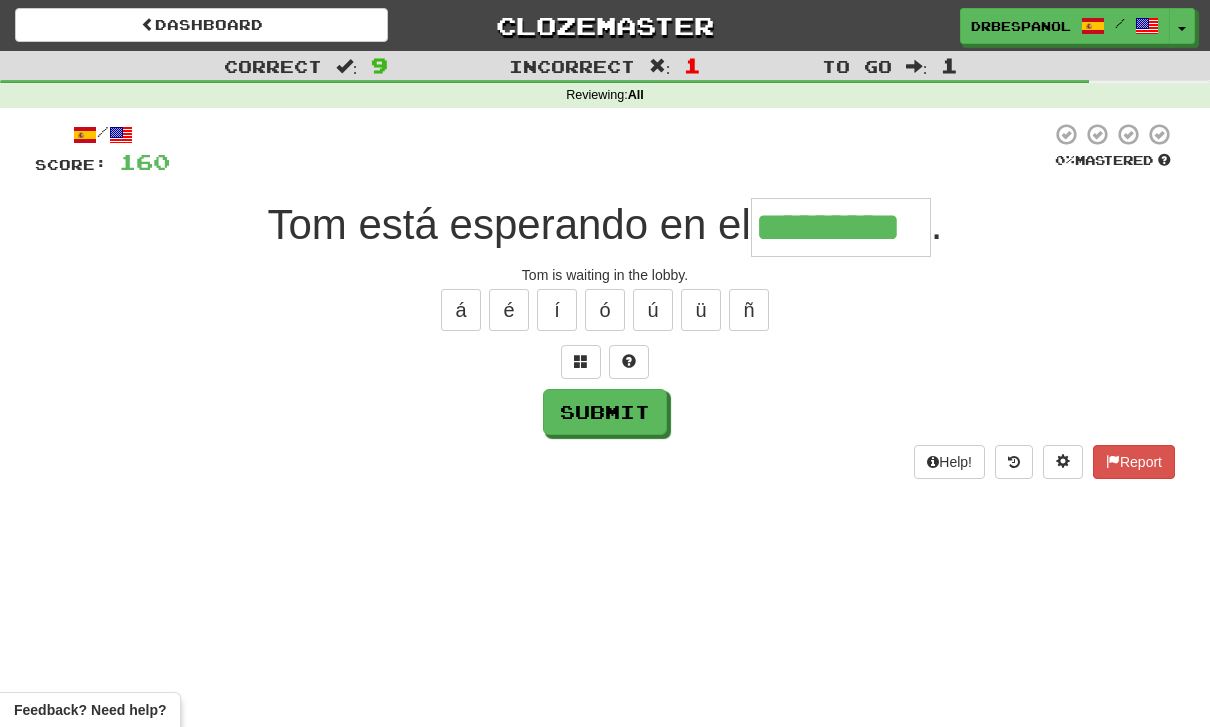 type on "*********" 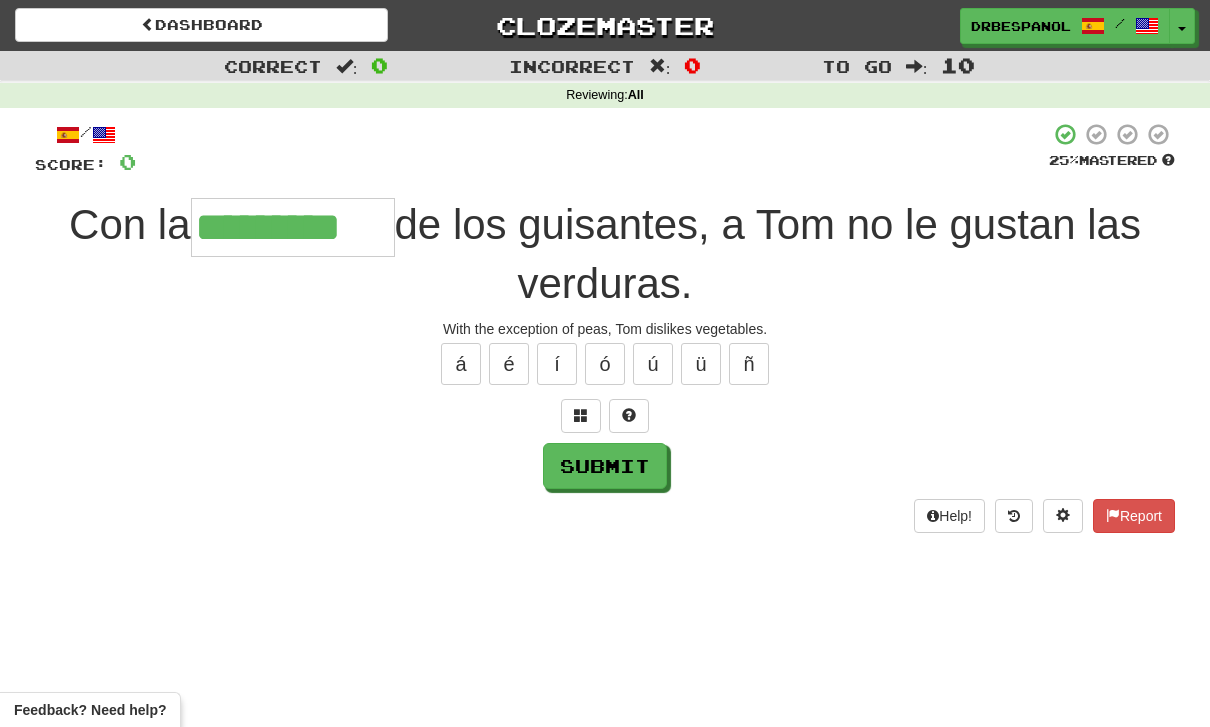 type on "*********" 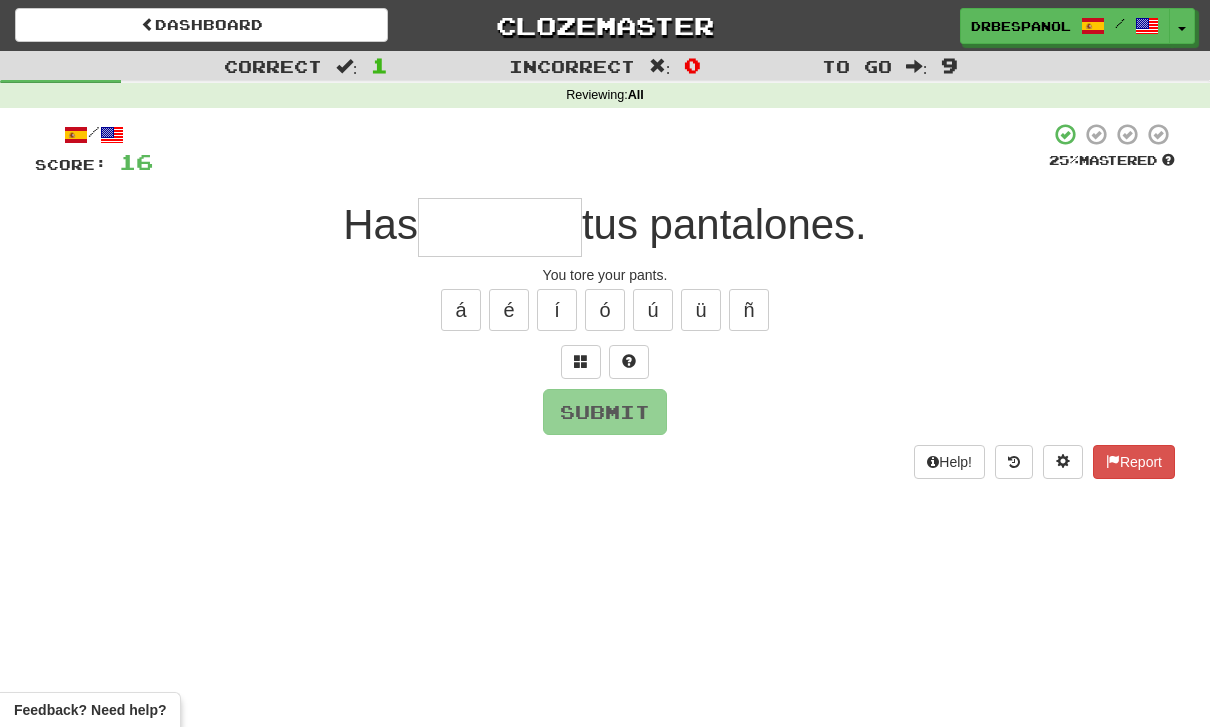type on "*******" 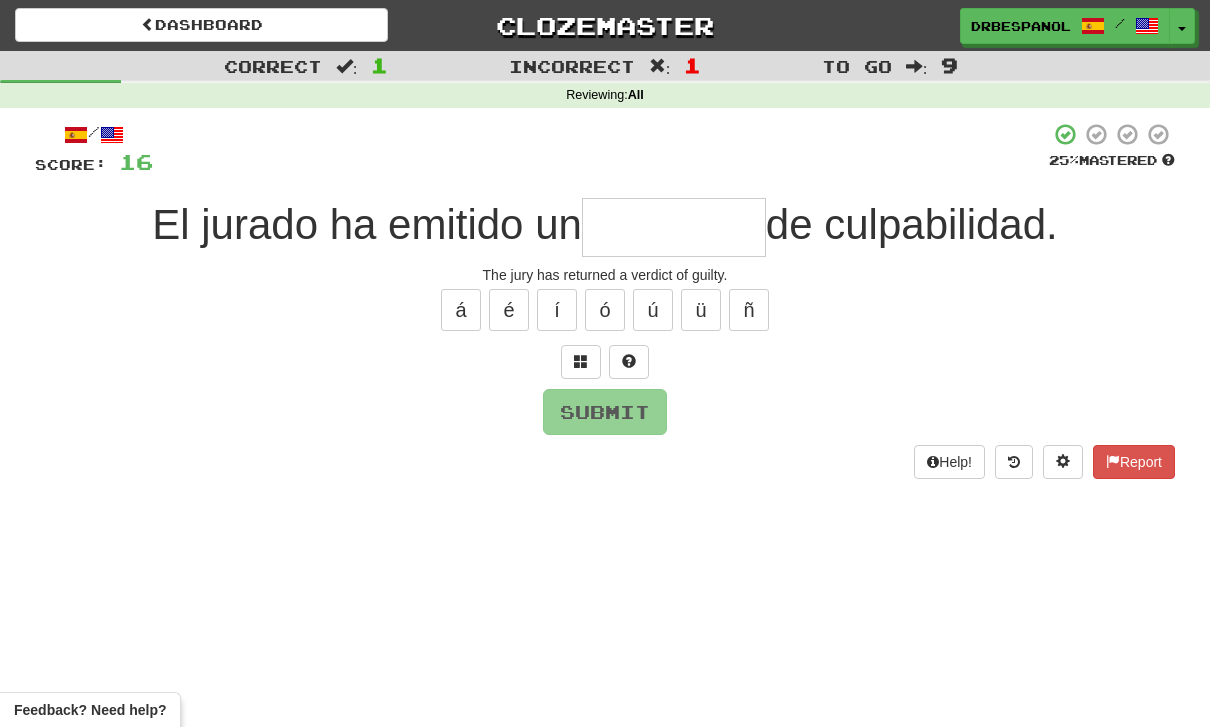 type on "*" 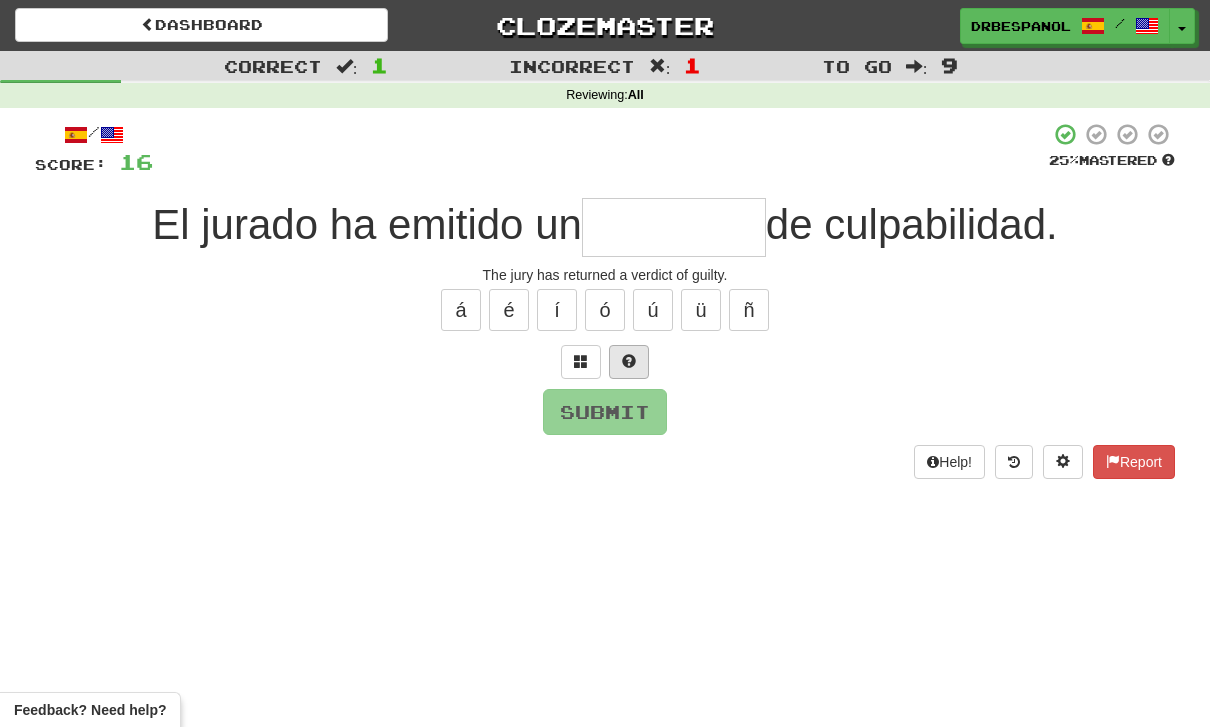 click at bounding box center [629, 362] 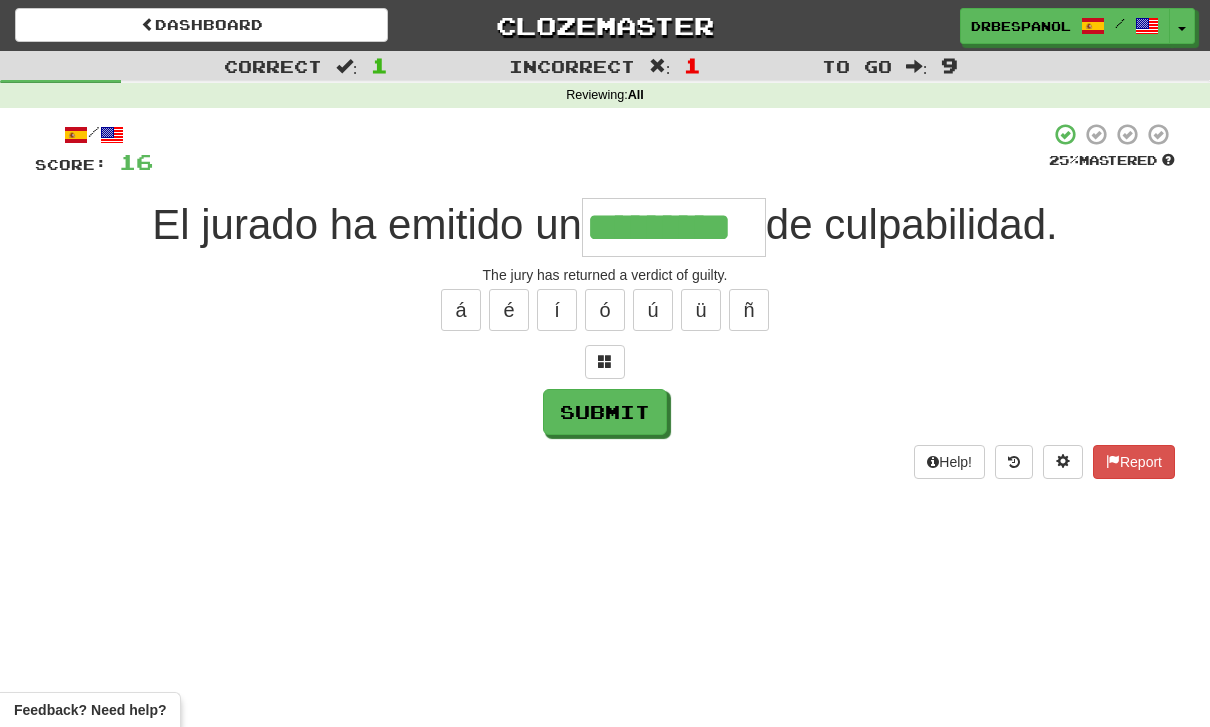 type on "*********" 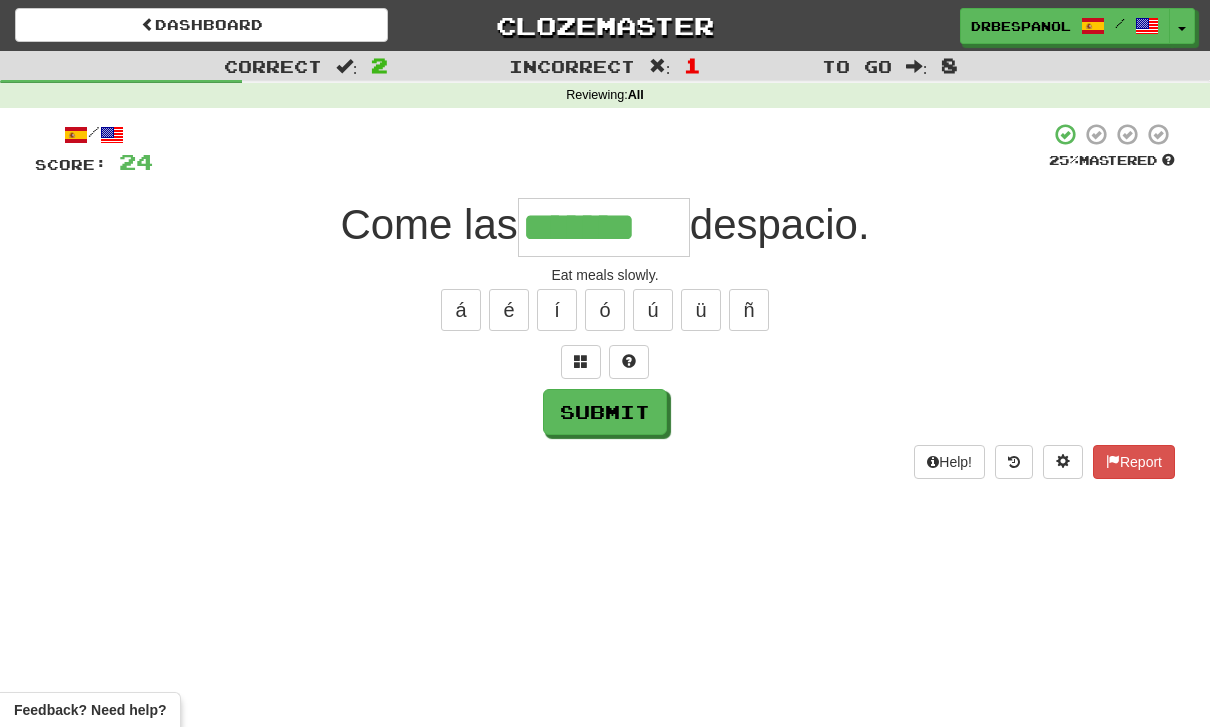 type on "*******" 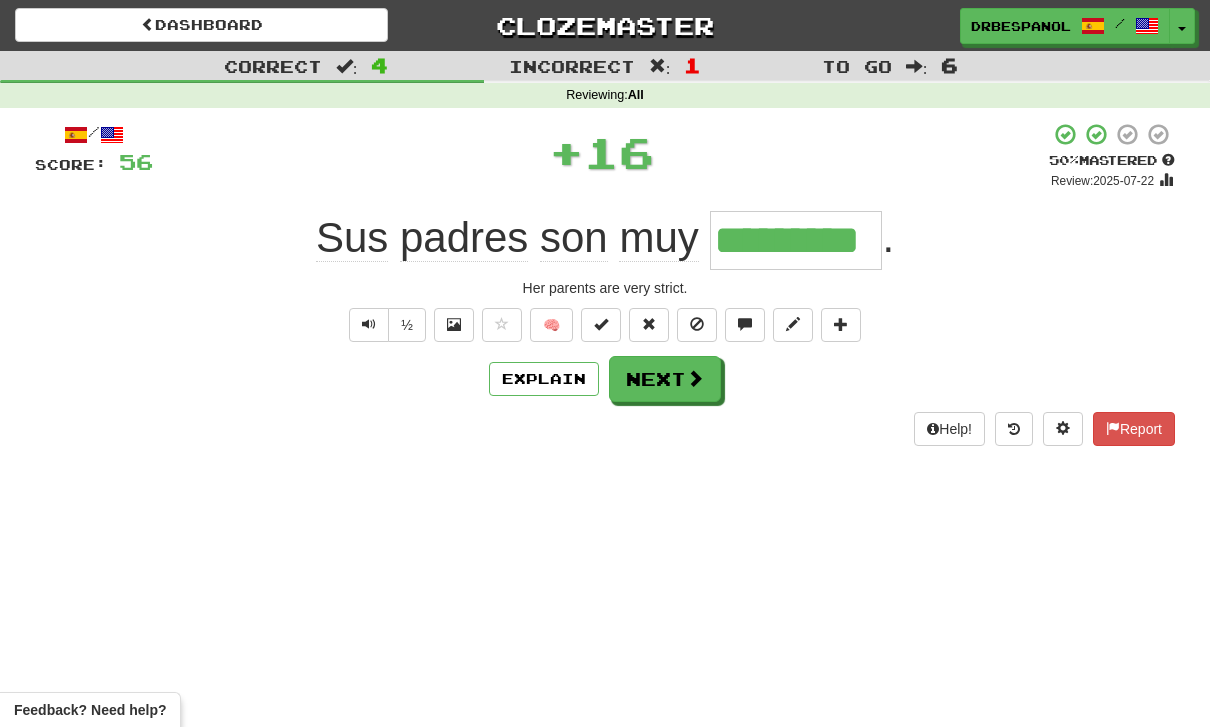 type on "*********" 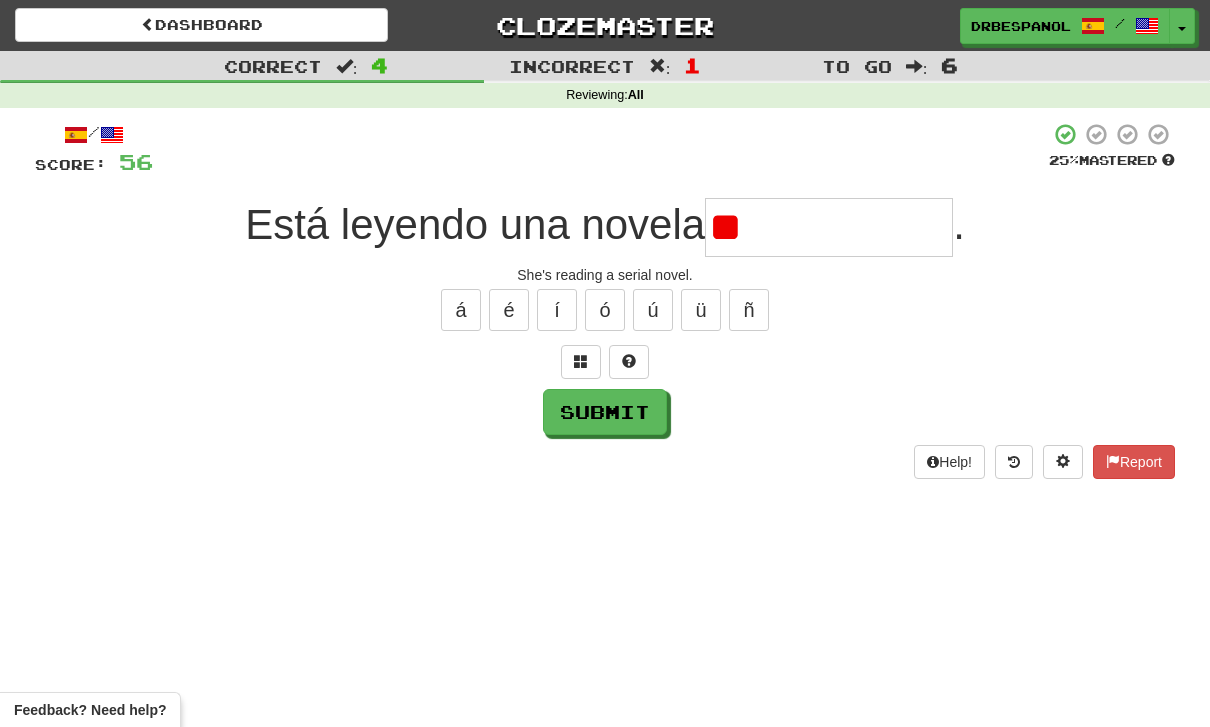 type on "*" 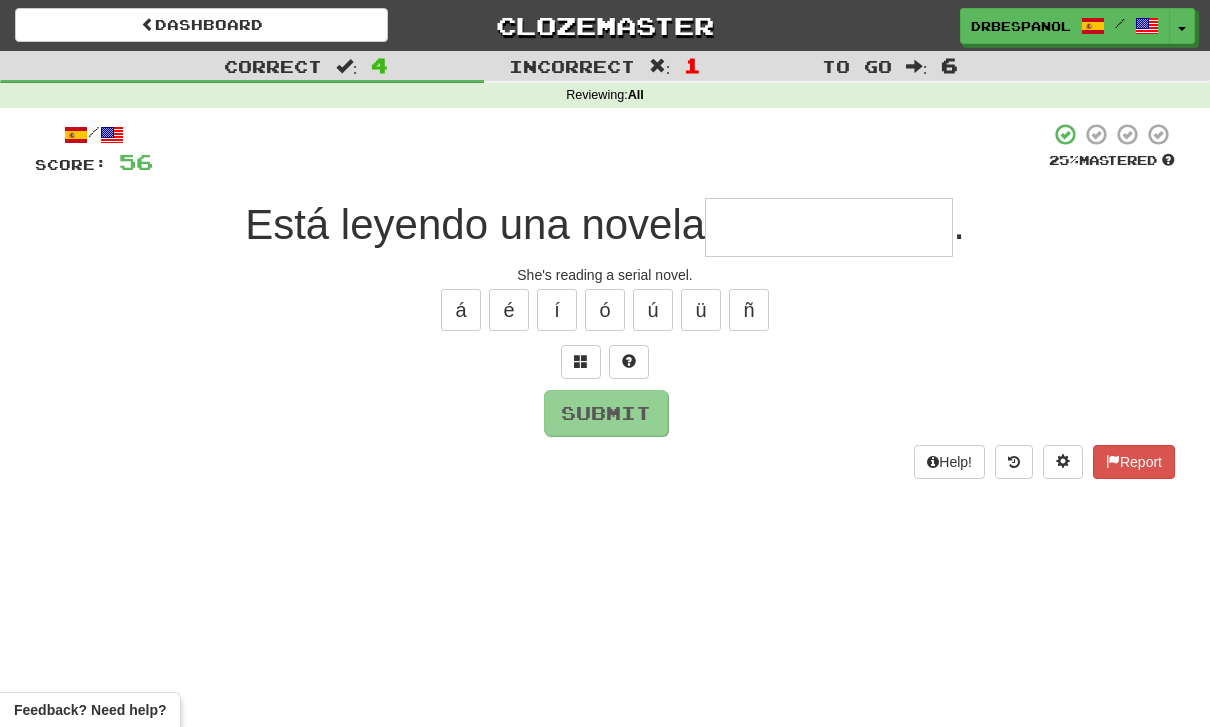 type on "**********" 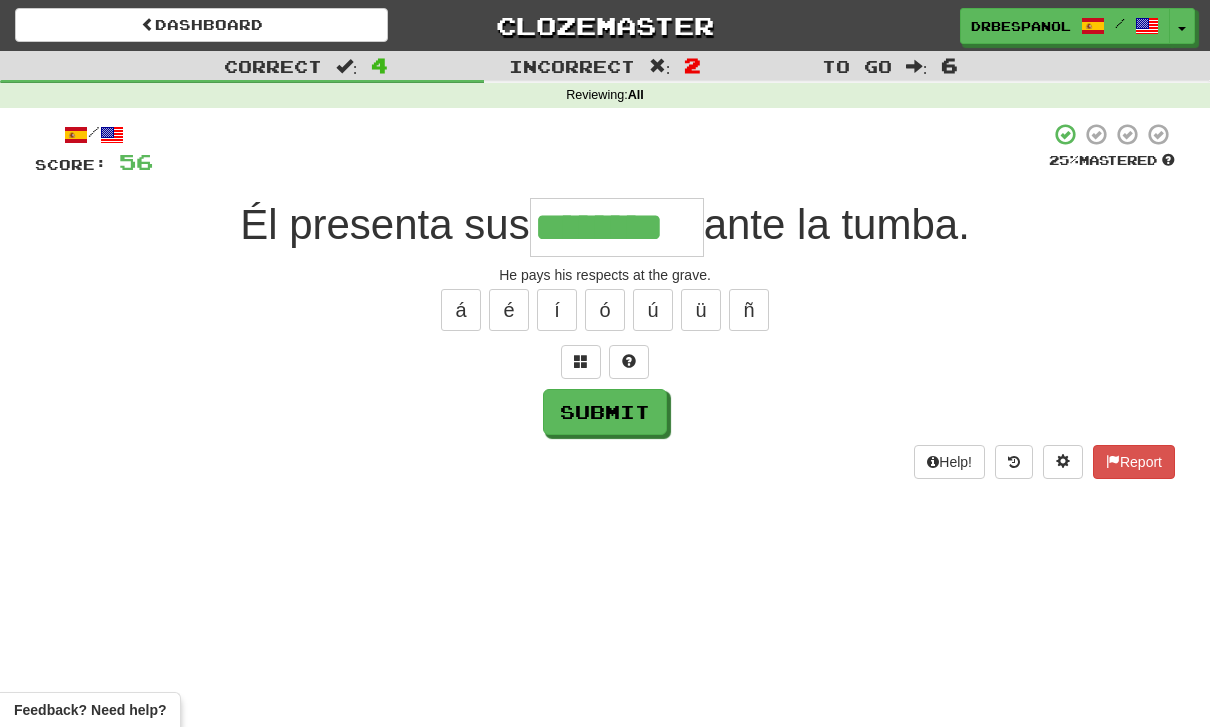 type on "********" 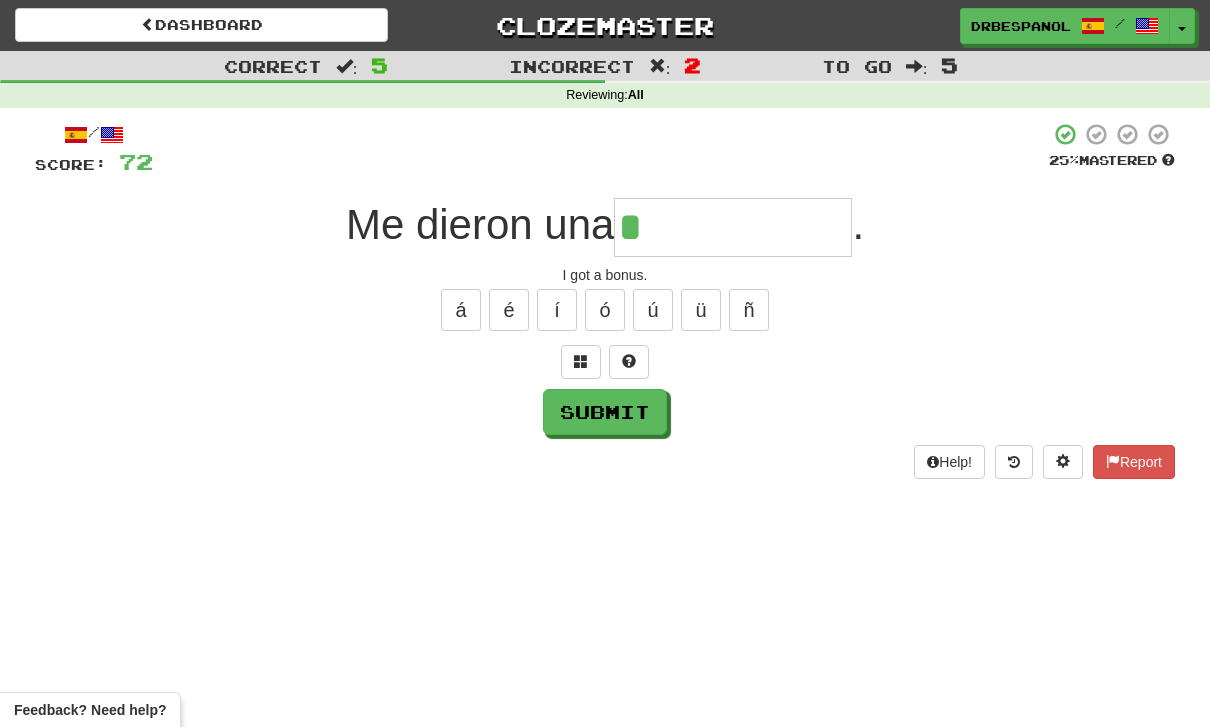 type on "**********" 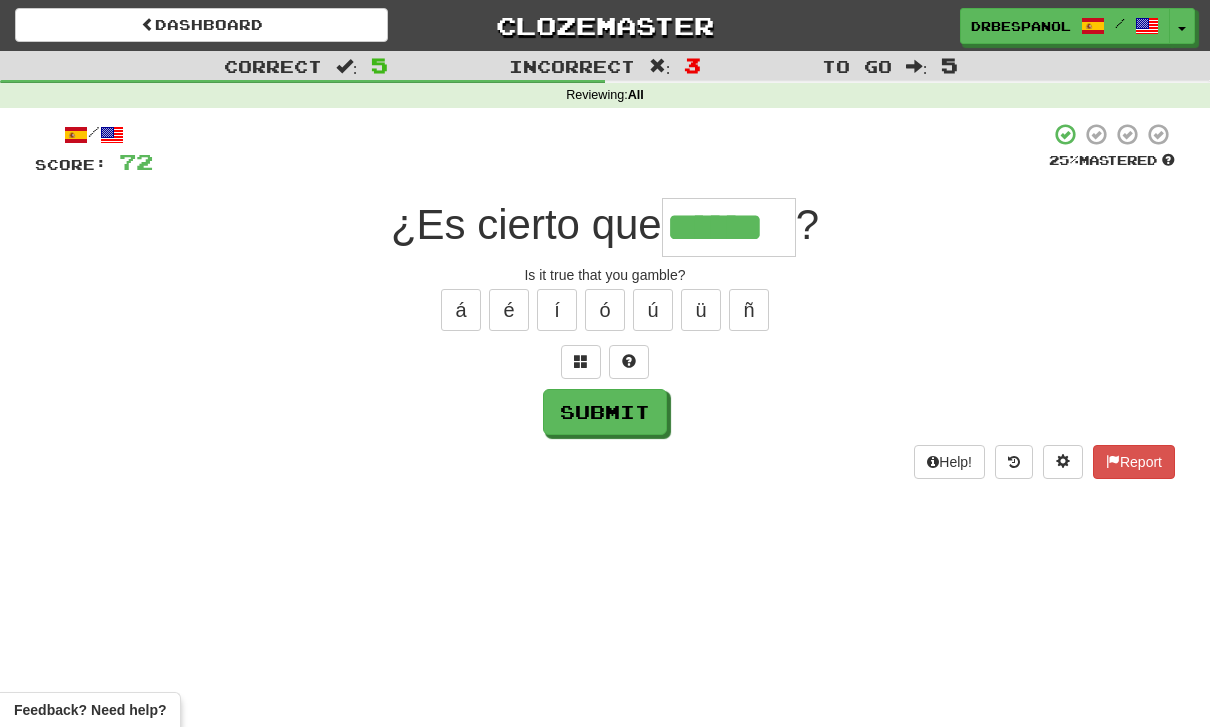 type on "******" 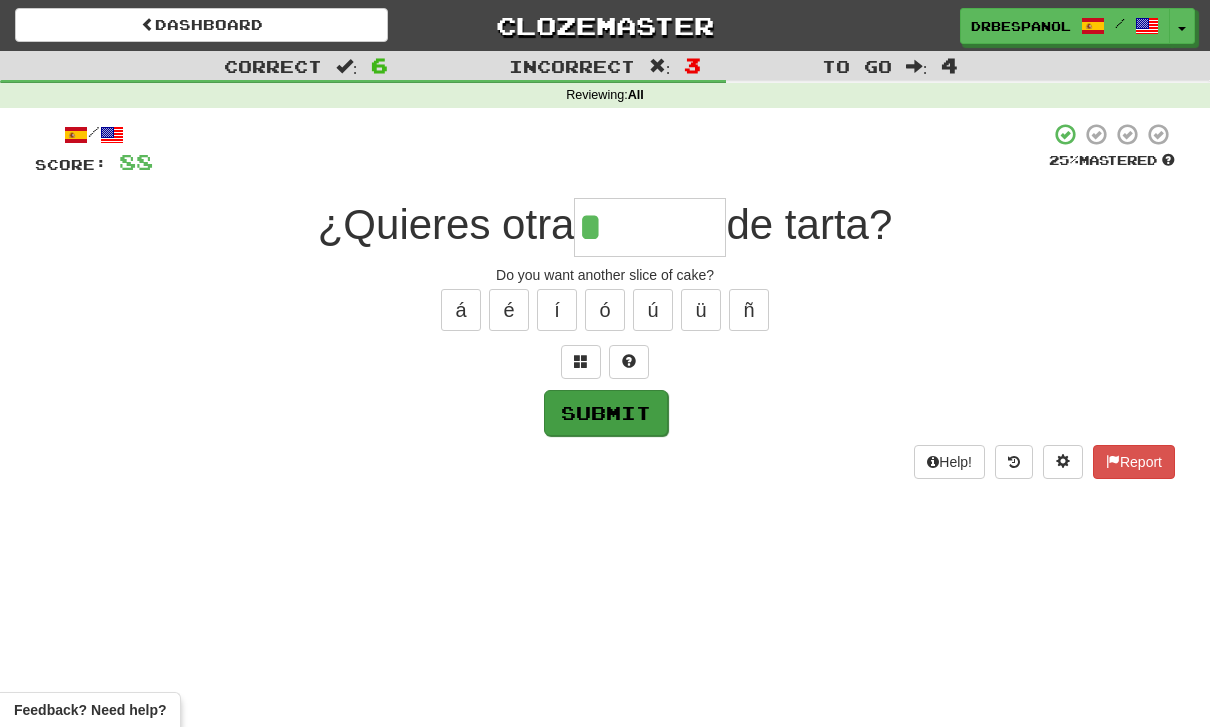 click on "Submit" at bounding box center [606, 413] 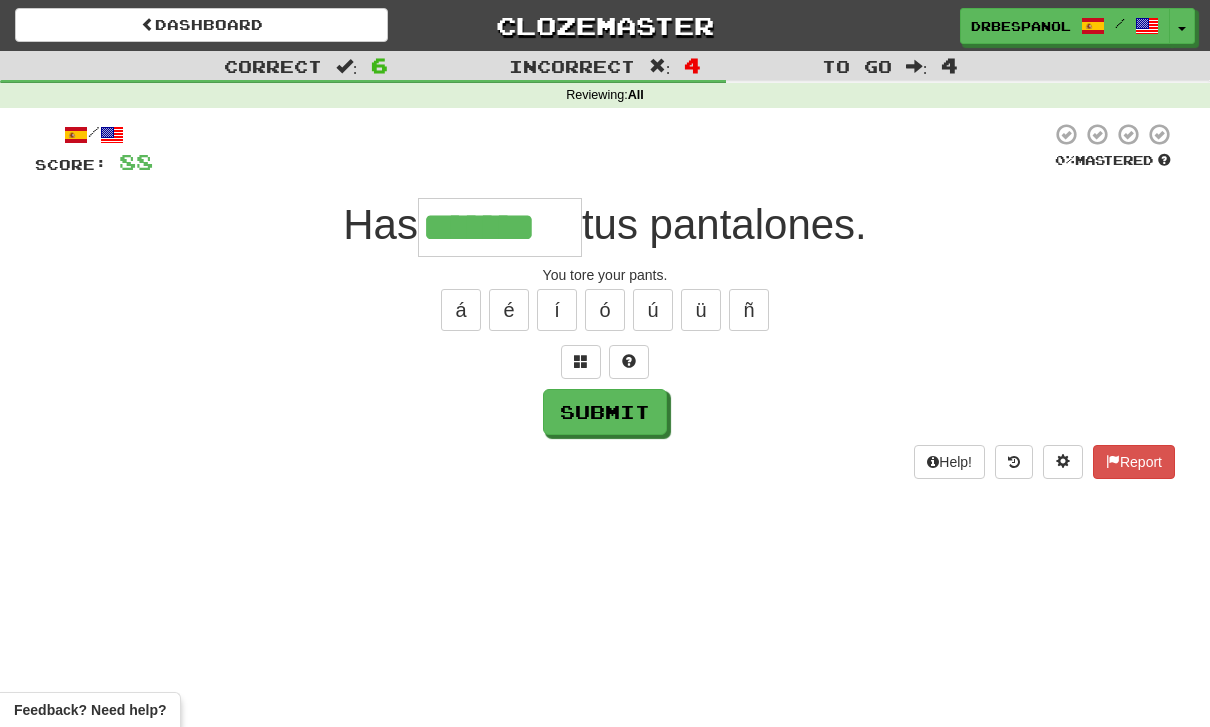 type on "*******" 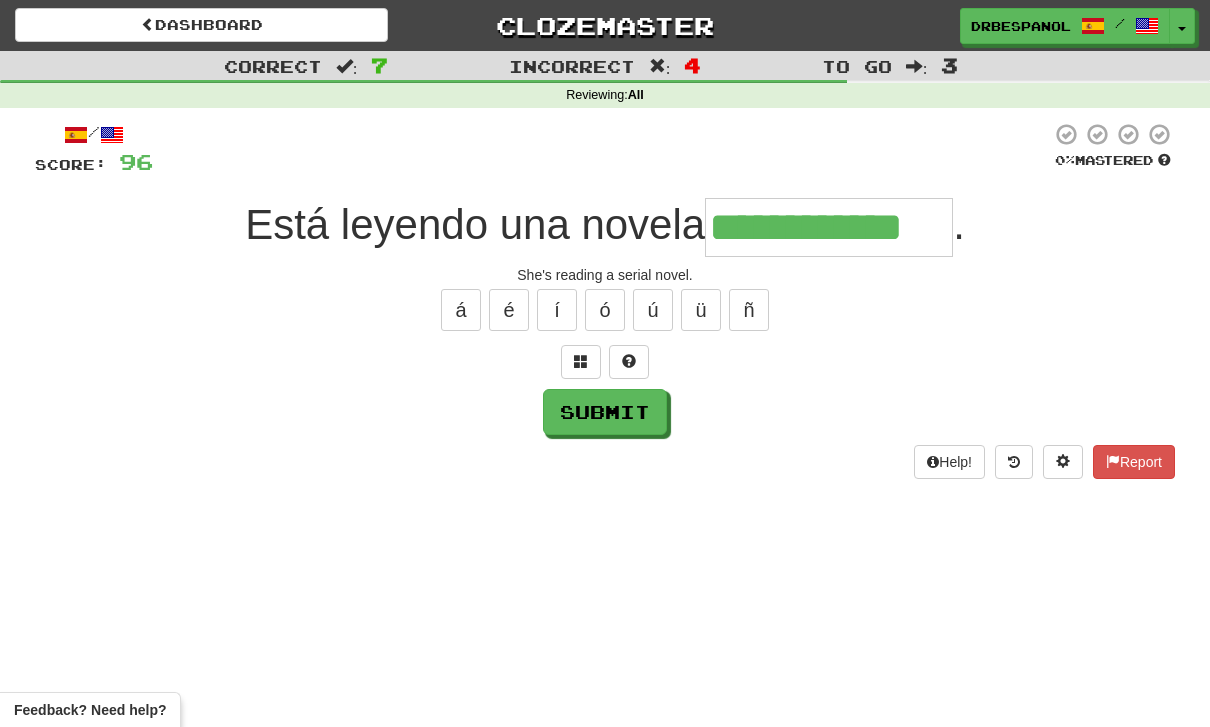 type on "**********" 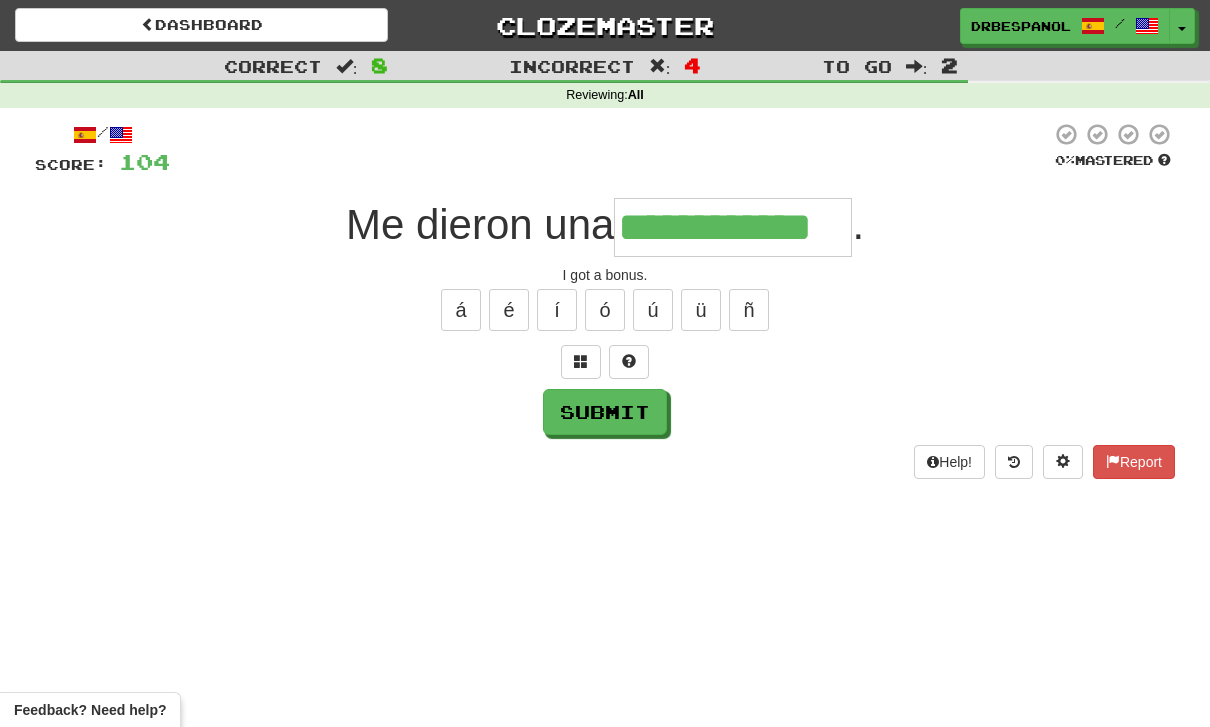 type on "**********" 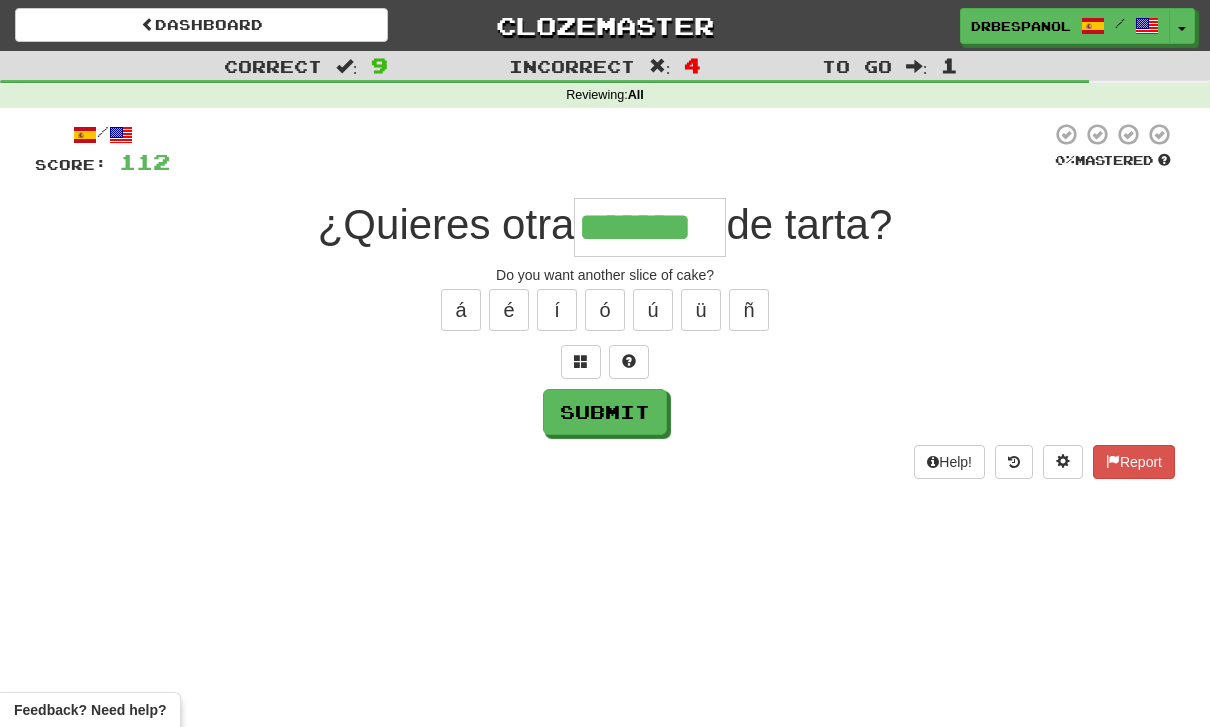 type on "*******" 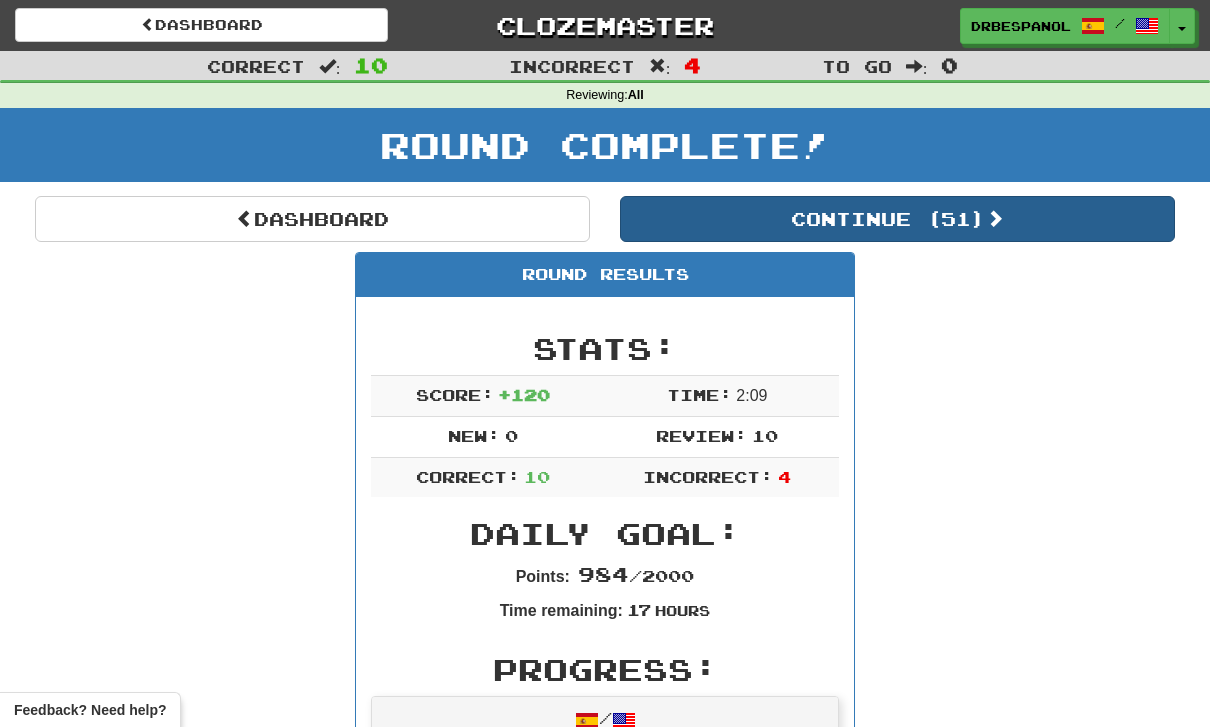 click on "Continue ( 51 )" at bounding box center [897, 219] 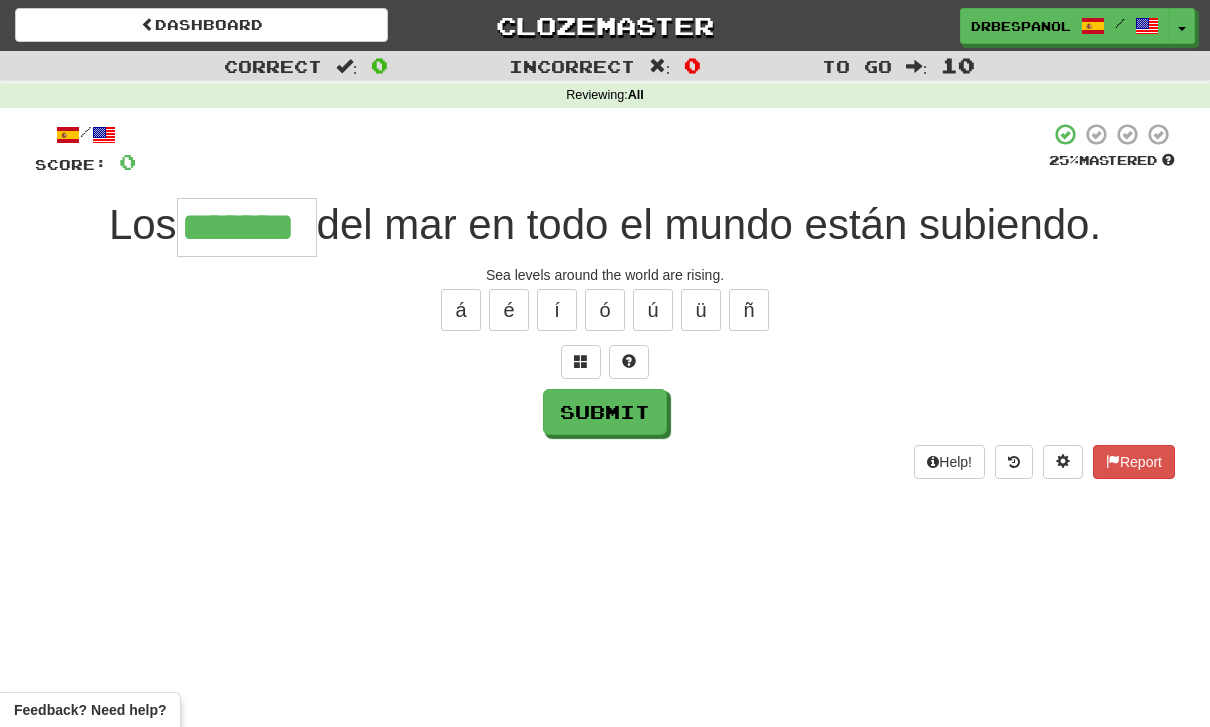 type on "*******" 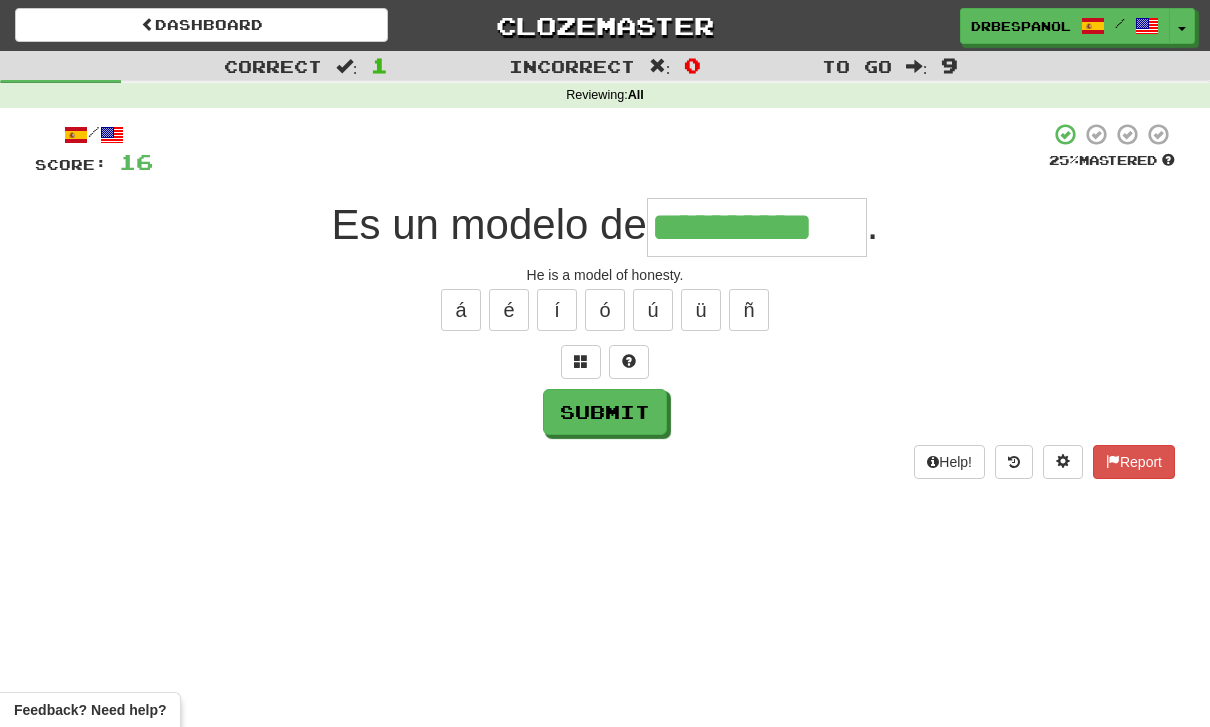 type on "**********" 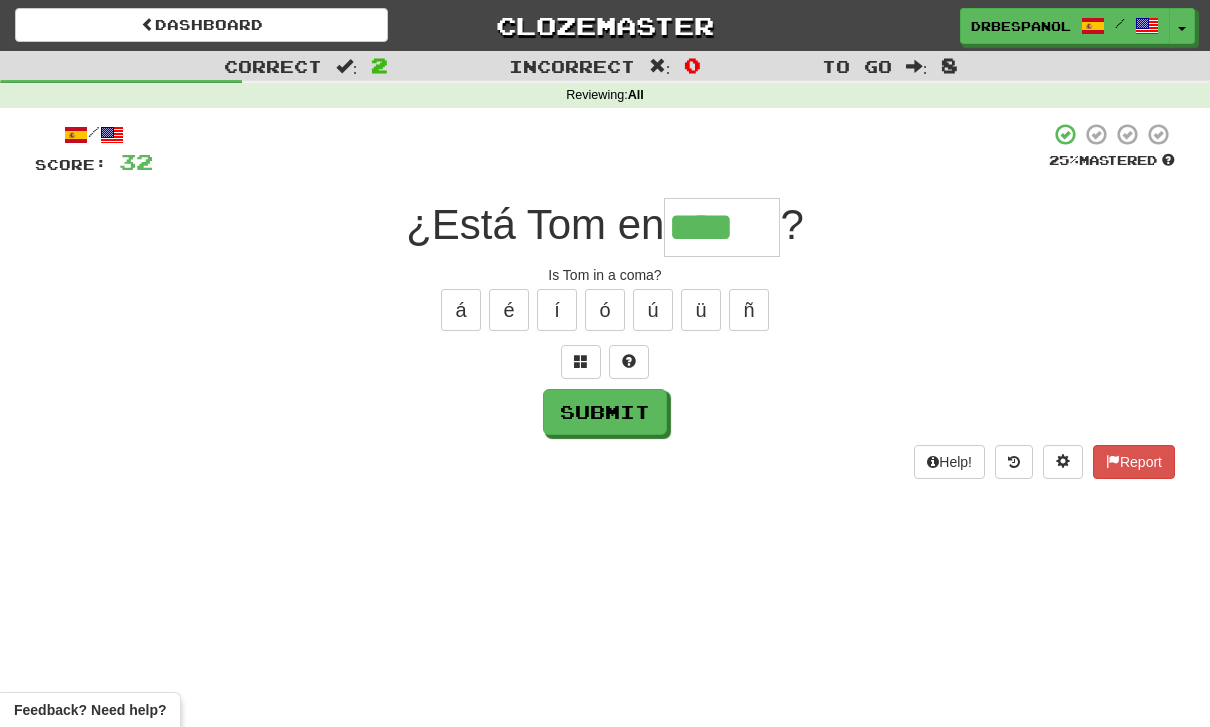 type on "****" 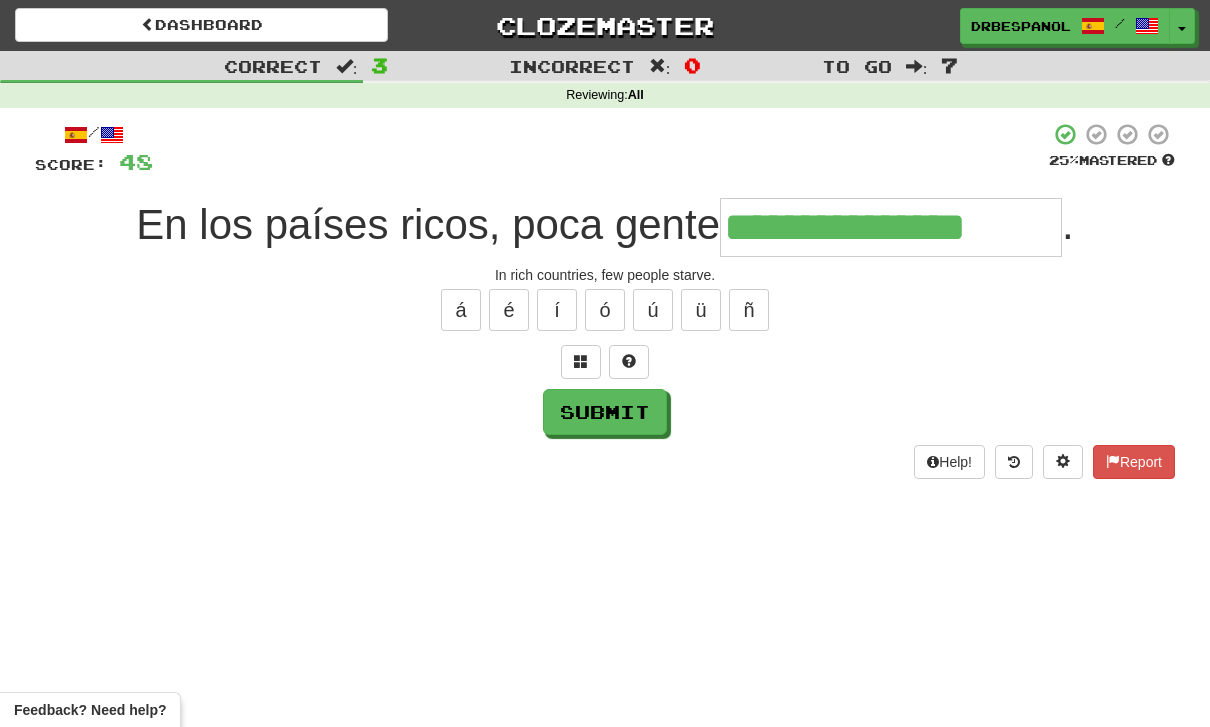 type on "**********" 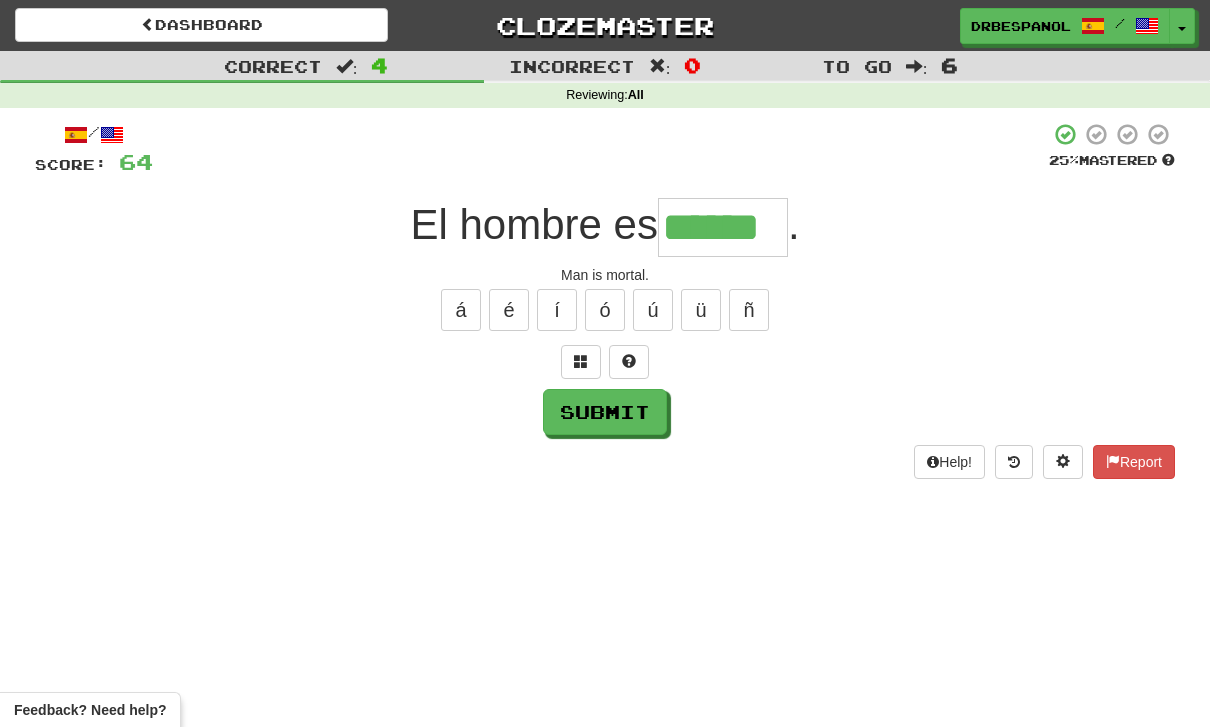 type on "******" 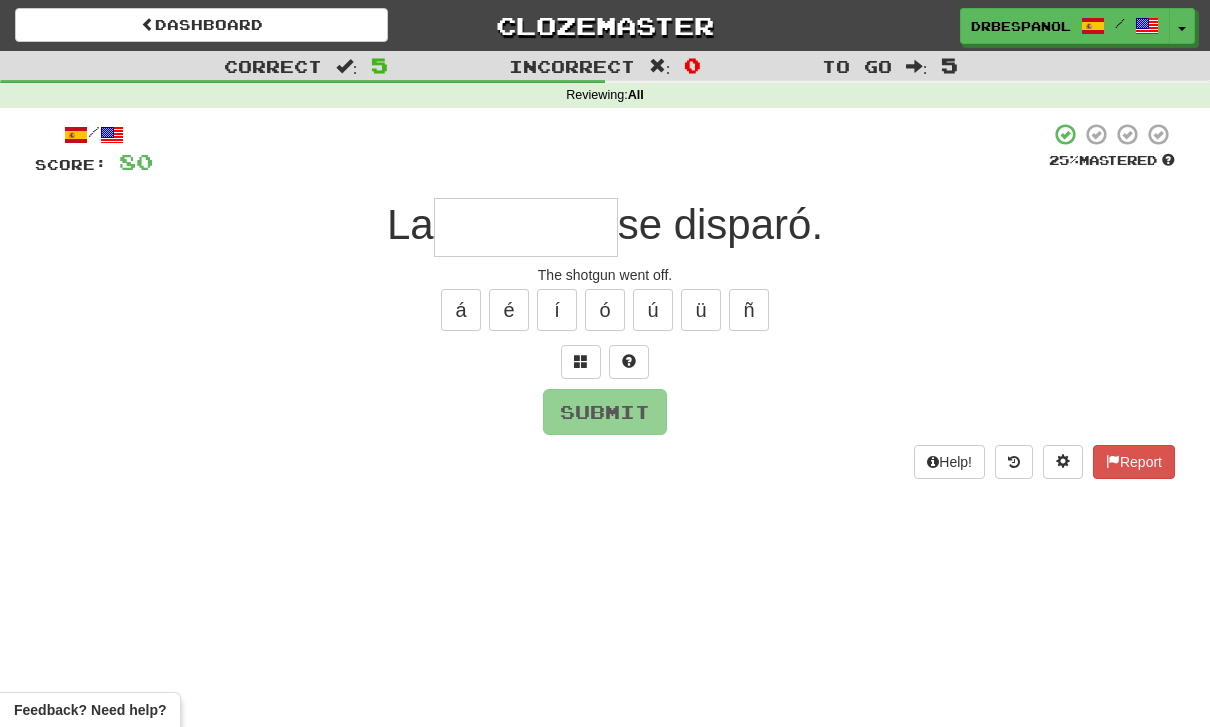 type on "*" 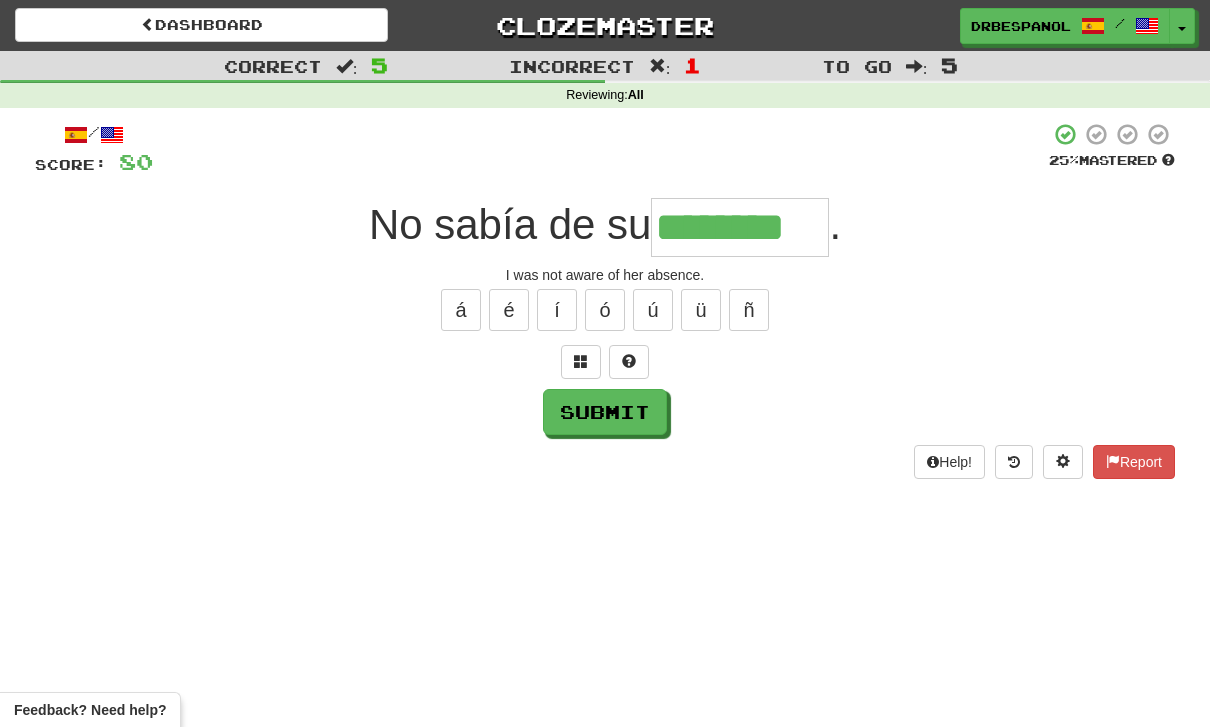 type on "********" 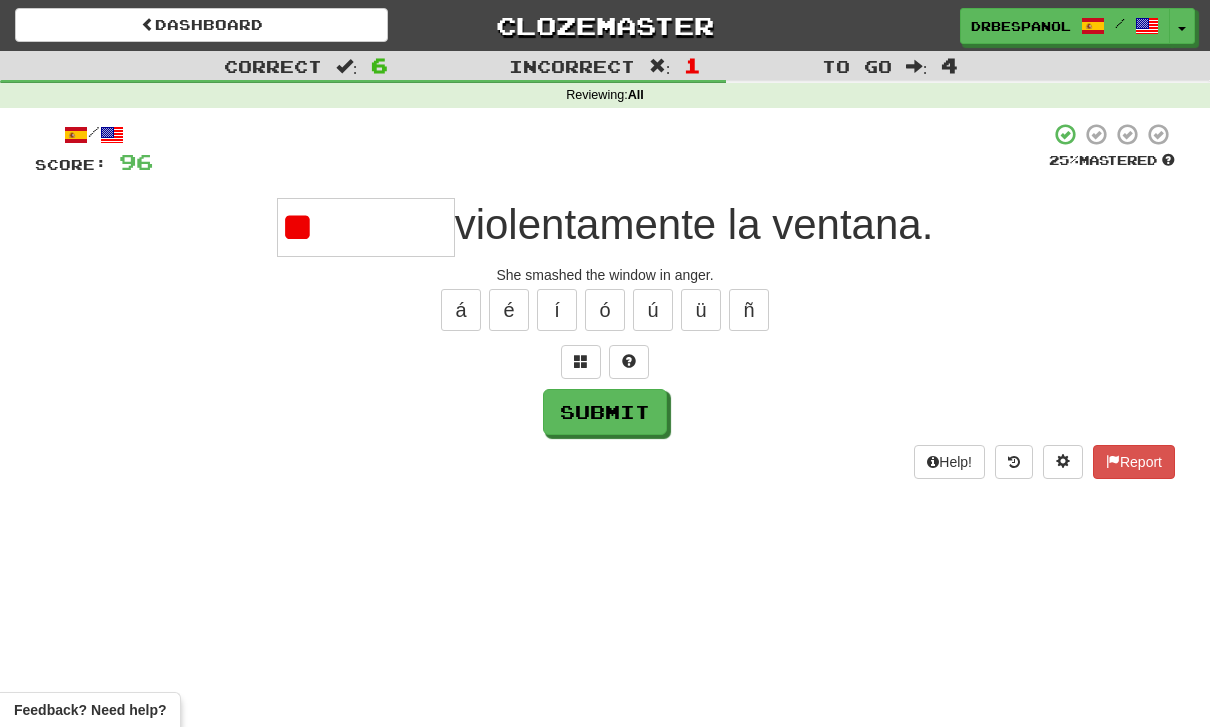 type on "*" 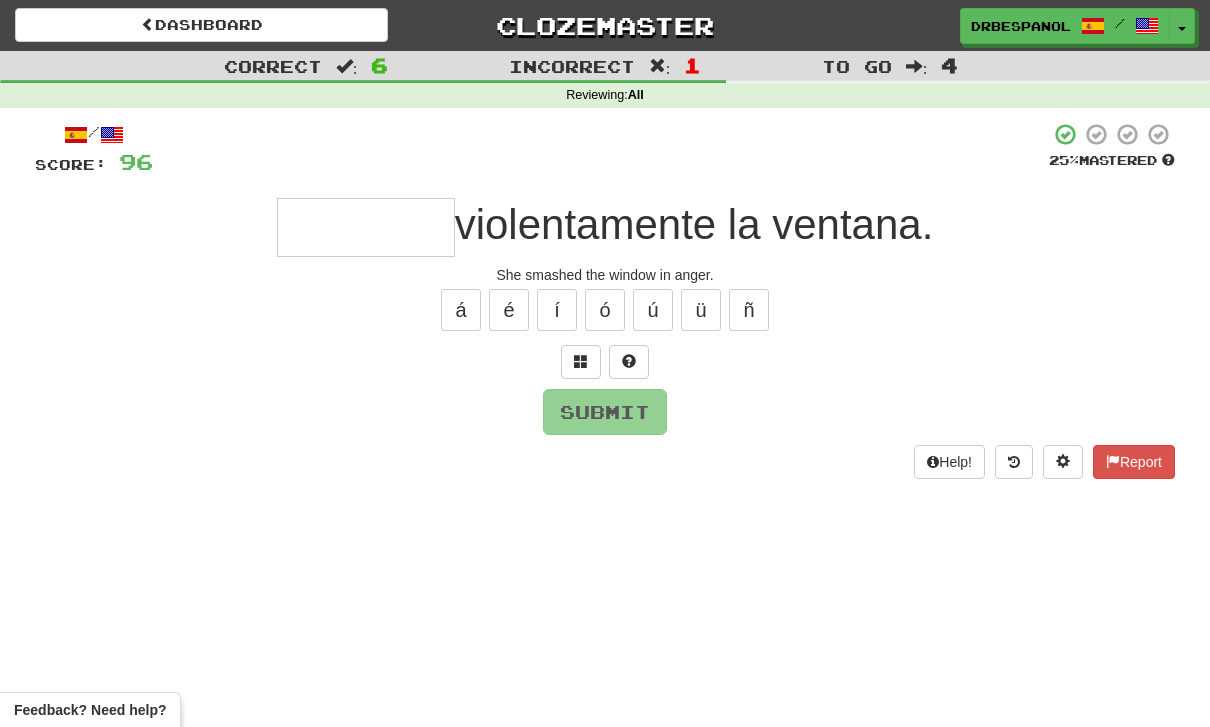 type on "*" 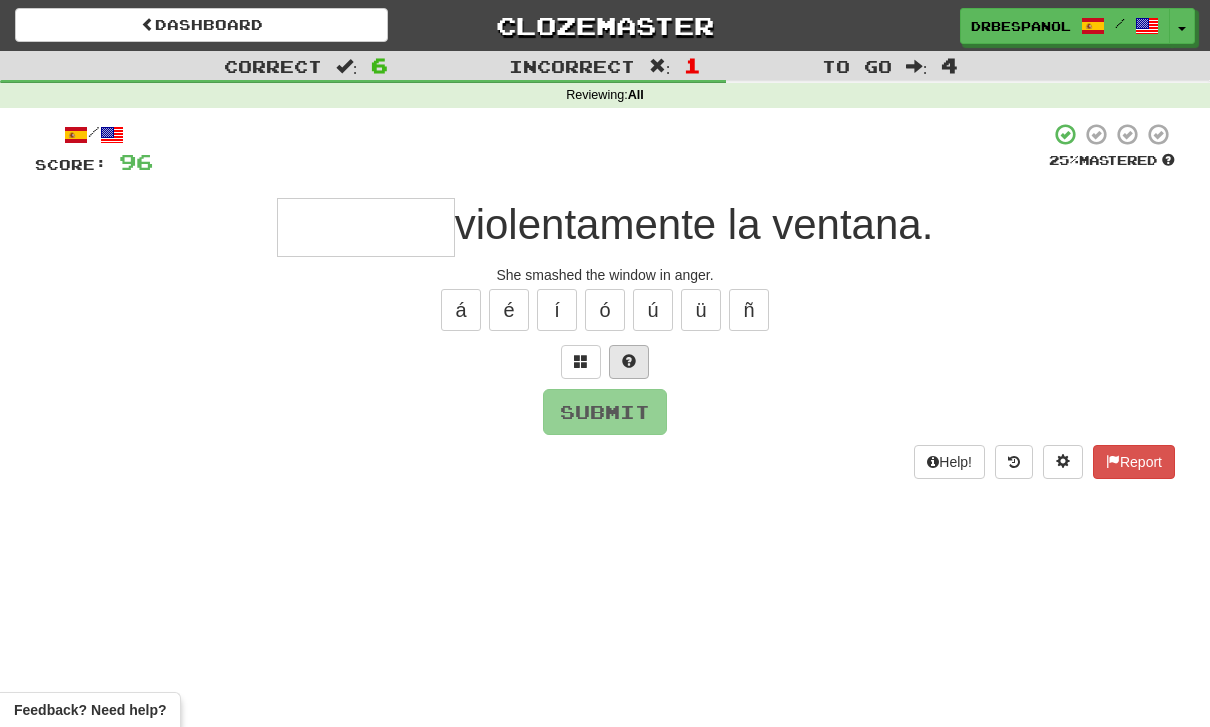 click at bounding box center [629, 361] 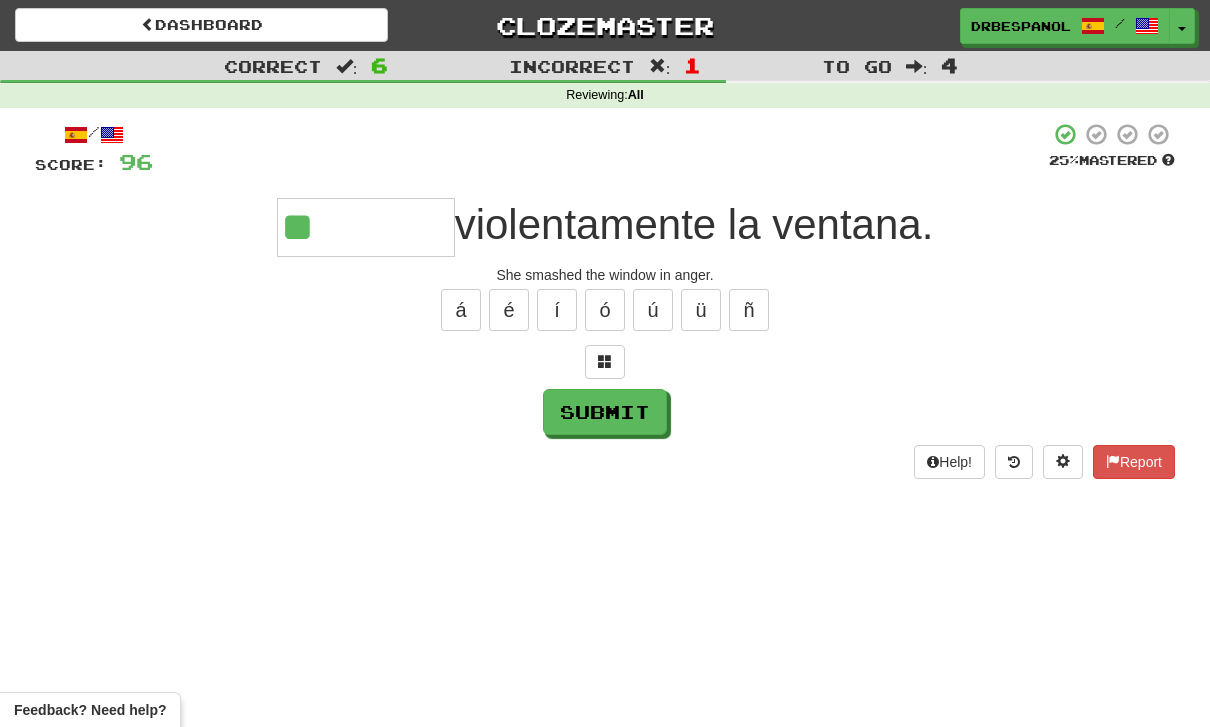 type on "********" 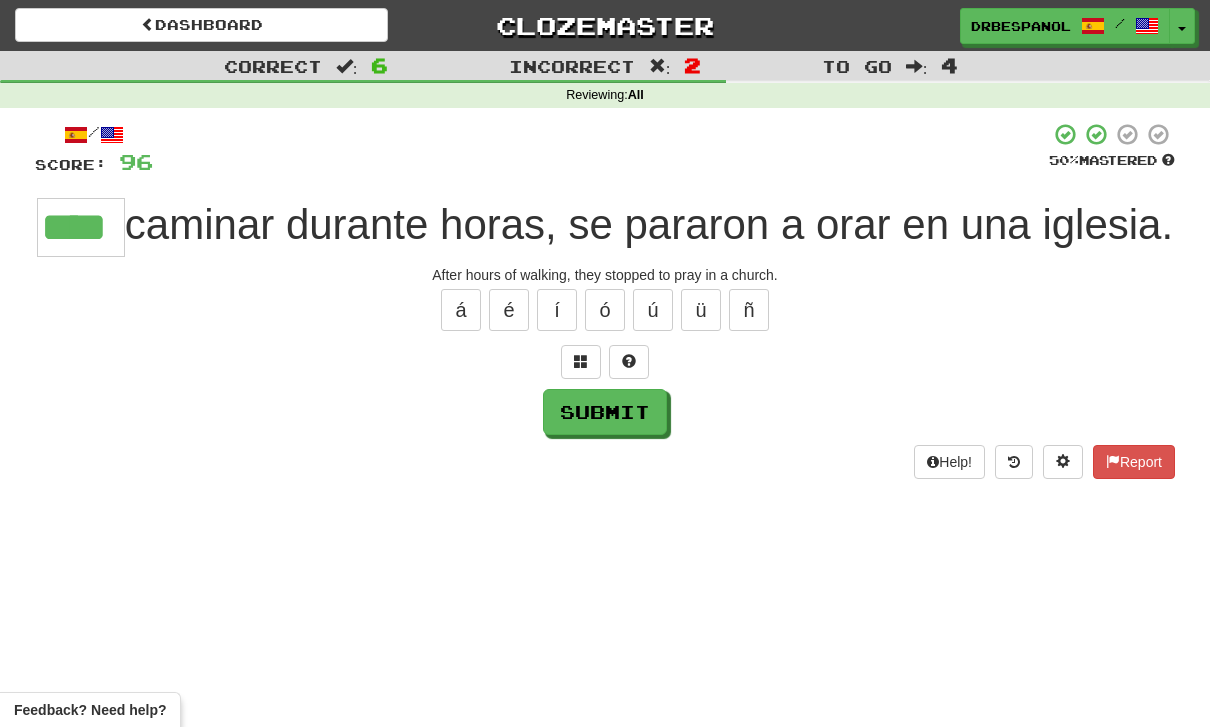 type on "****" 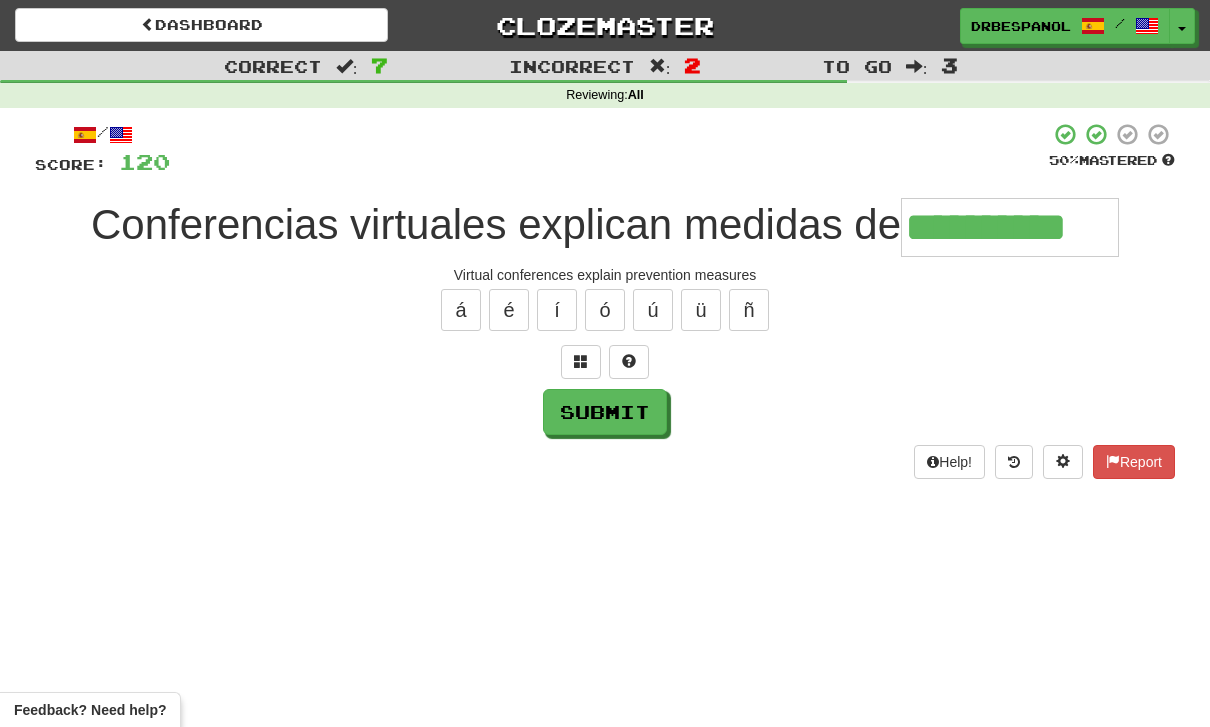 type on "**********" 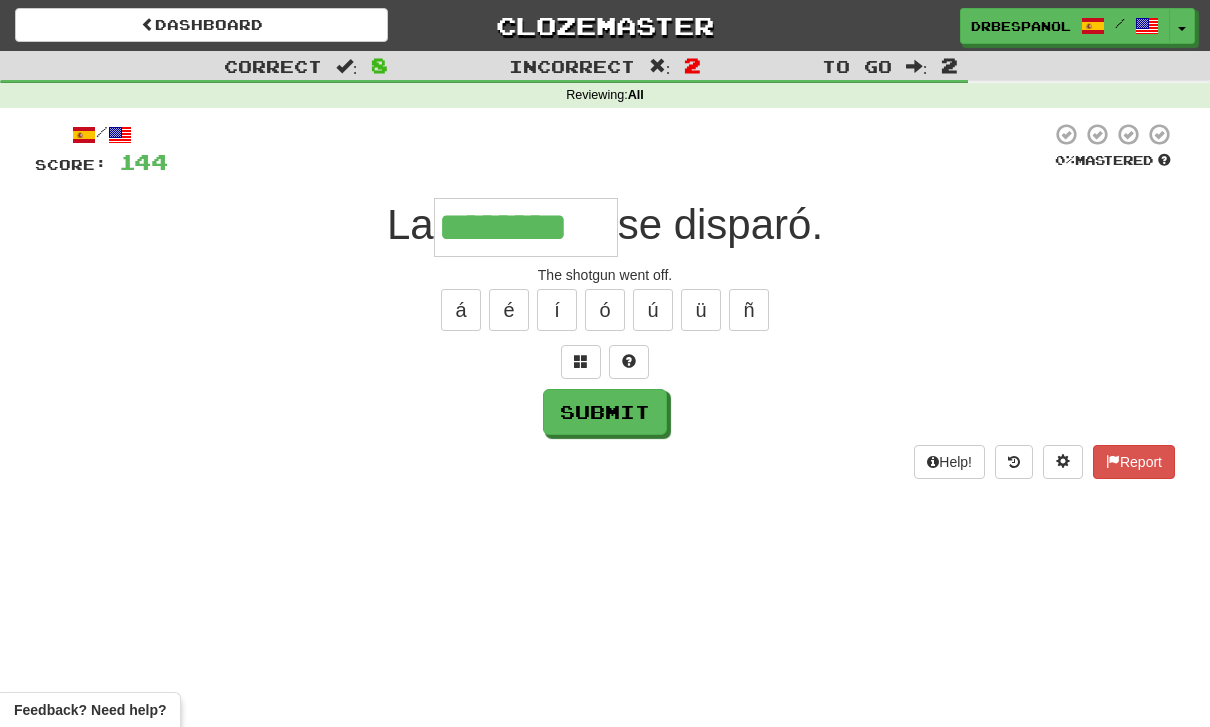 type on "********" 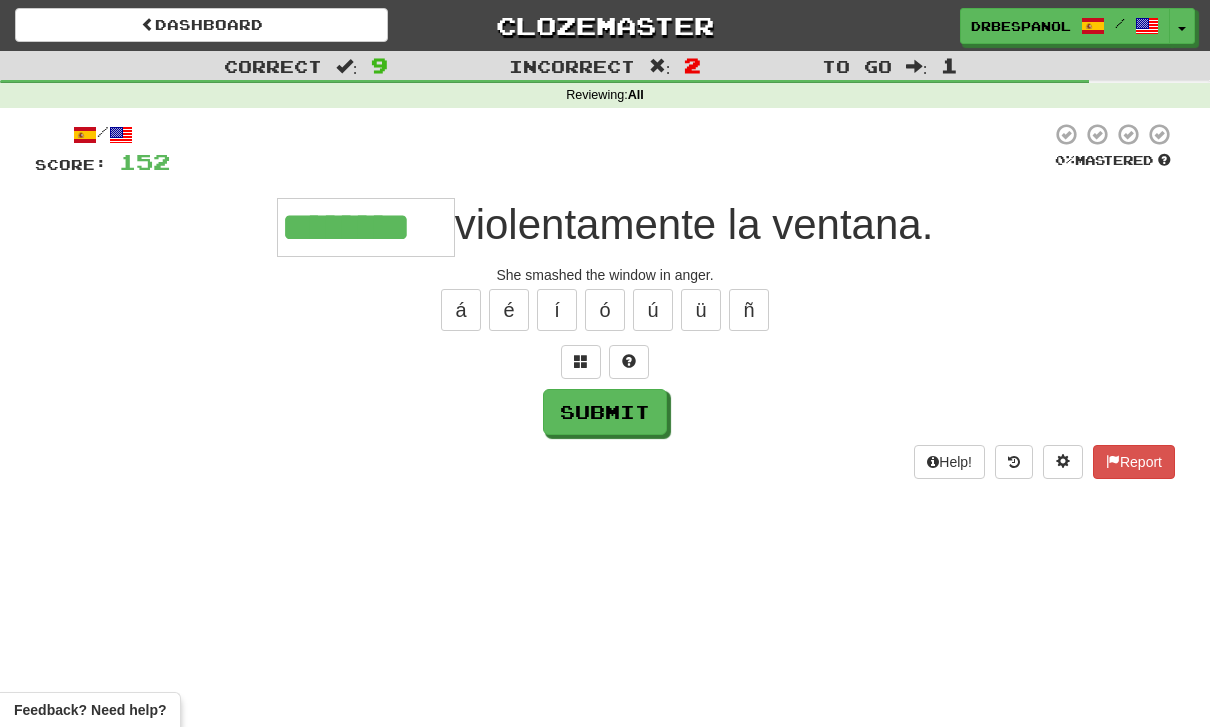 type on "********" 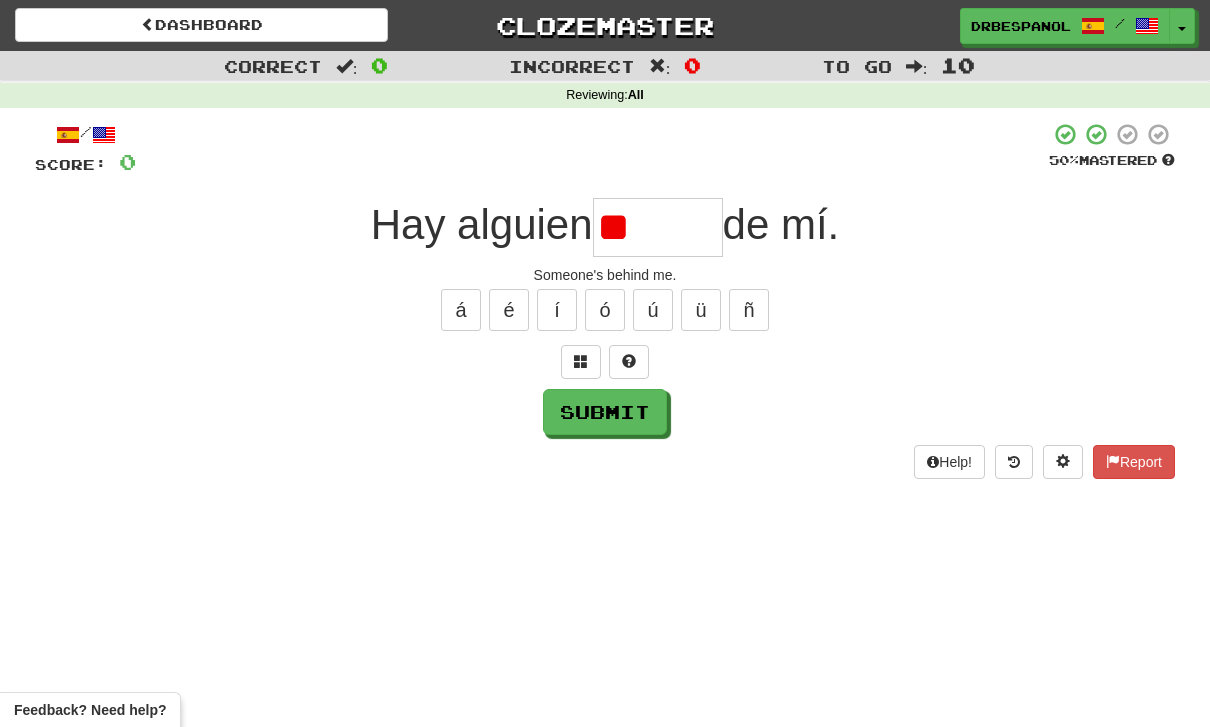 type on "*" 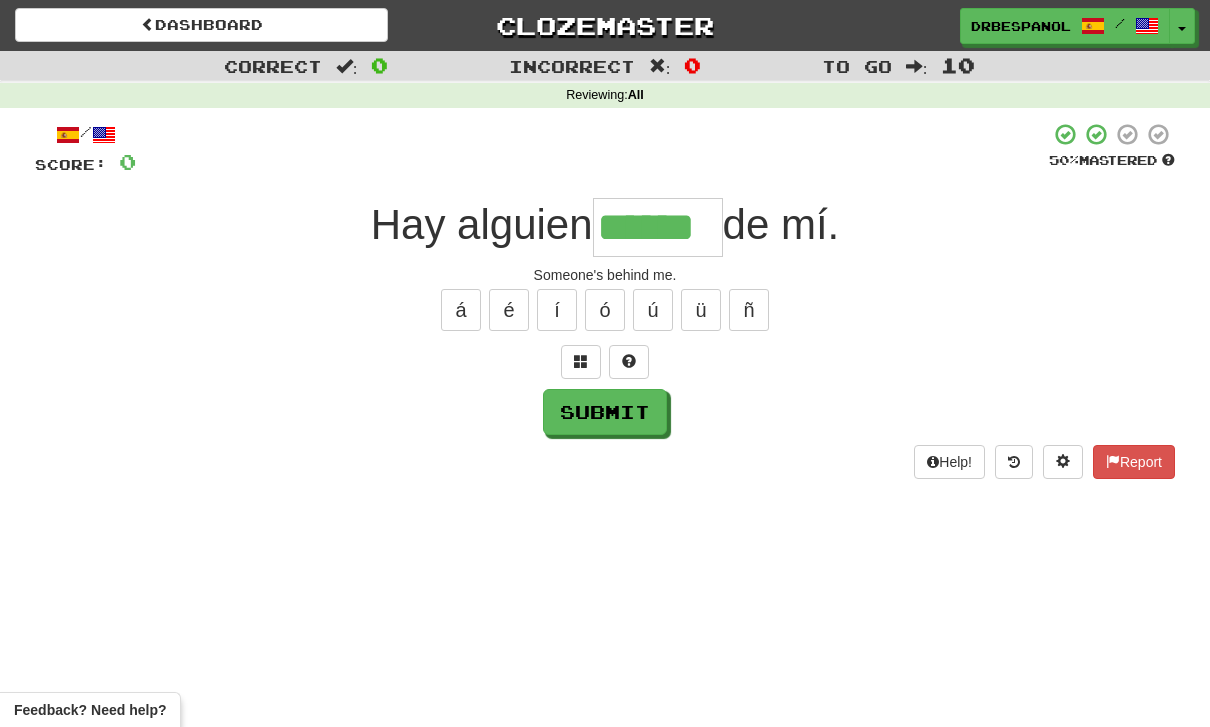 type on "******" 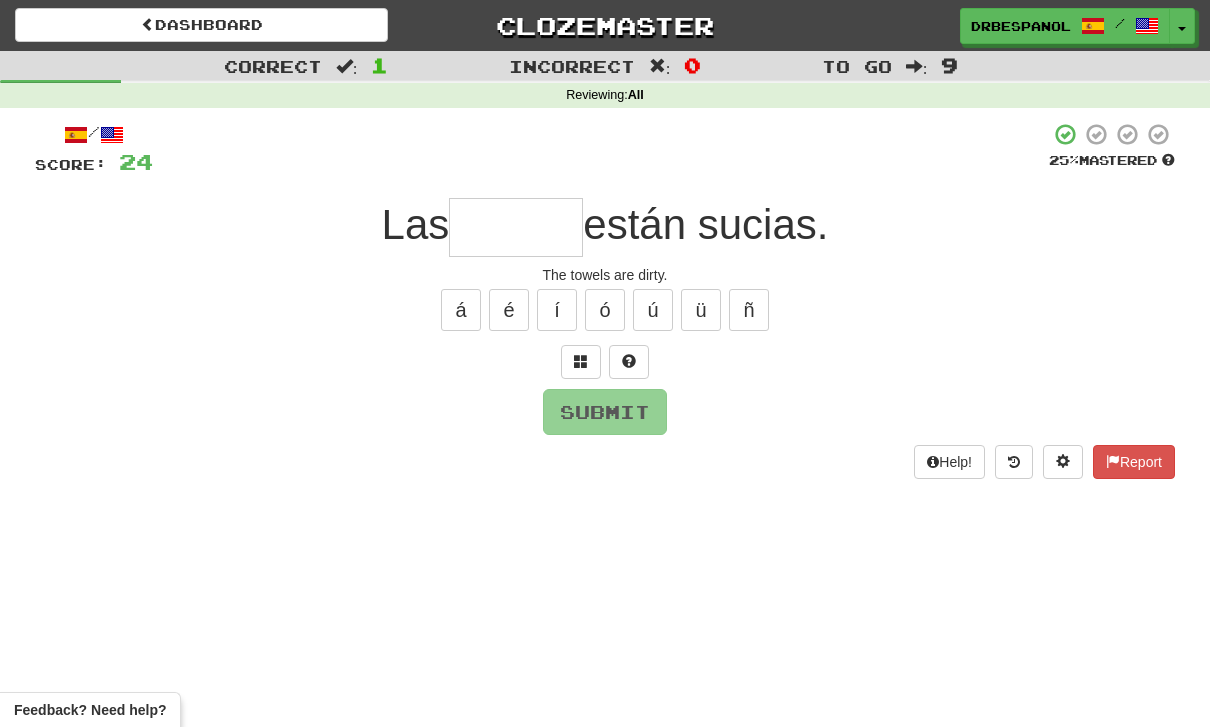 type on "*" 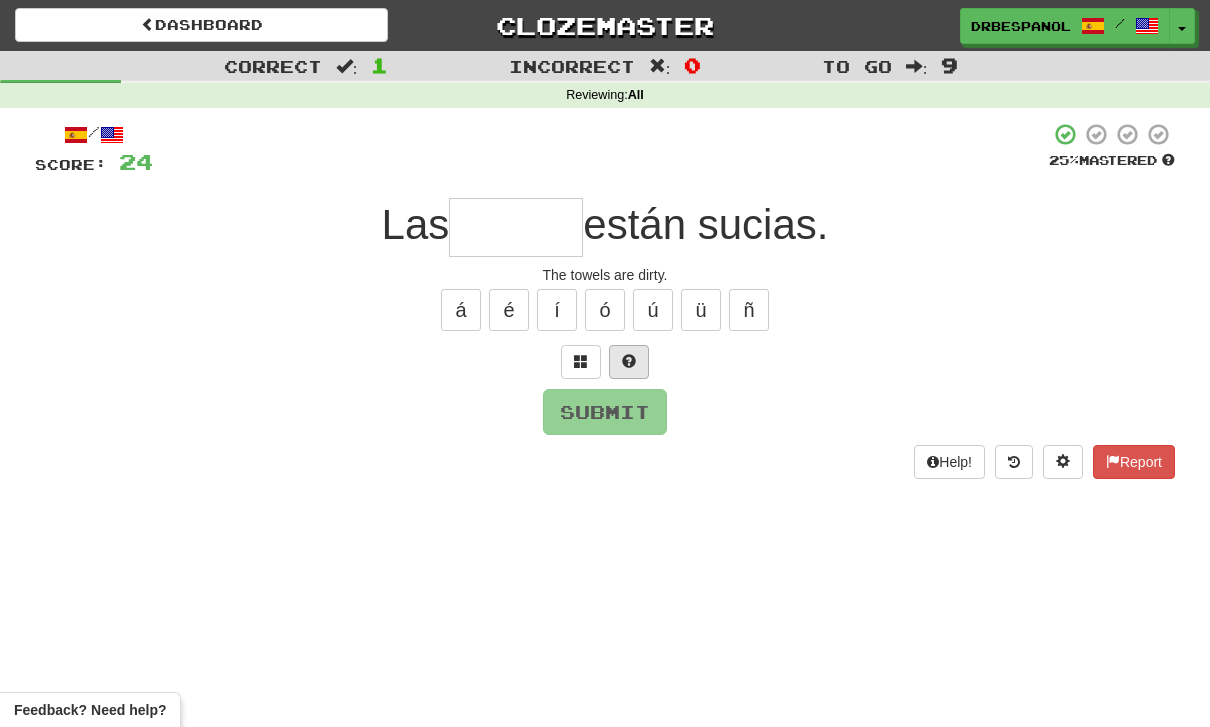 click at bounding box center [629, 362] 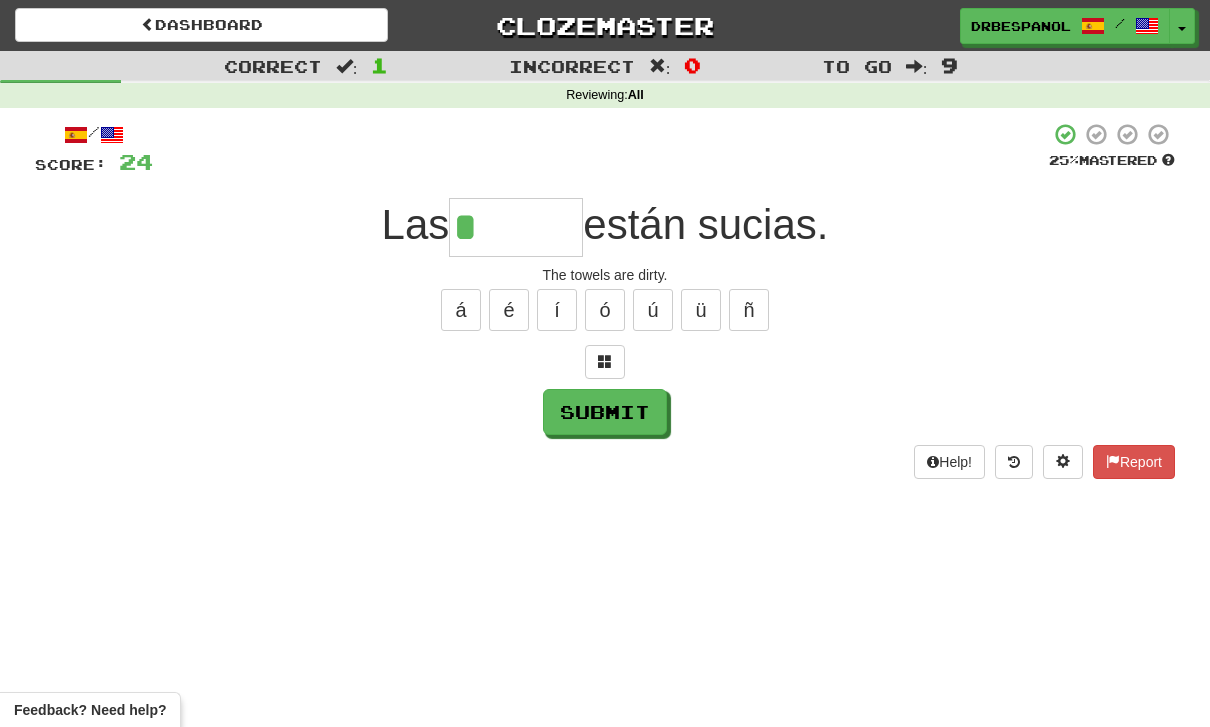 type on "*******" 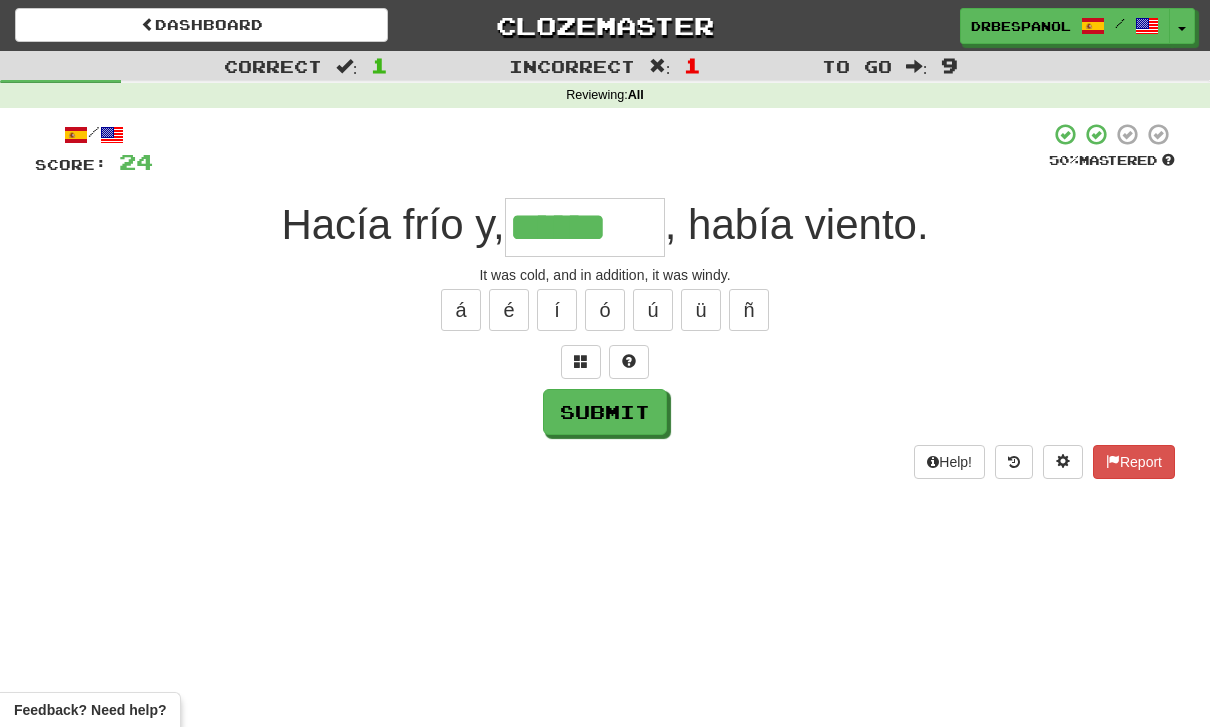type on "******" 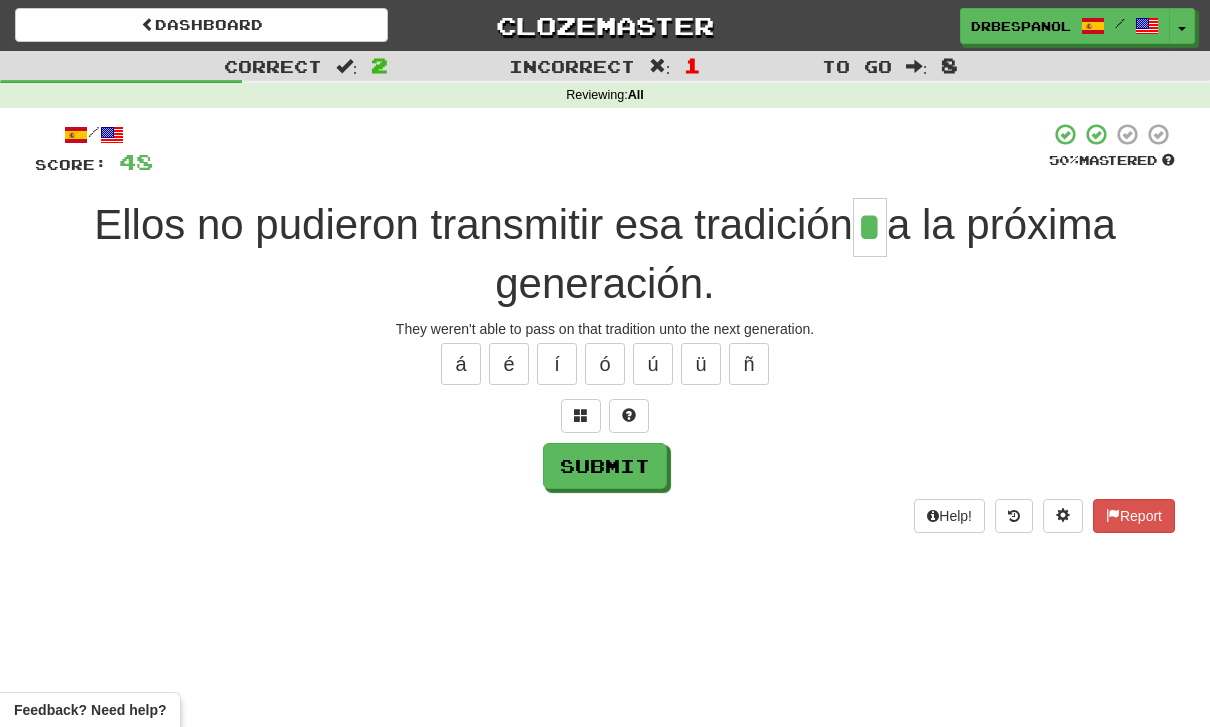 type on "*" 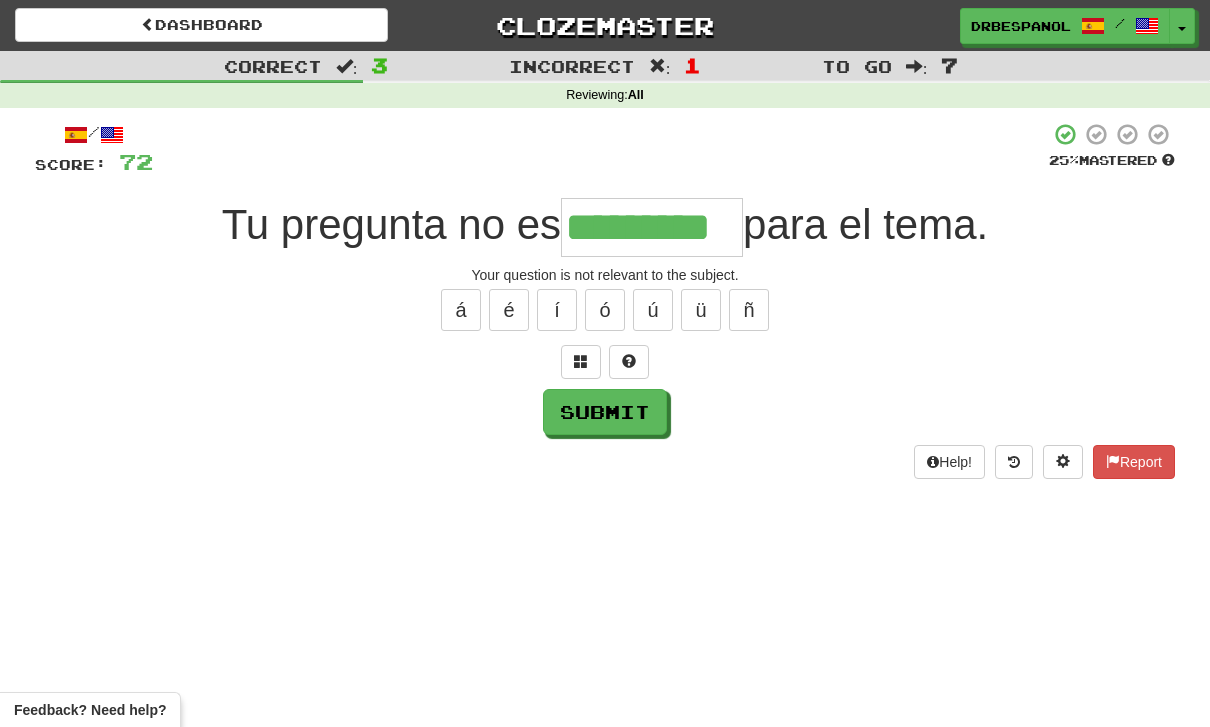 type on "*********" 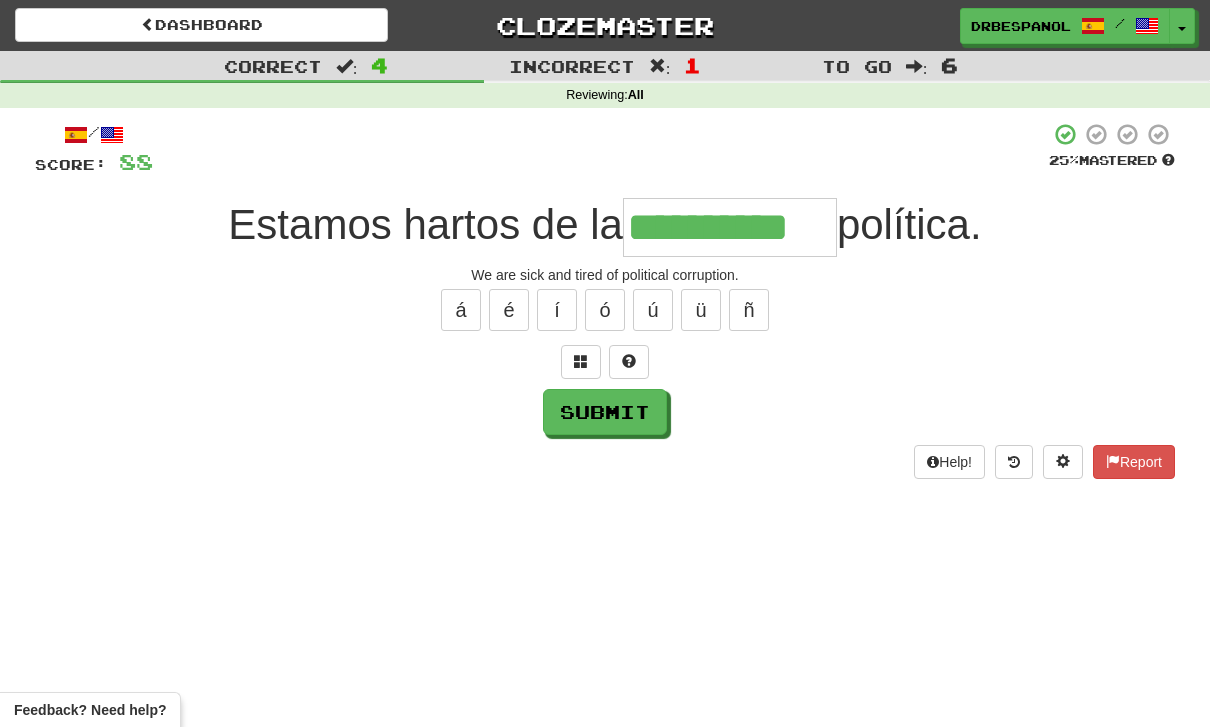 type on "**********" 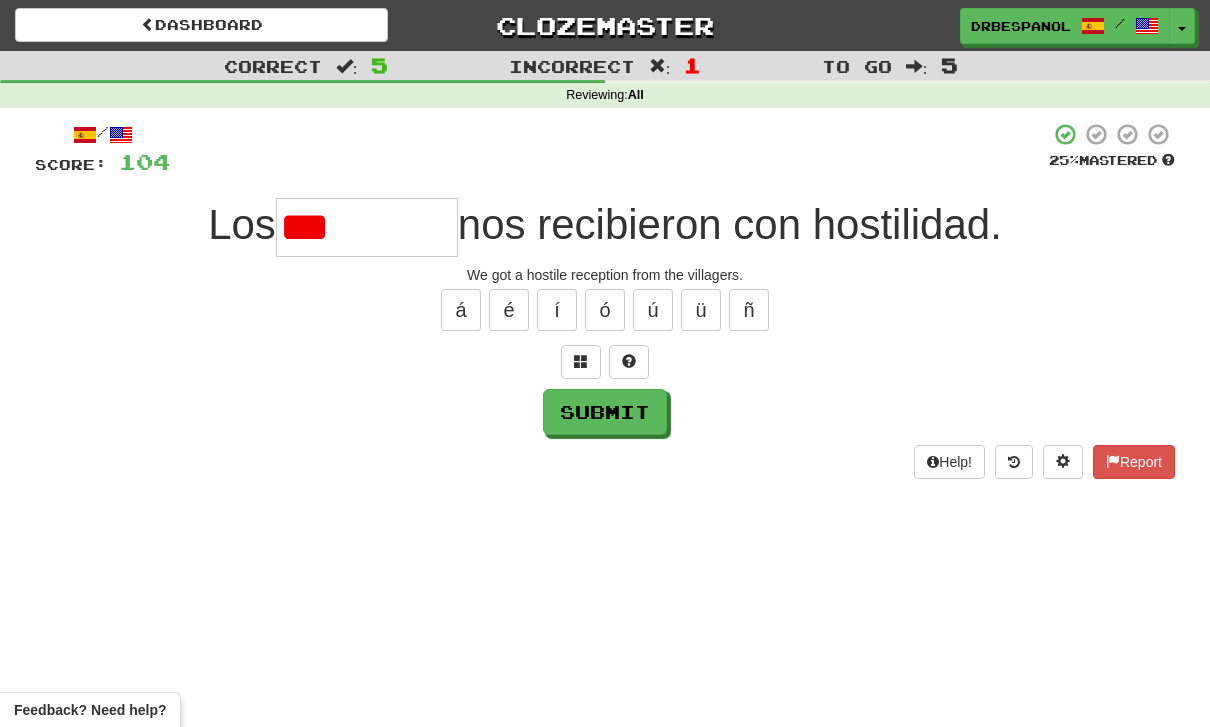 type on "********" 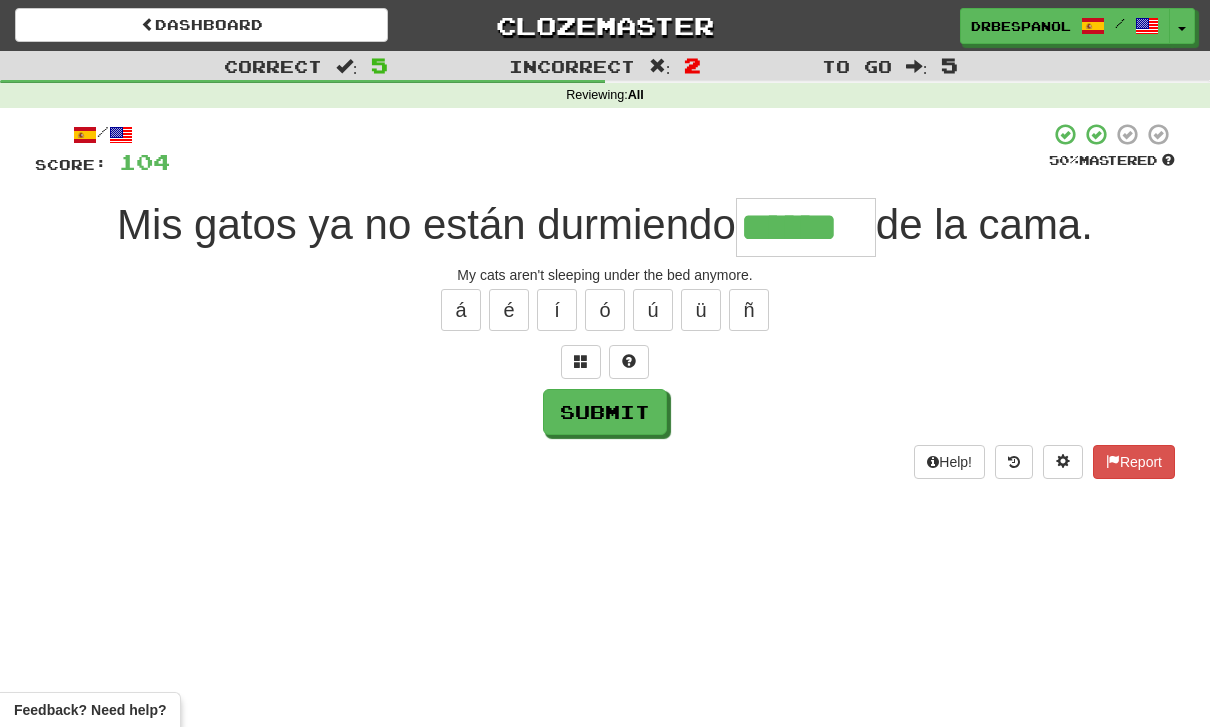 type on "******" 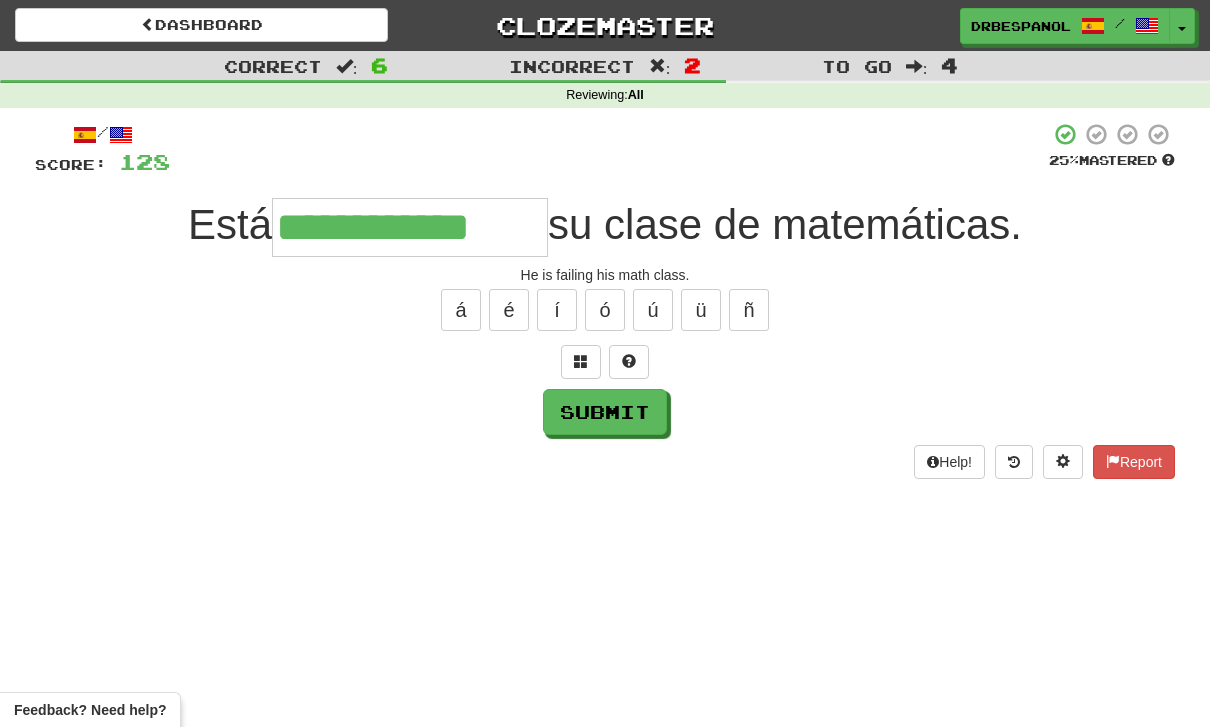 type on "**********" 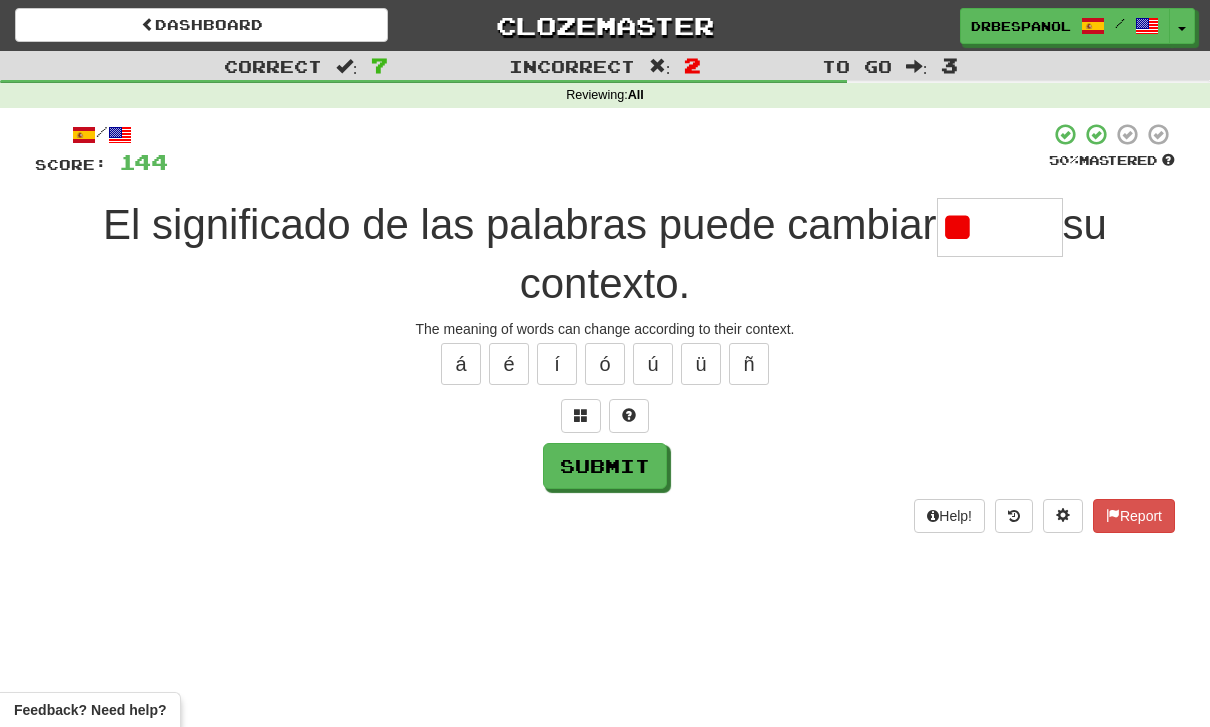type on "*" 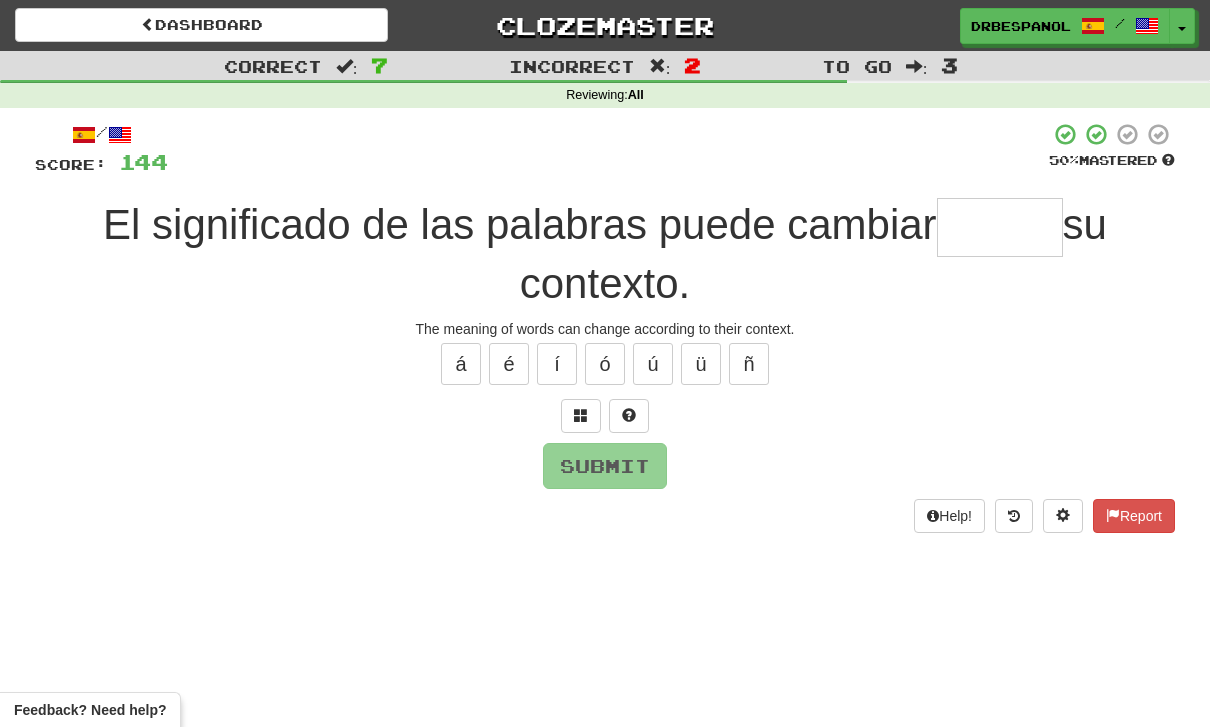 type on "*" 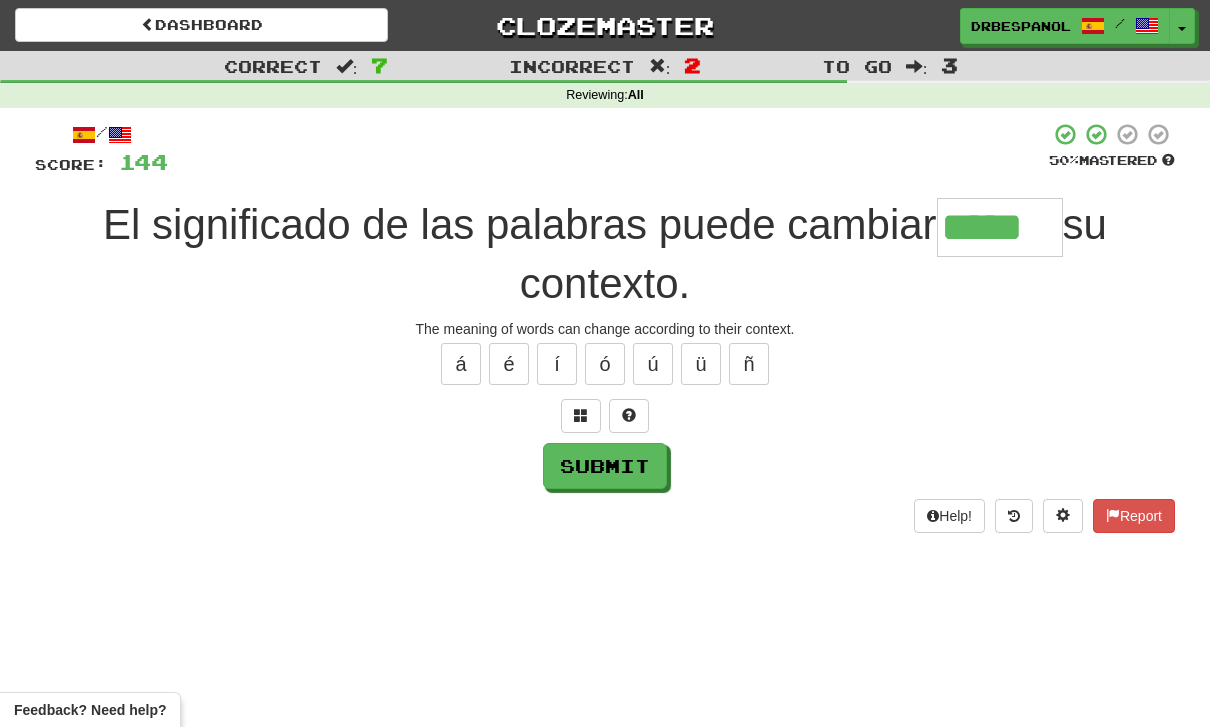 type on "*****" 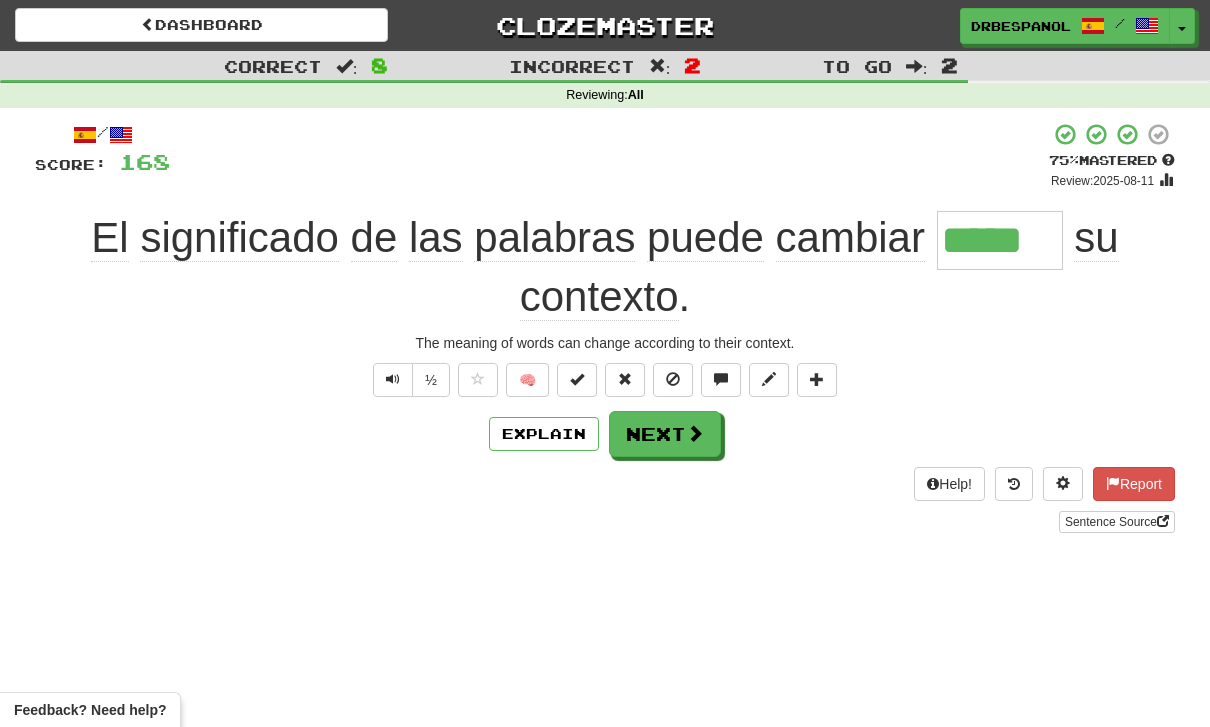 click on "El" 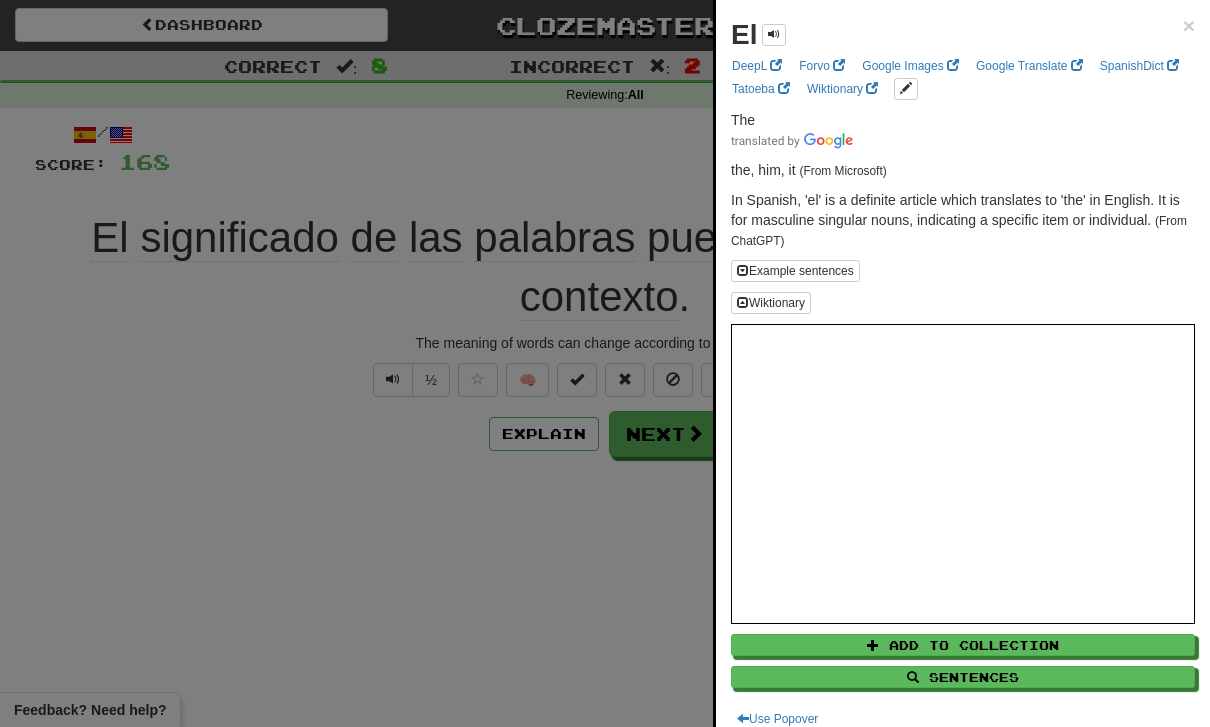 click at bounding box center (605, 363) 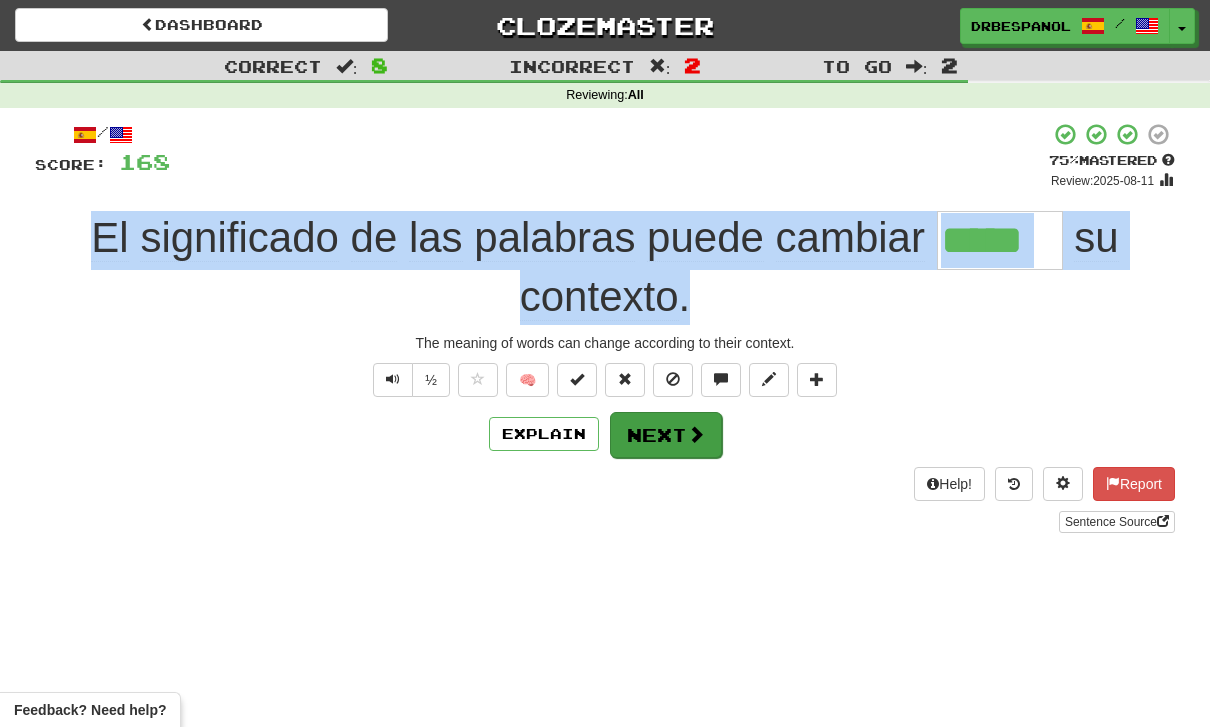 click on "Next" at bounding box center (666, 435) 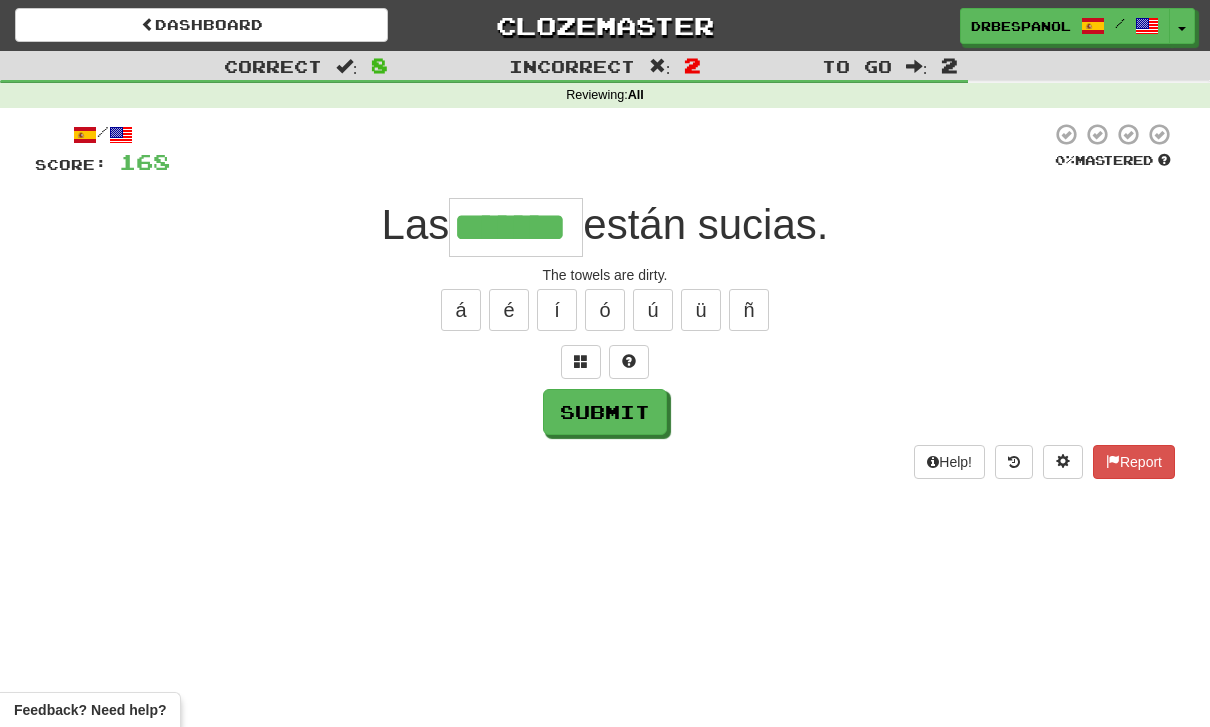 type on "*******" 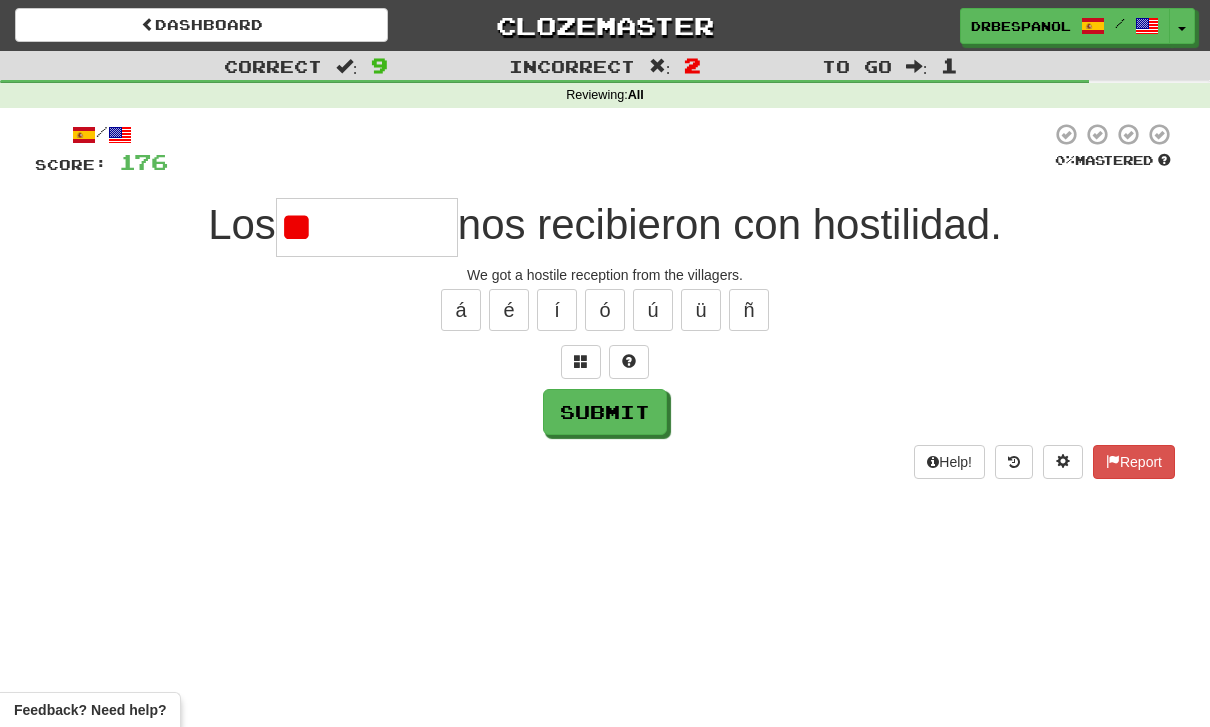 type on "********" 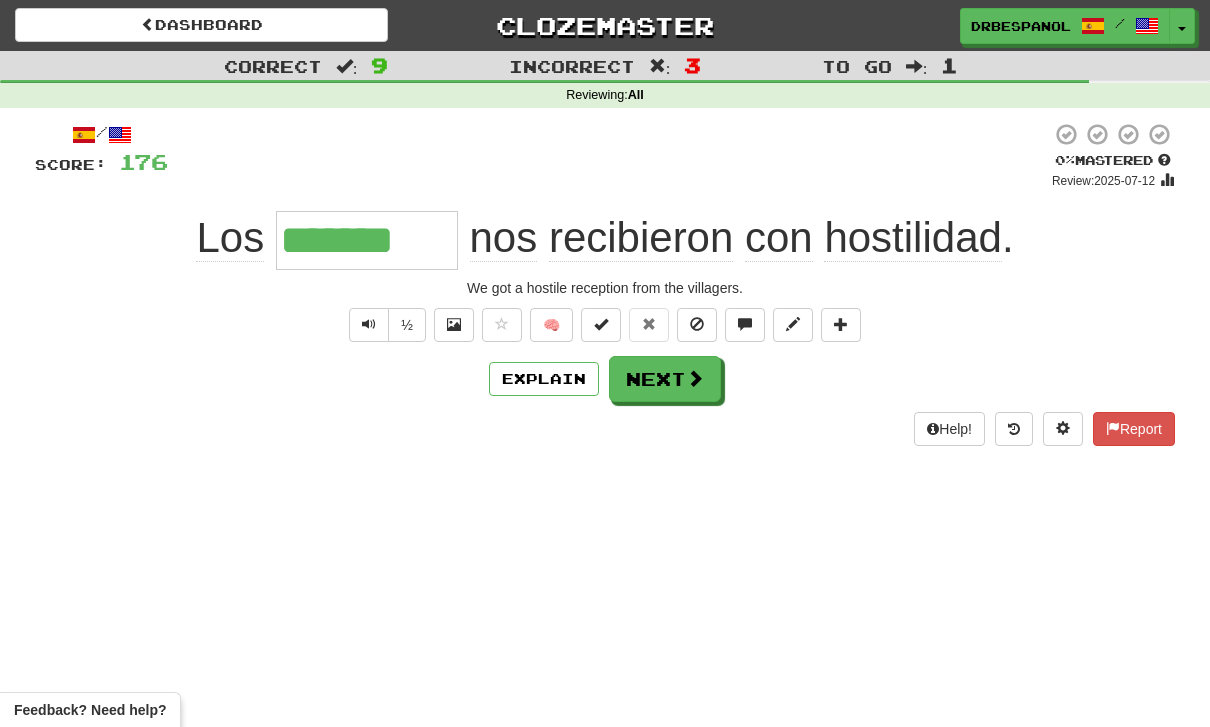 type on "********" 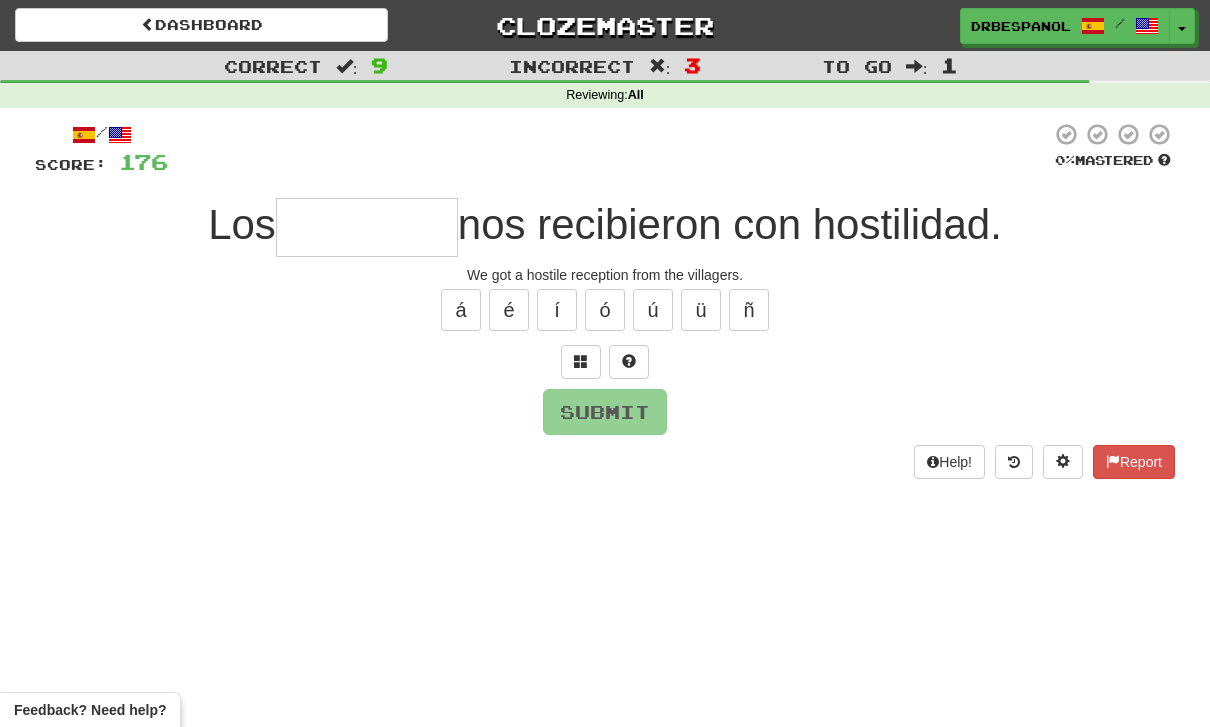 type on "********" 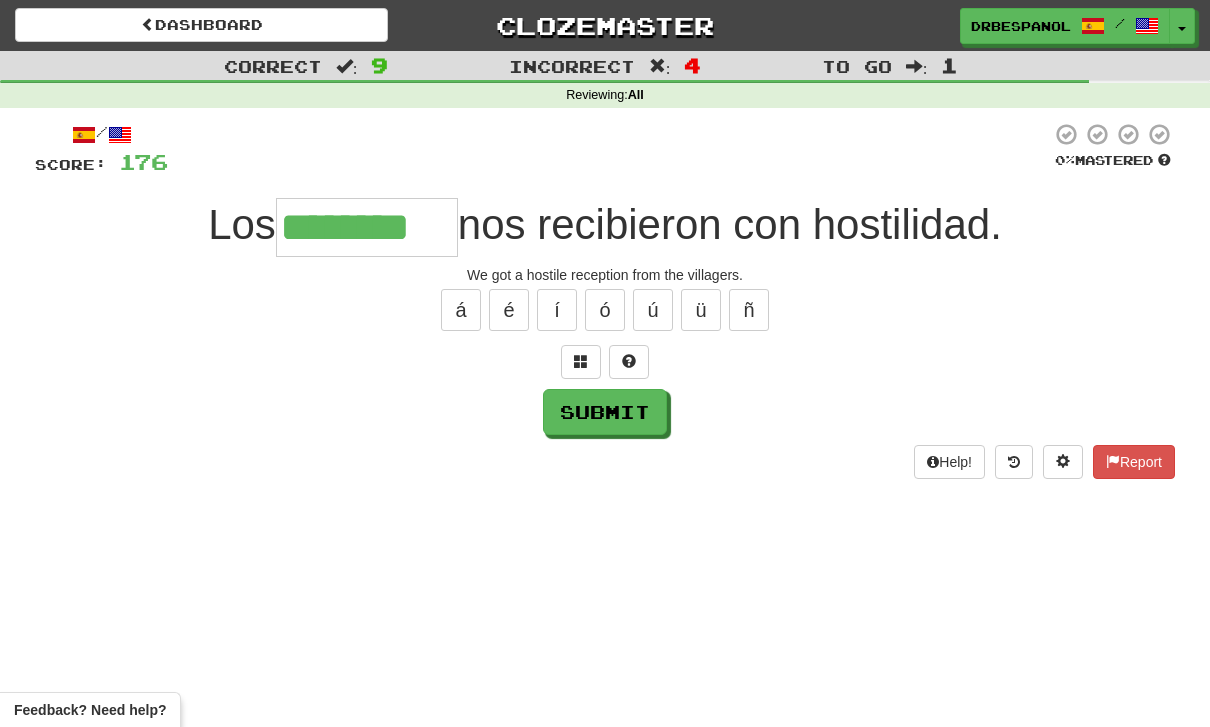 type on "********" 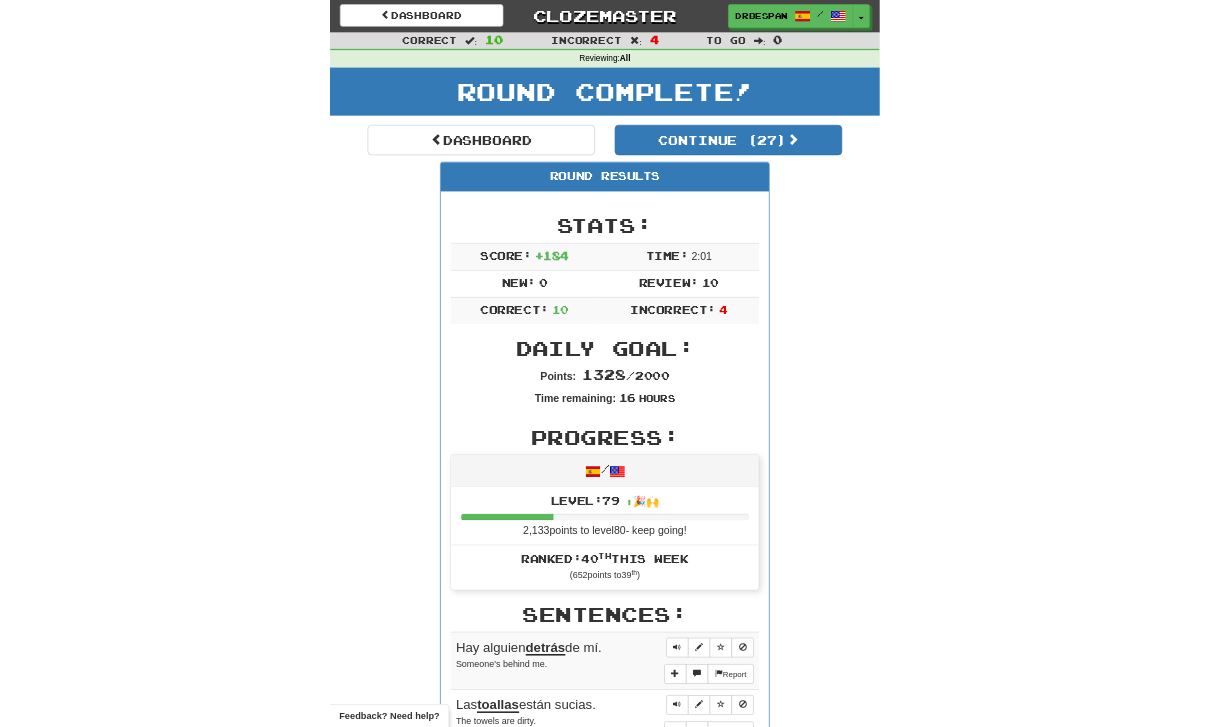 scroll, scrollTop: 163, scrollLeft: 0, axis: vertical 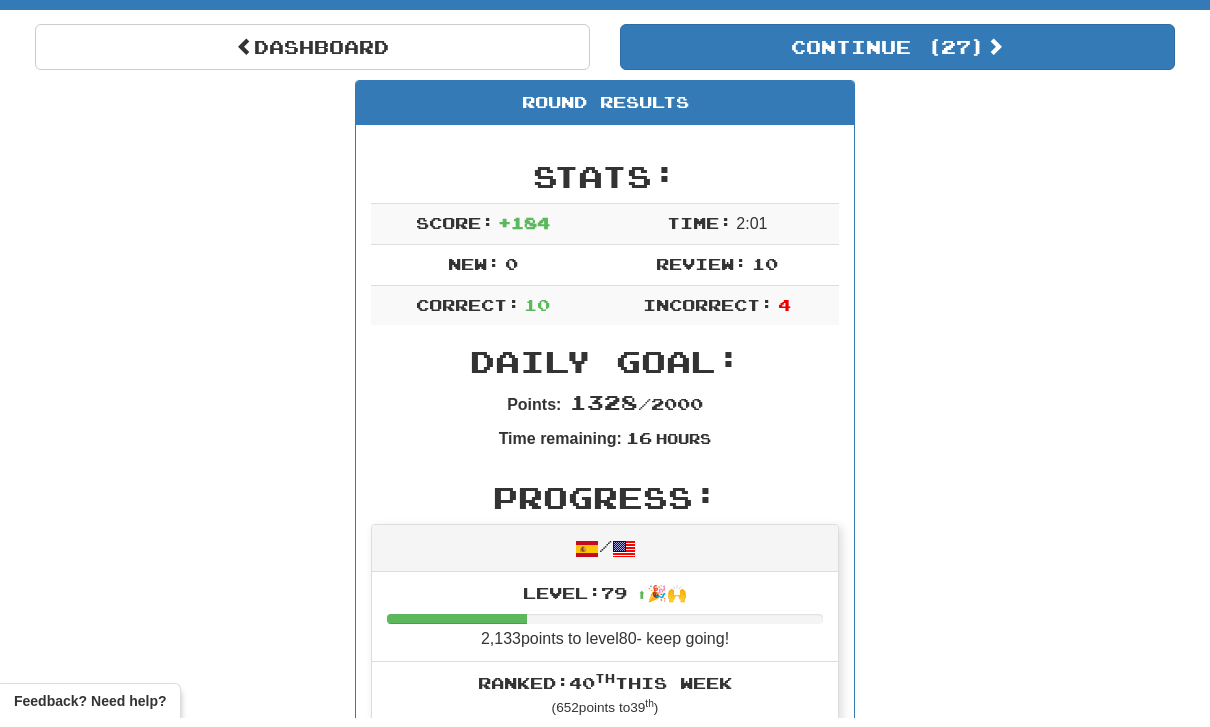 click on "Correct : 10 Incorrect : 4 To go : 0 Reviewing : All Round Complete! Dashboard Continue ( 27 ) Round Results Stats: Score: + 184 Time: 2 : 0 1 New: 0 Review: 10 Correct: 10 Incorrect: 4 Daily Goal: Points: 1328 / 2000 Time remaining: 16 Hours Progress: / Level: 79 ⬆🎉🙌 2,133 points to level 80 - keep going! Ranked: 40 th this week ( 652 points to 39 th ) Sentences: Report Hay alguien detrás de mí. Someone's behind me. Report Las toallas están sucias. The towels are dirty. Report Hacía frío y, además , había viento. It was cold, and in addition, it was windy. Report Ellos no pudieron transmitir esa tradición a la próxima generación. They weren't able to pass on that tradition unto the next generation. Report Tu pregunta no es relevante para el tema. Your question is not relevant to the subject. Report Los aldeanos Report debajo Report" at bounding box center (605, 886) 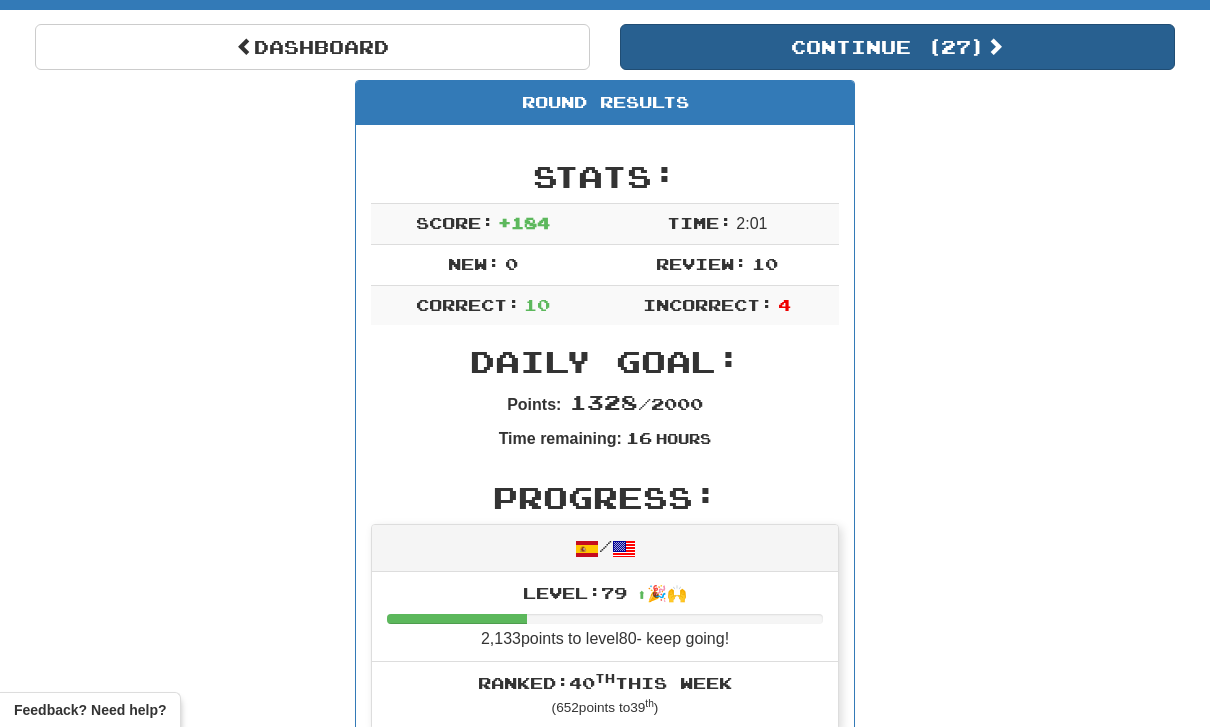 click at bounding box center [995, 46] 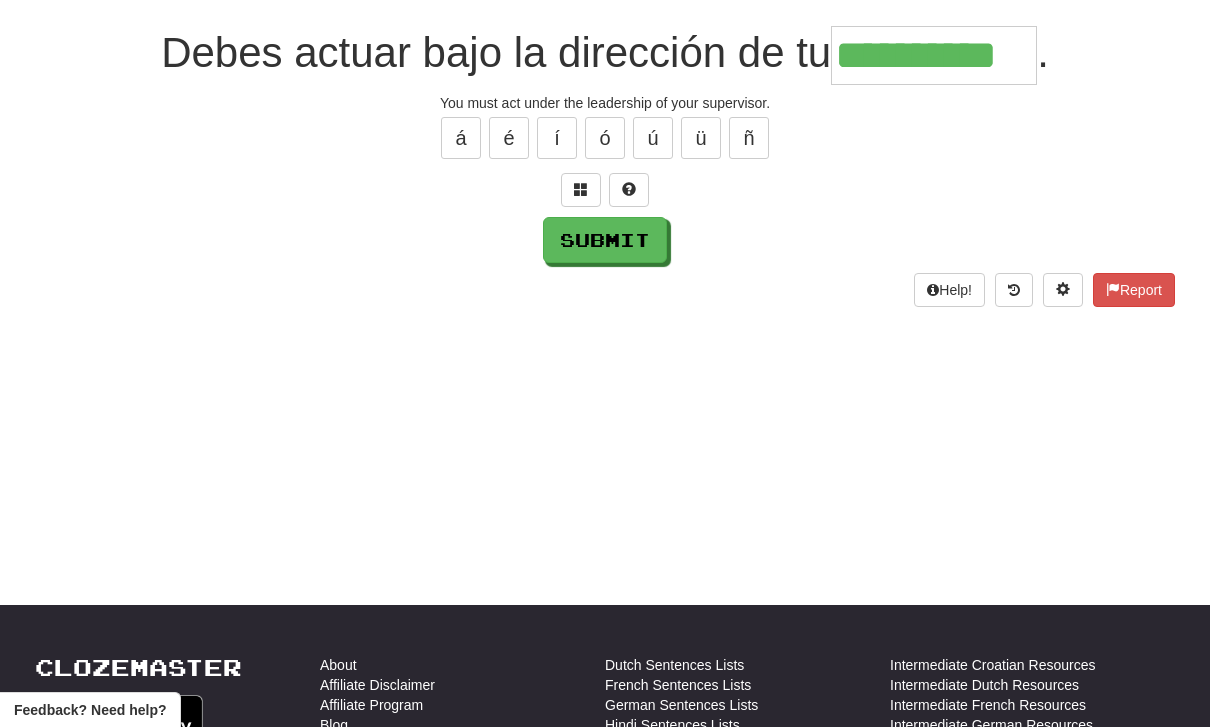 type on "**********" 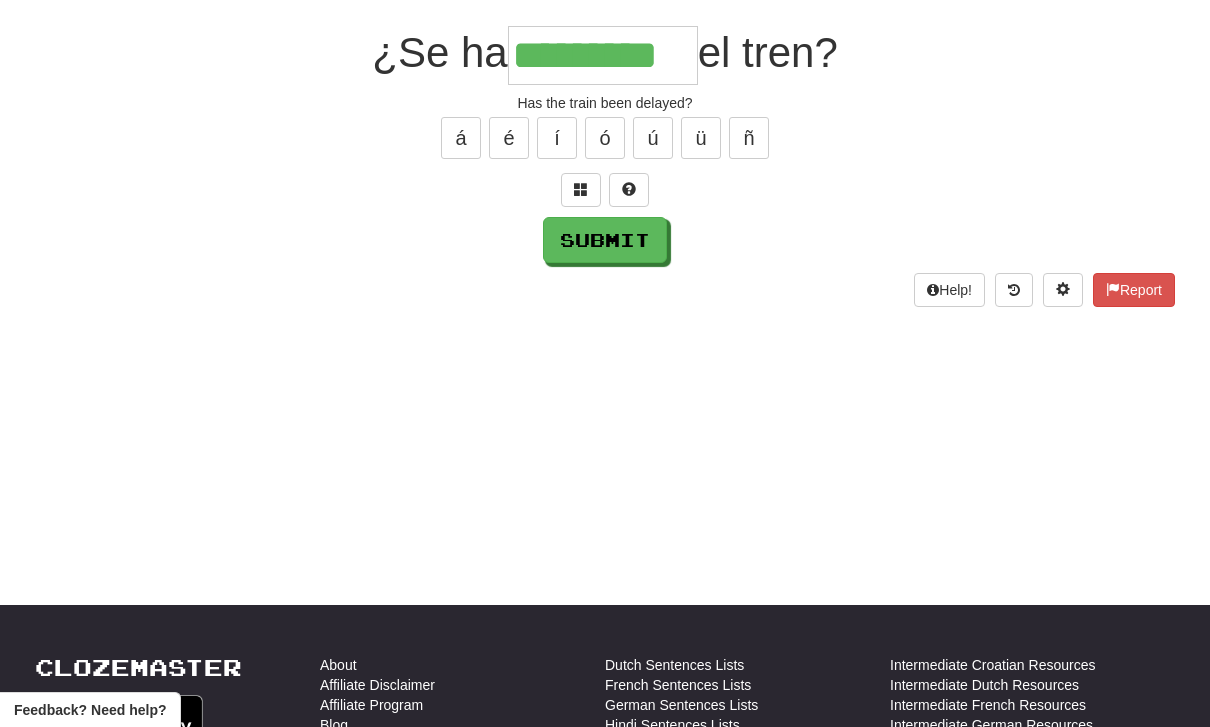 type on "*********" 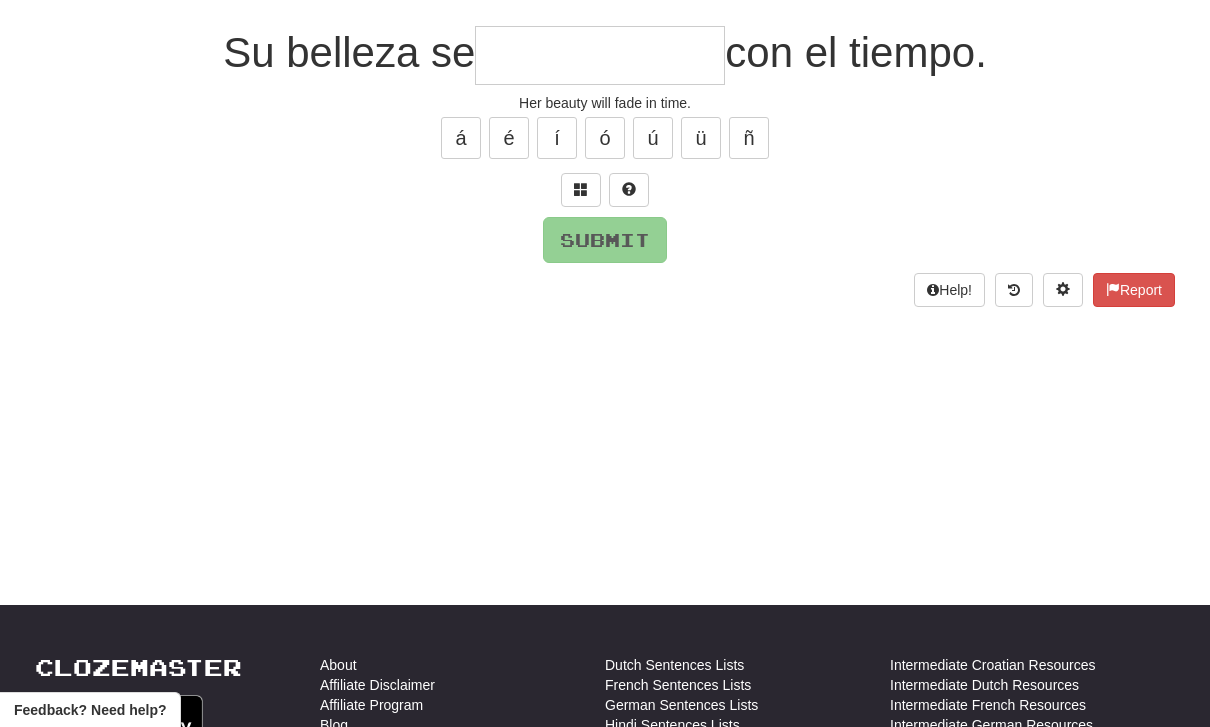 type on "**********" 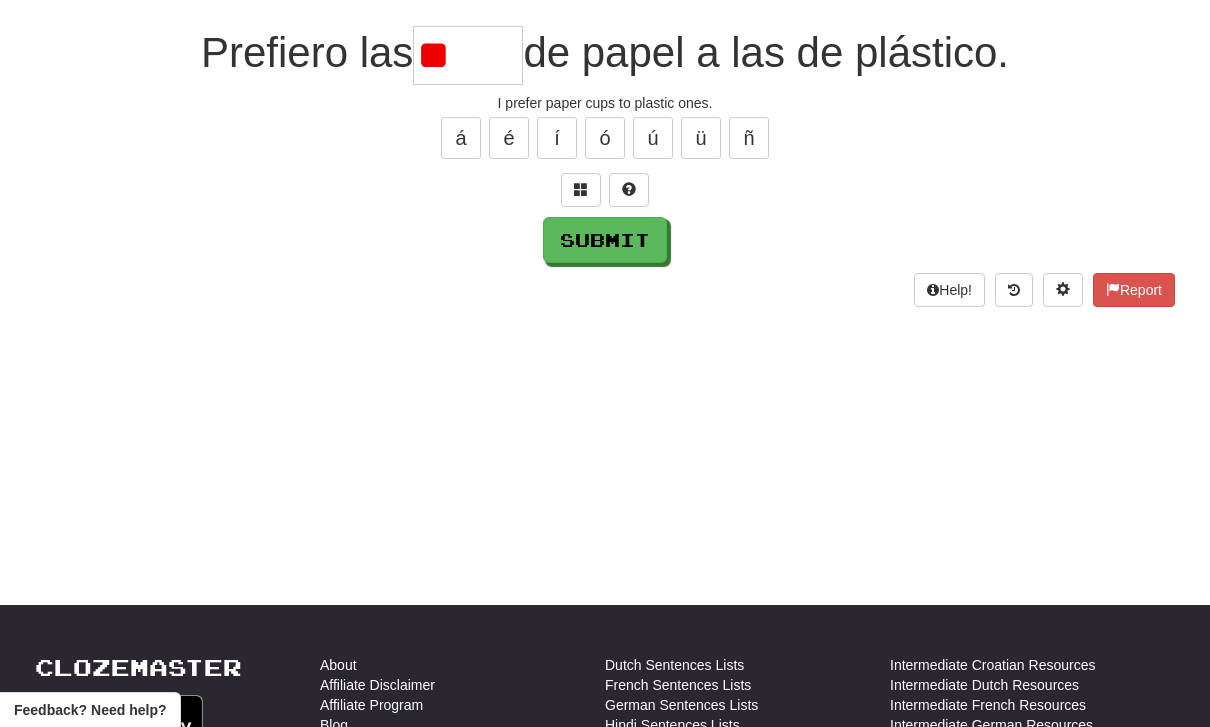 type on "*" 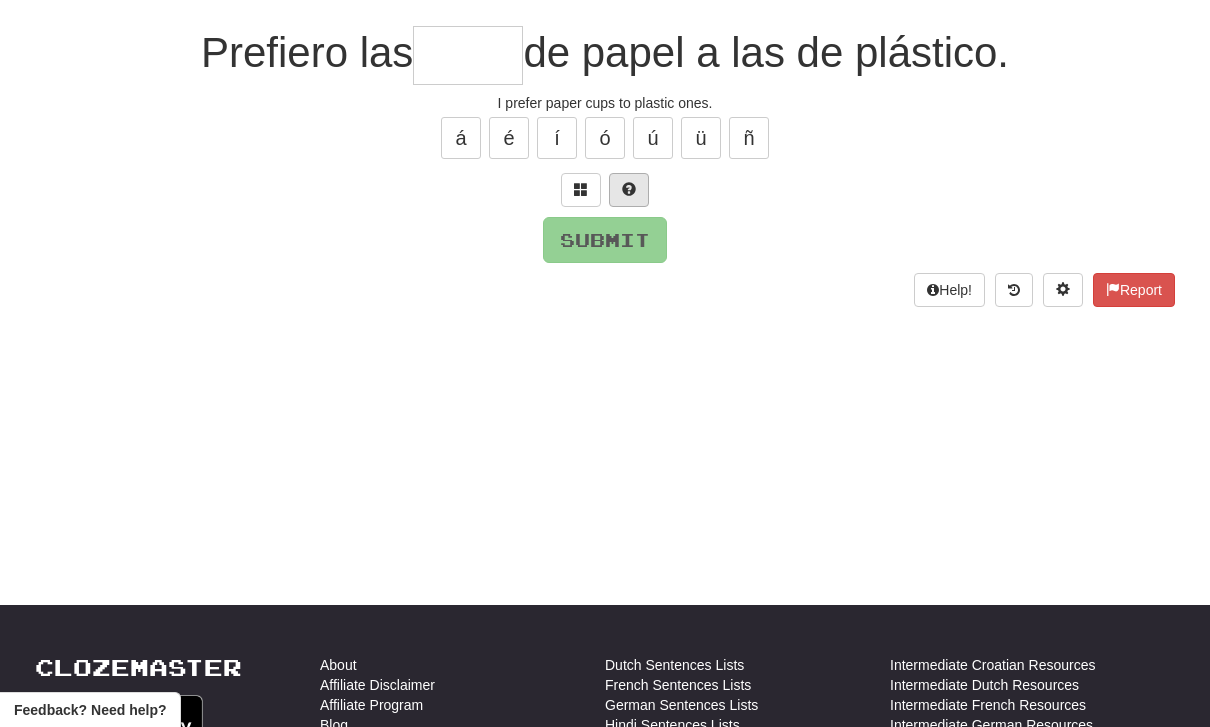 click at bounding box center [629, 190] 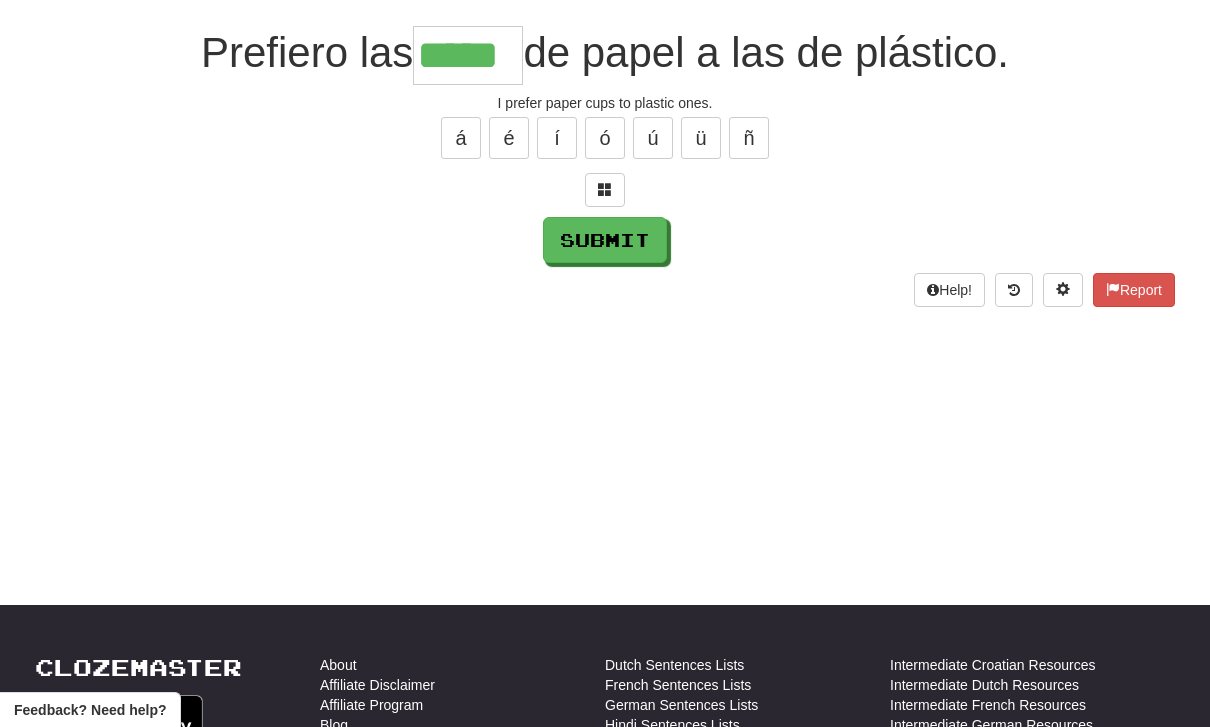 type on "*****" 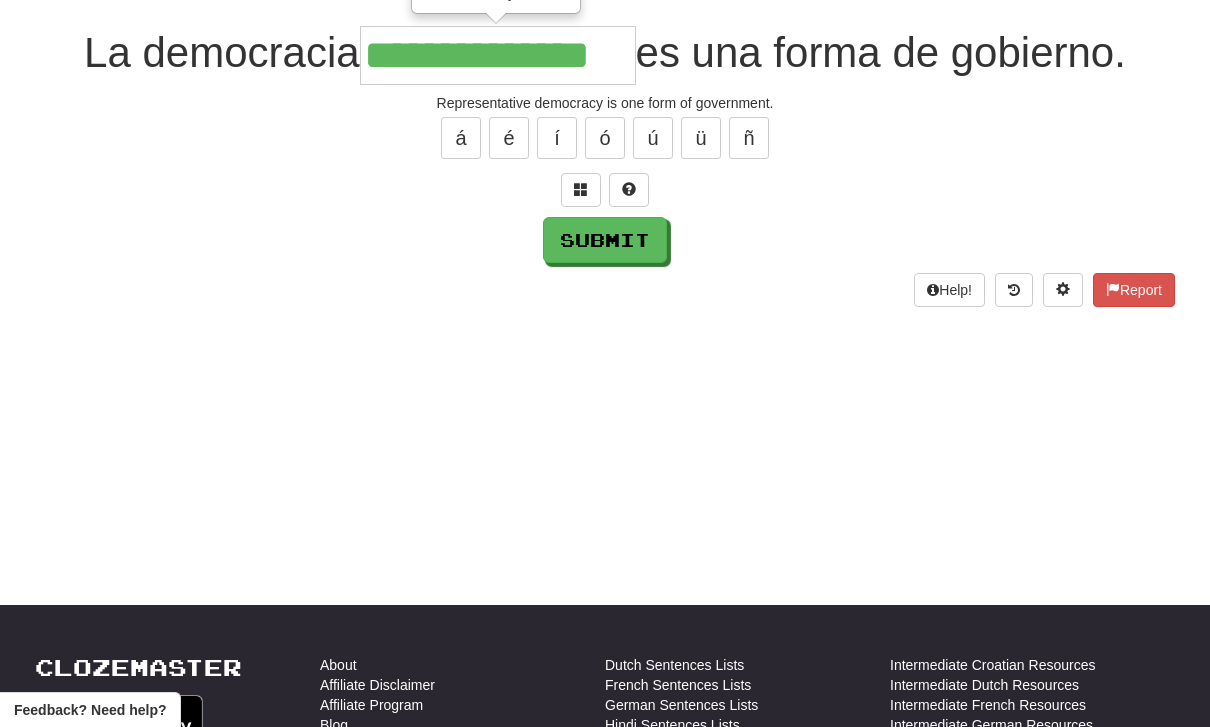 type on "**********" 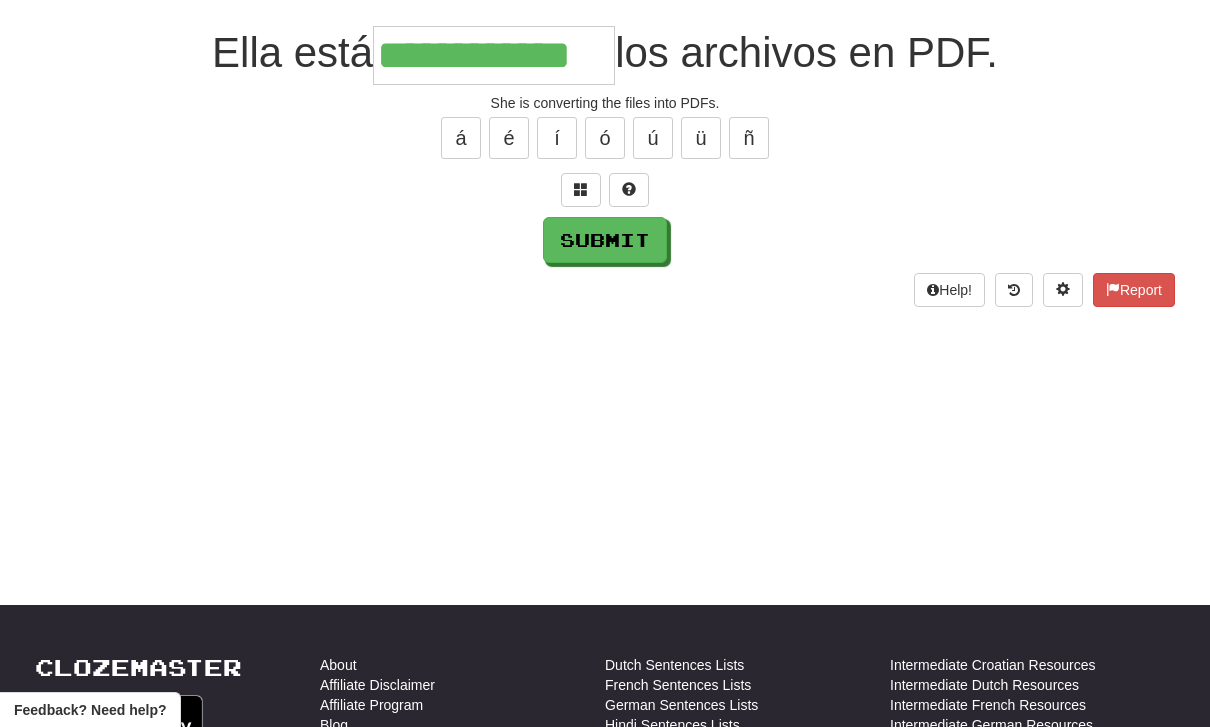 type on "**********" 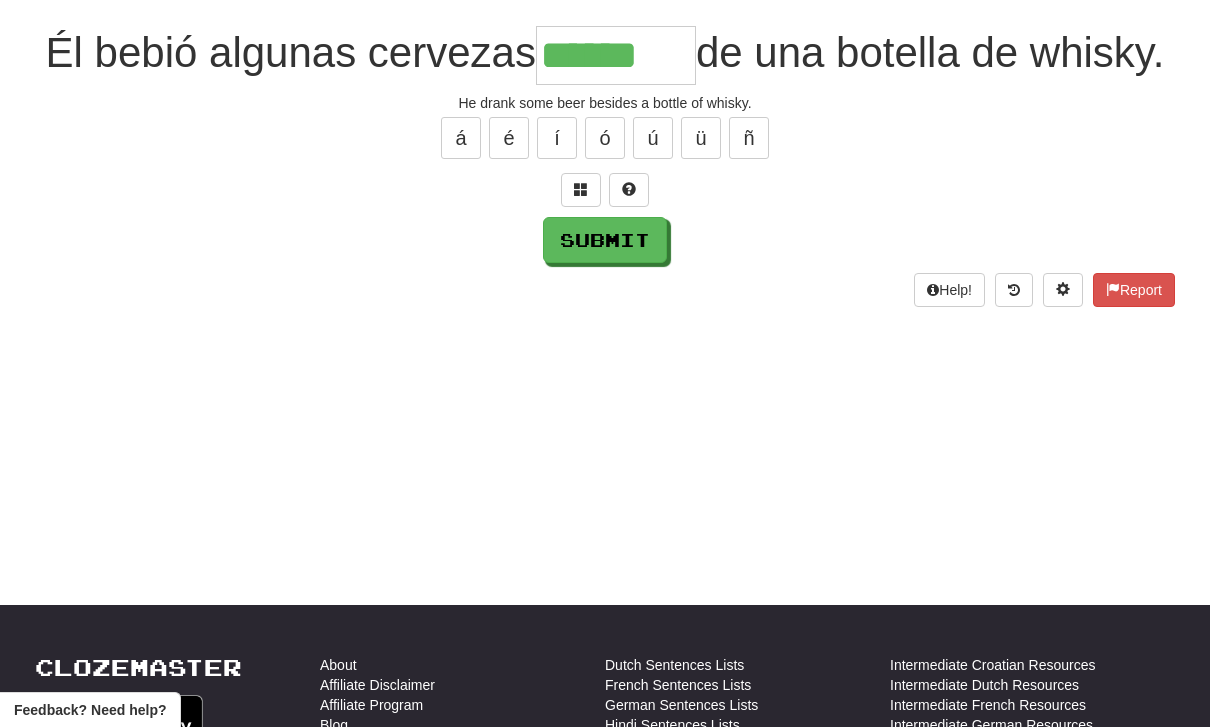 type on "******" 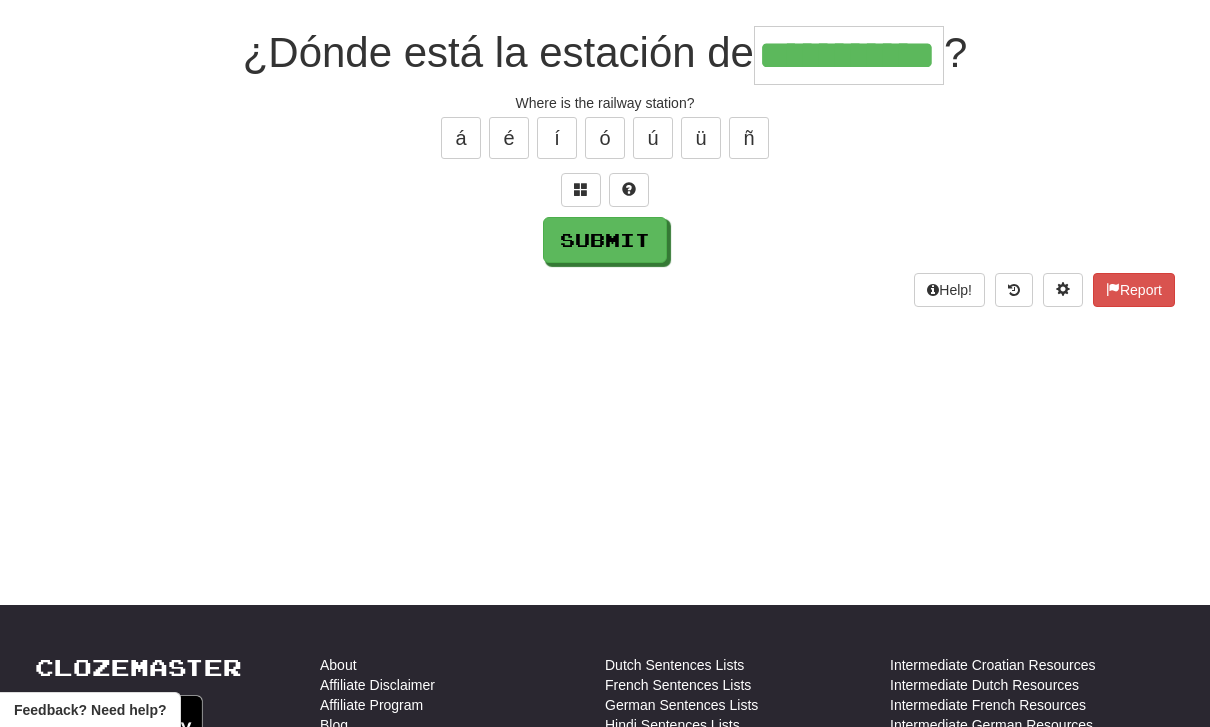 type on "**********" 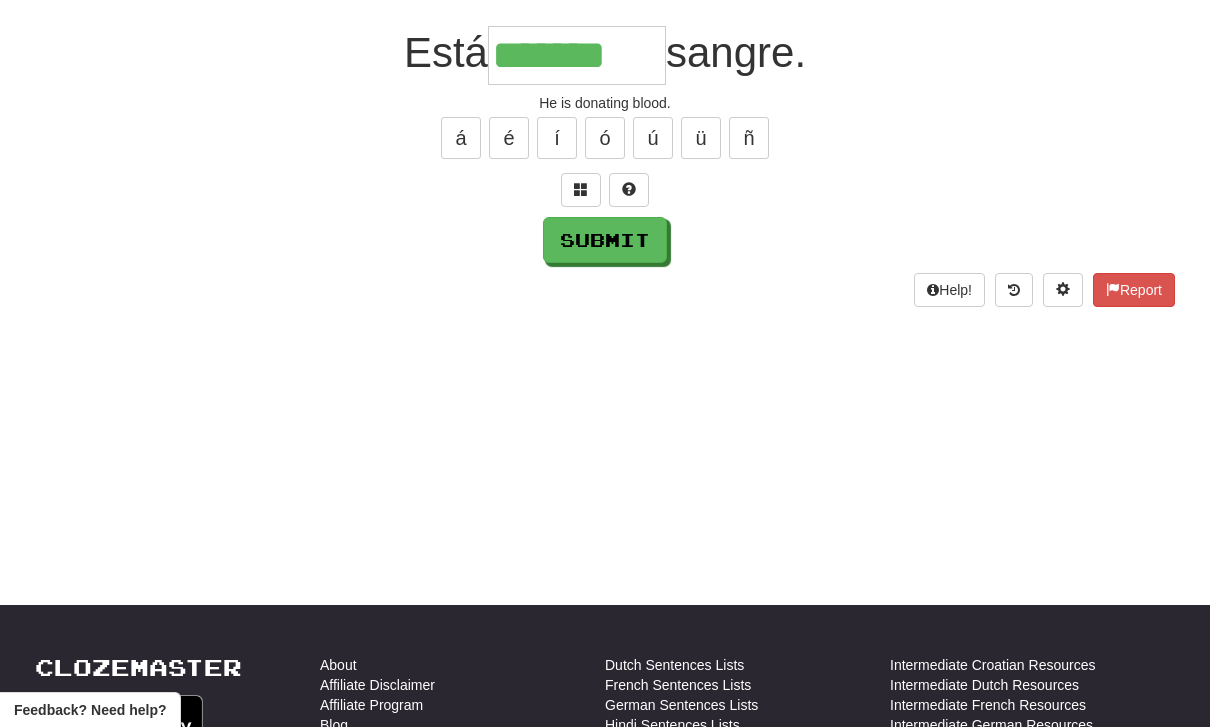 type on "*******" 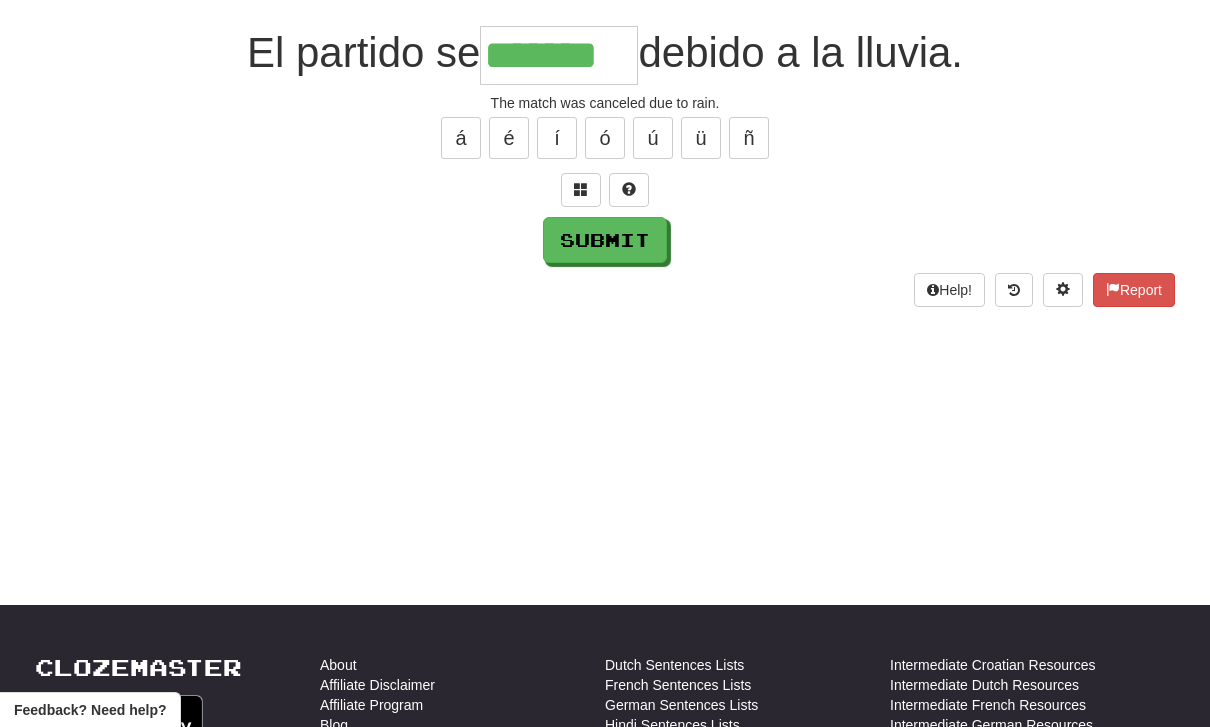 type on "*******" 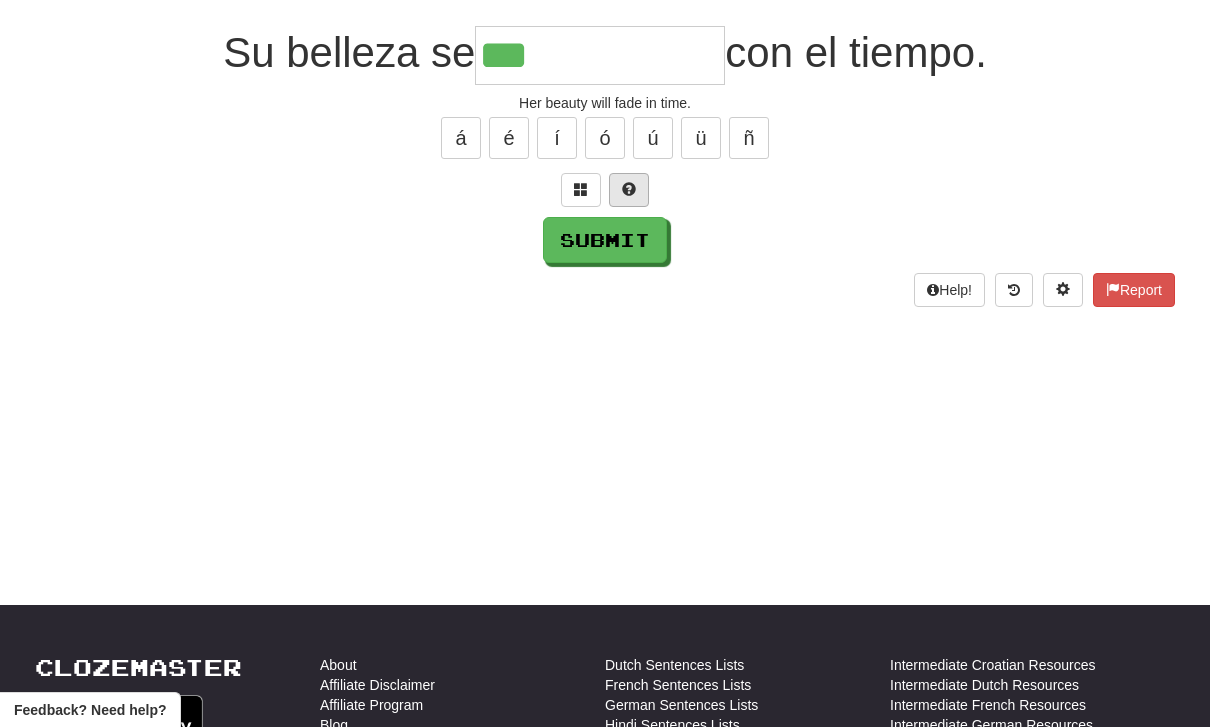 click at bounding box center (629, 190) 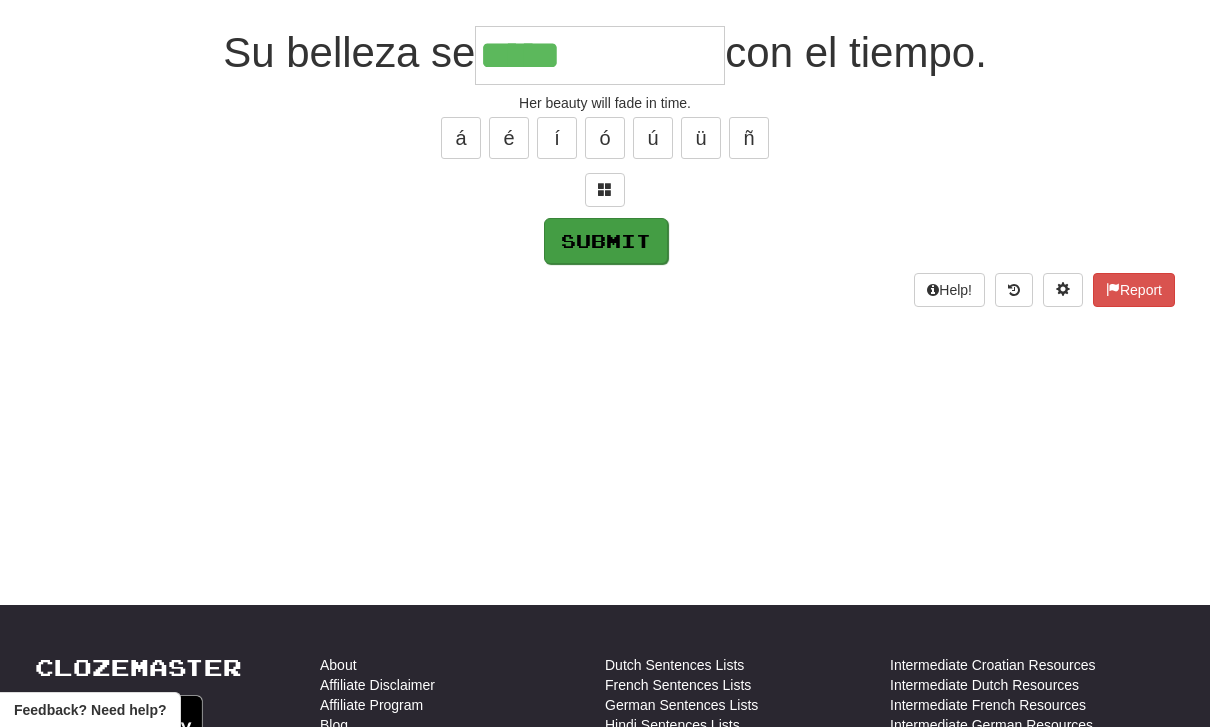click on "Submit" at bounding box center (606, 241) 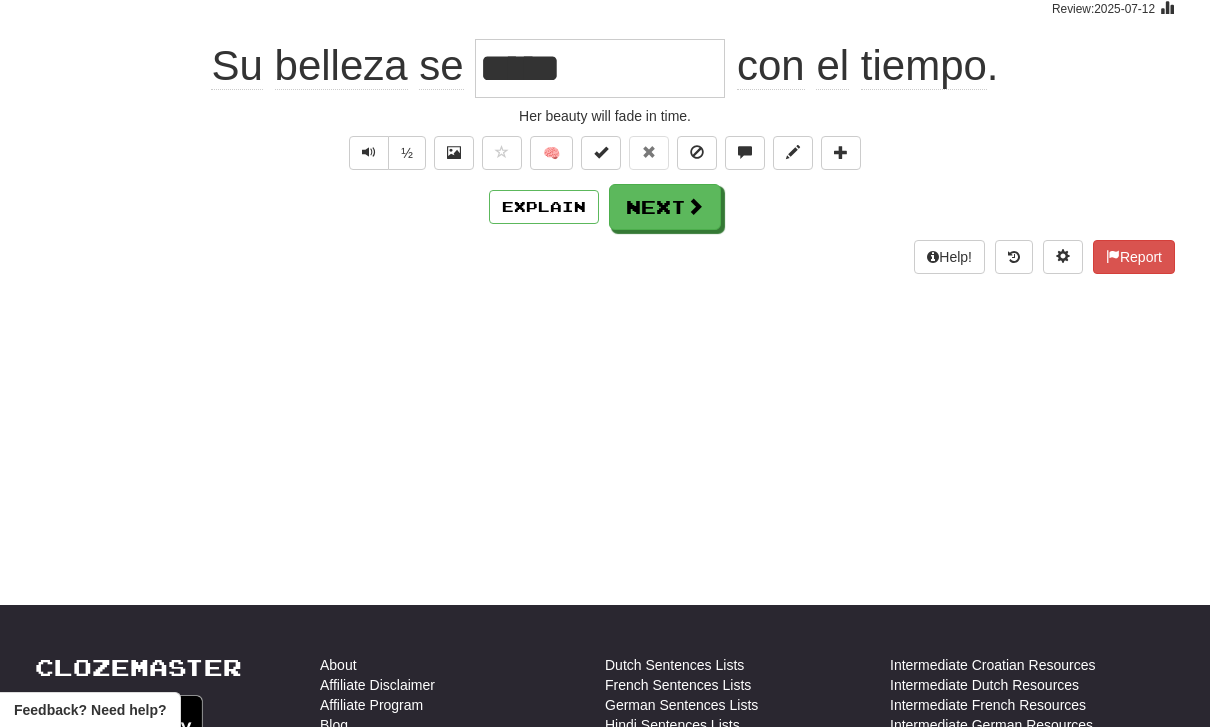 type on "**********" 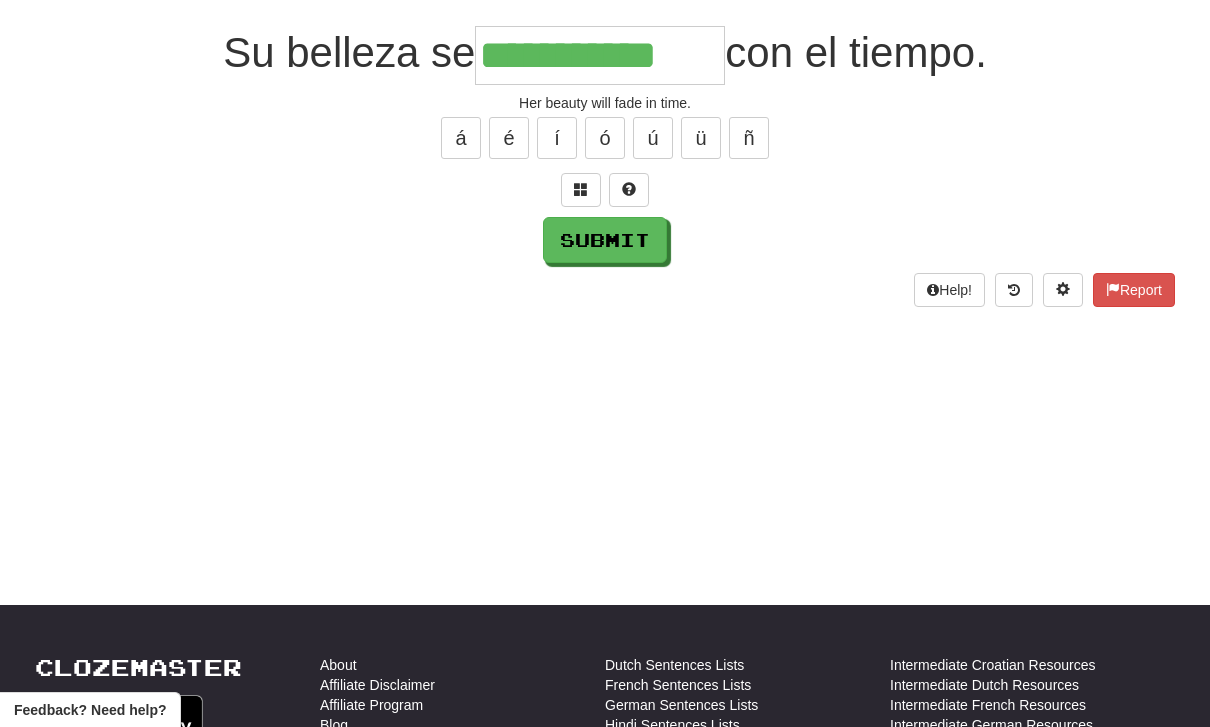 type on "**********" 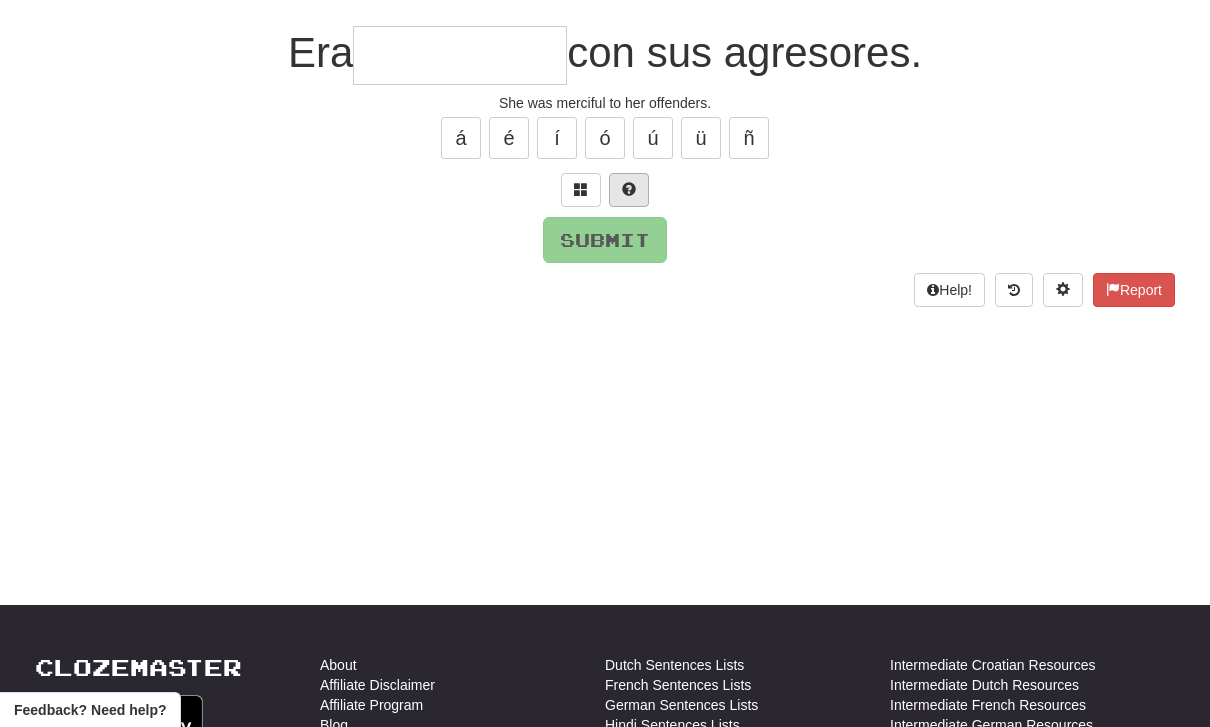 click at bounding box center [629, 190] 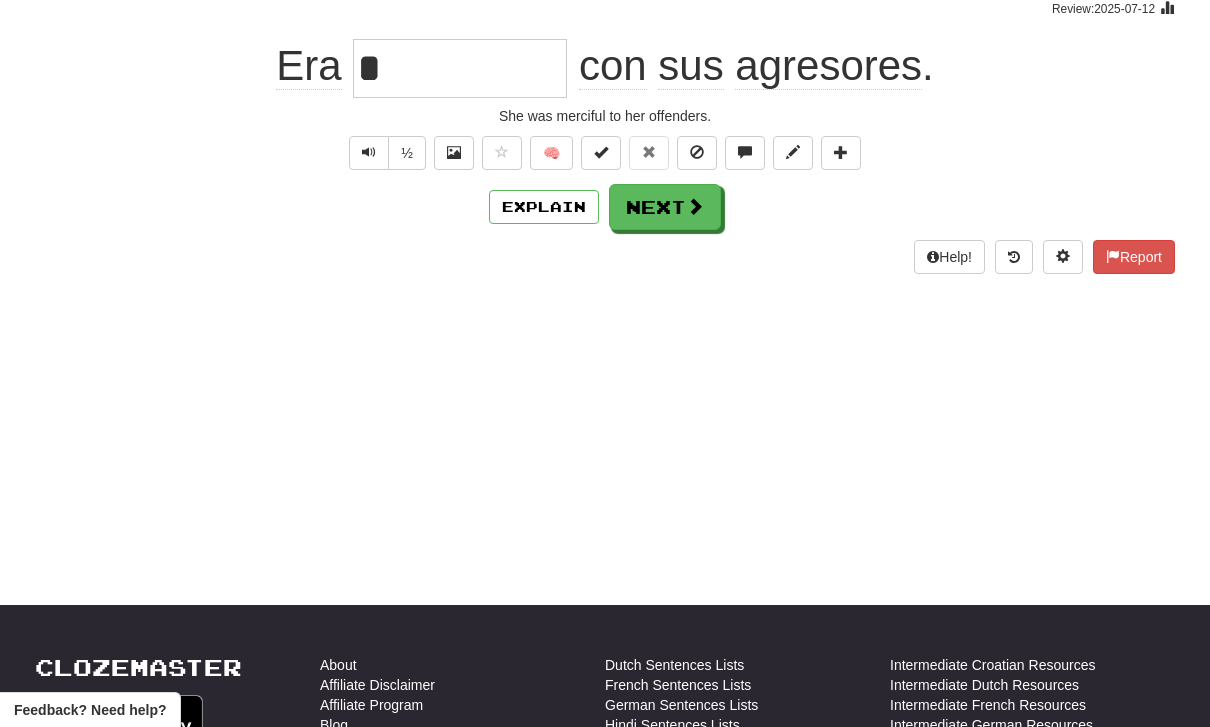 type on "*********" 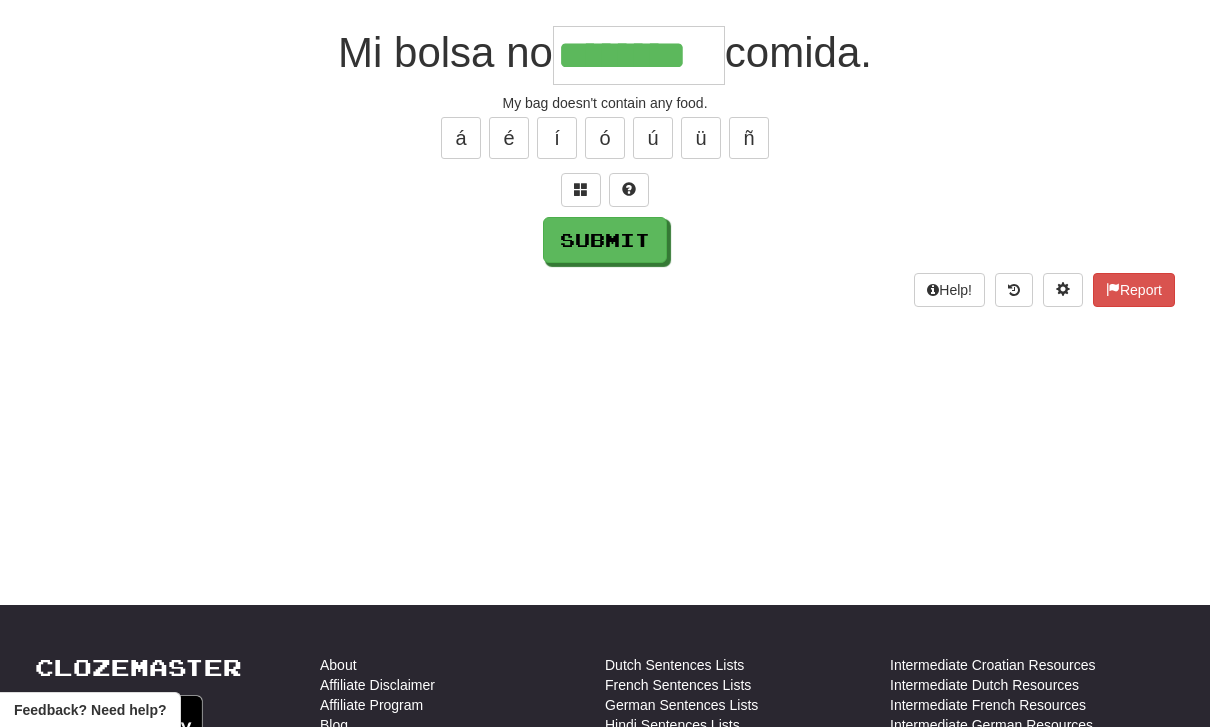 type on "********" 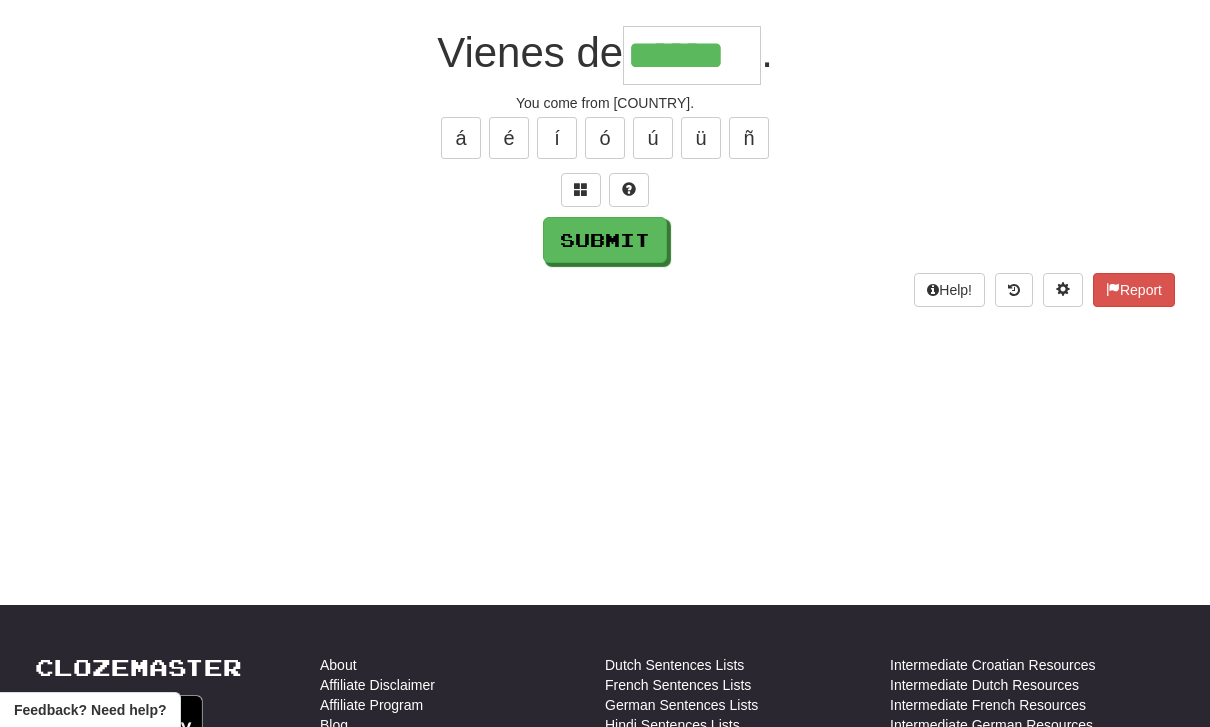 type on "******" 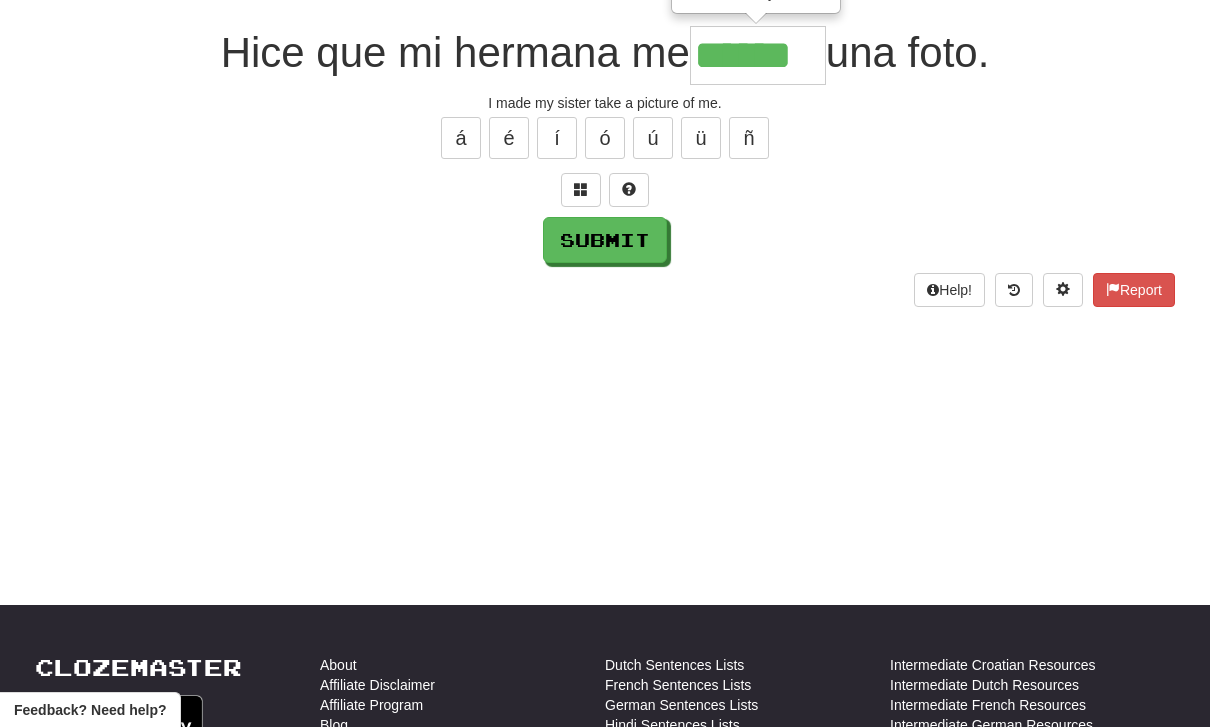 type on "******" 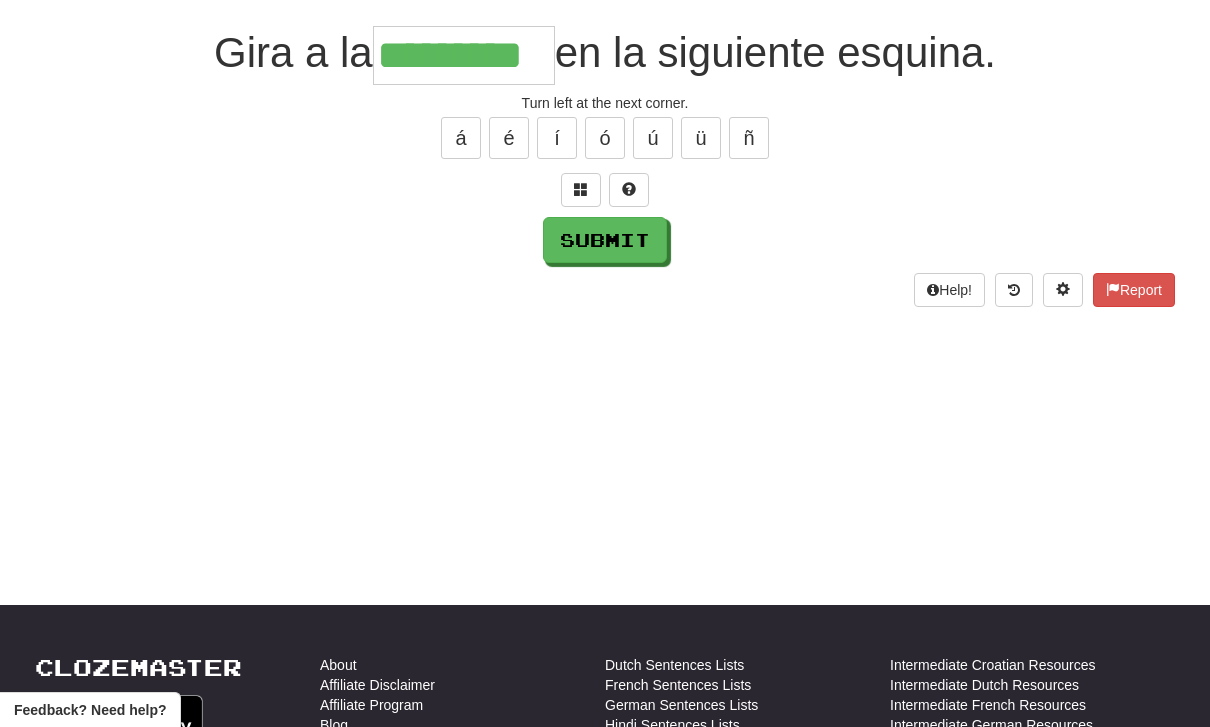 type on "*********" 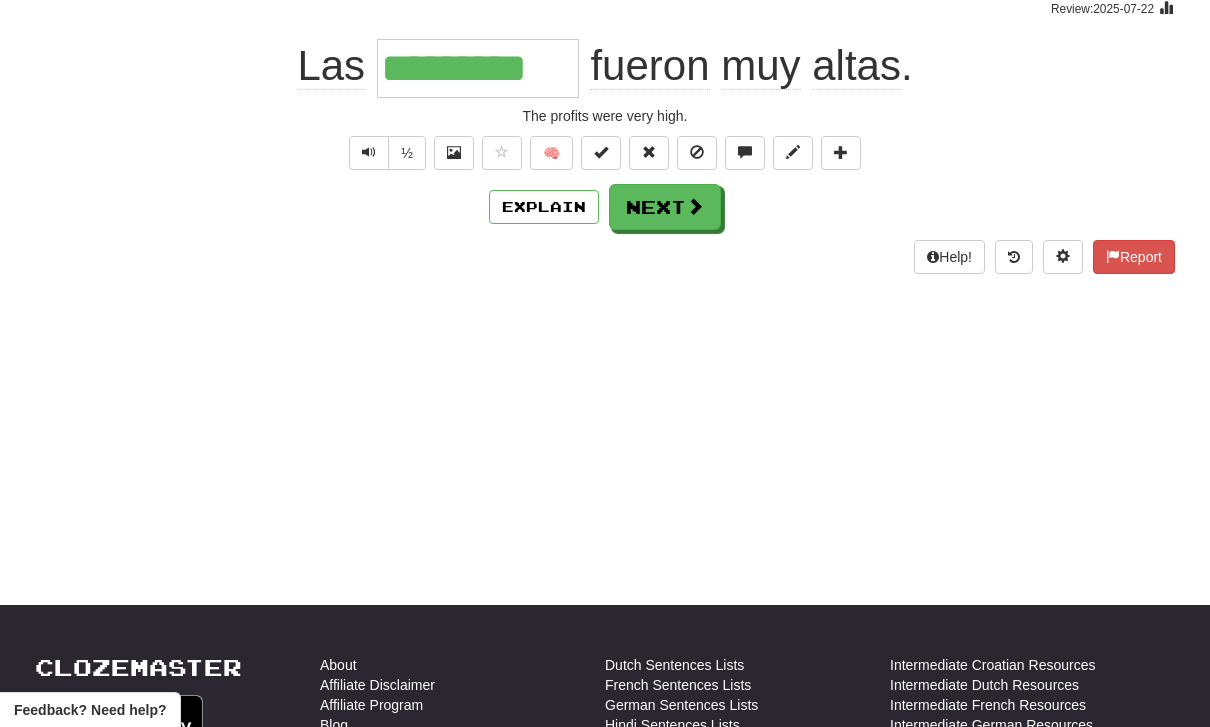 type on "*********" 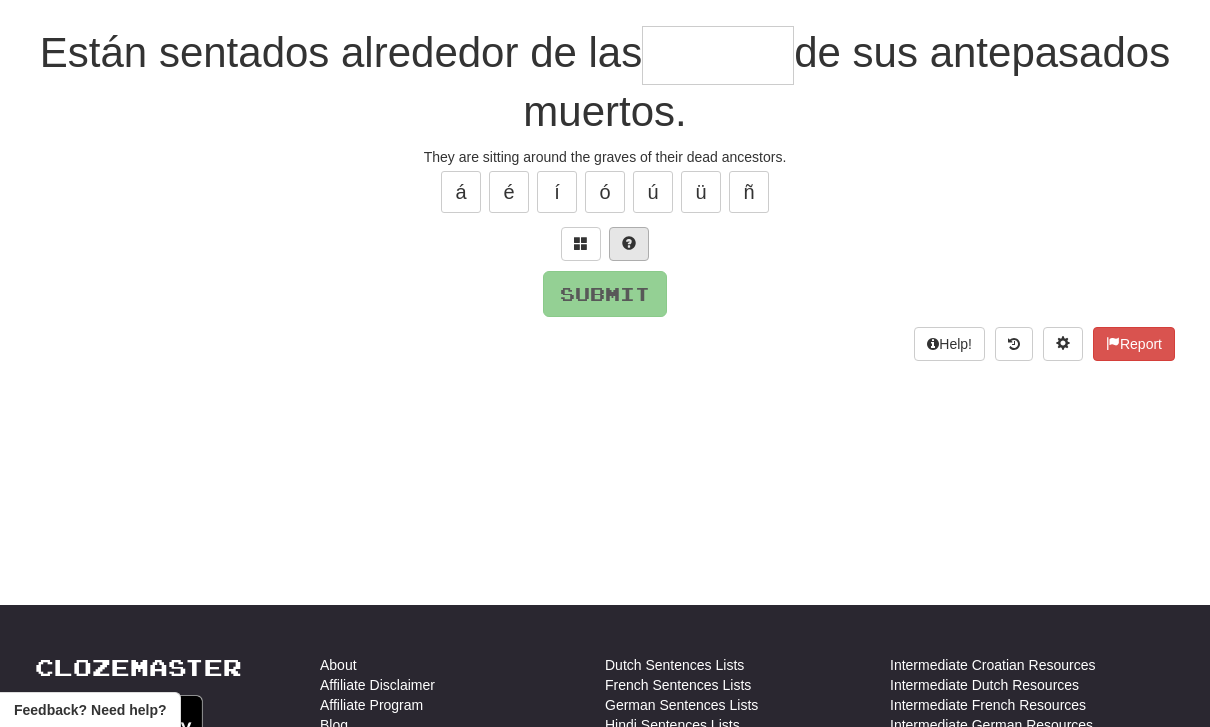 click at bounding box center [629, 243] 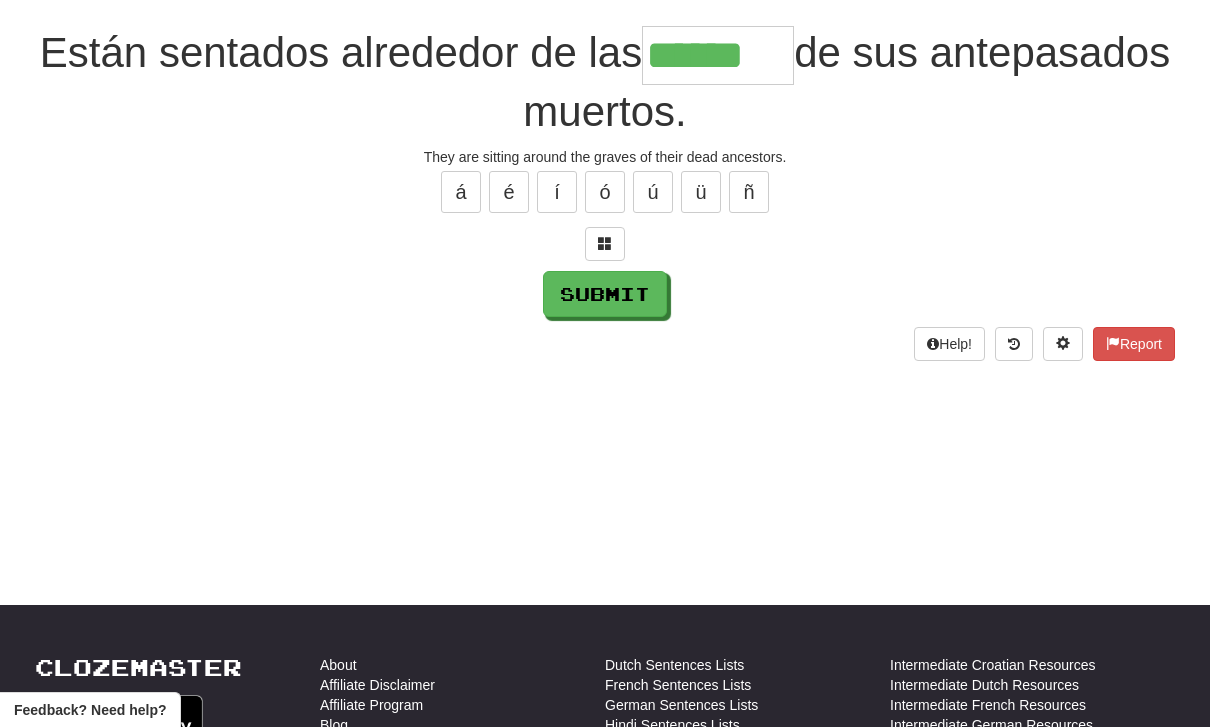 type on "******" 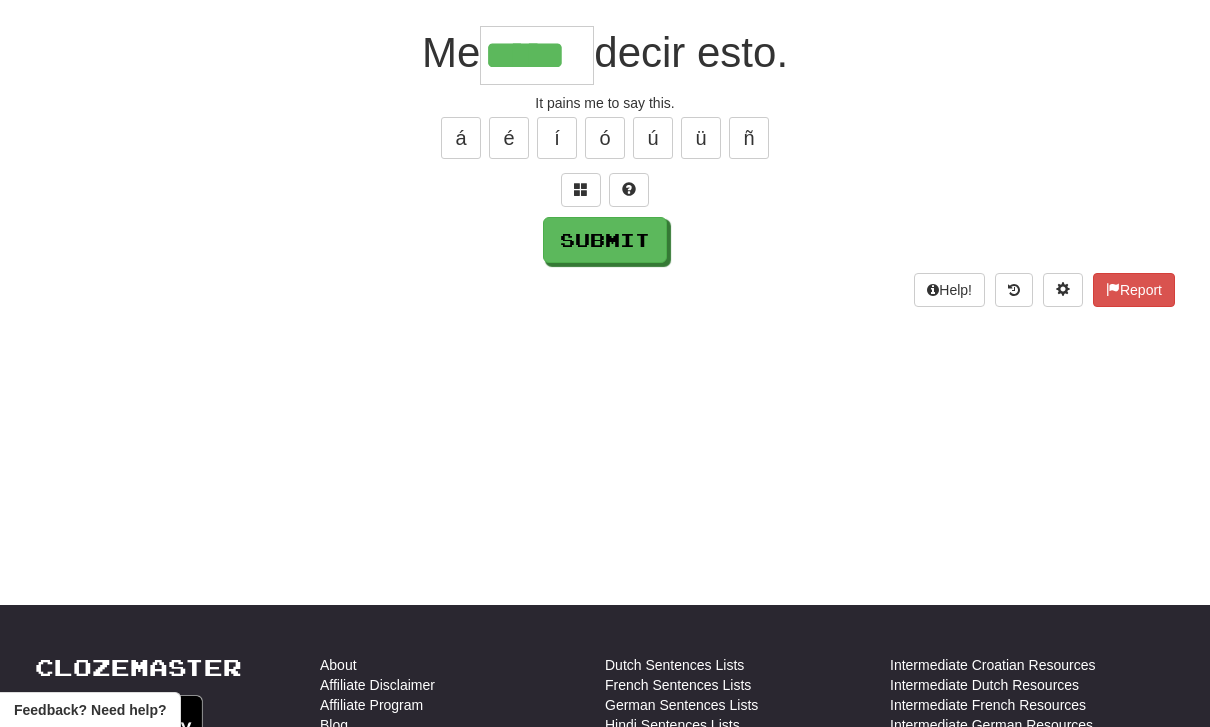 type on "*****" 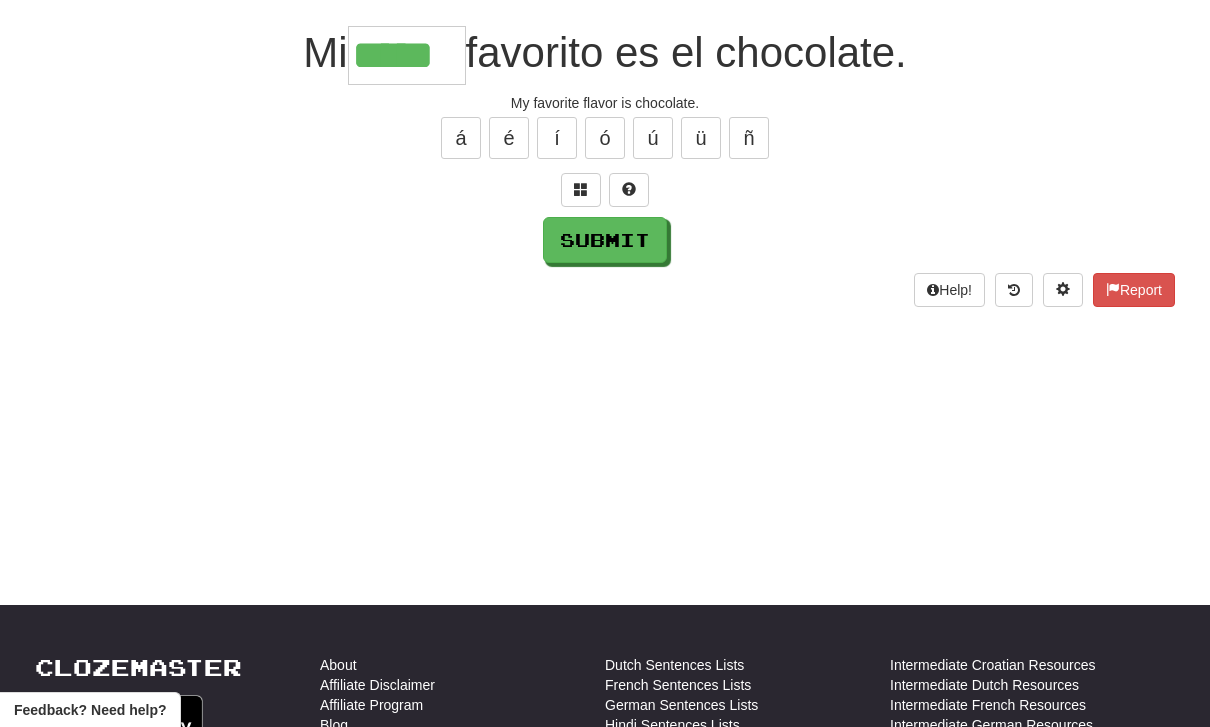 type on "*****" 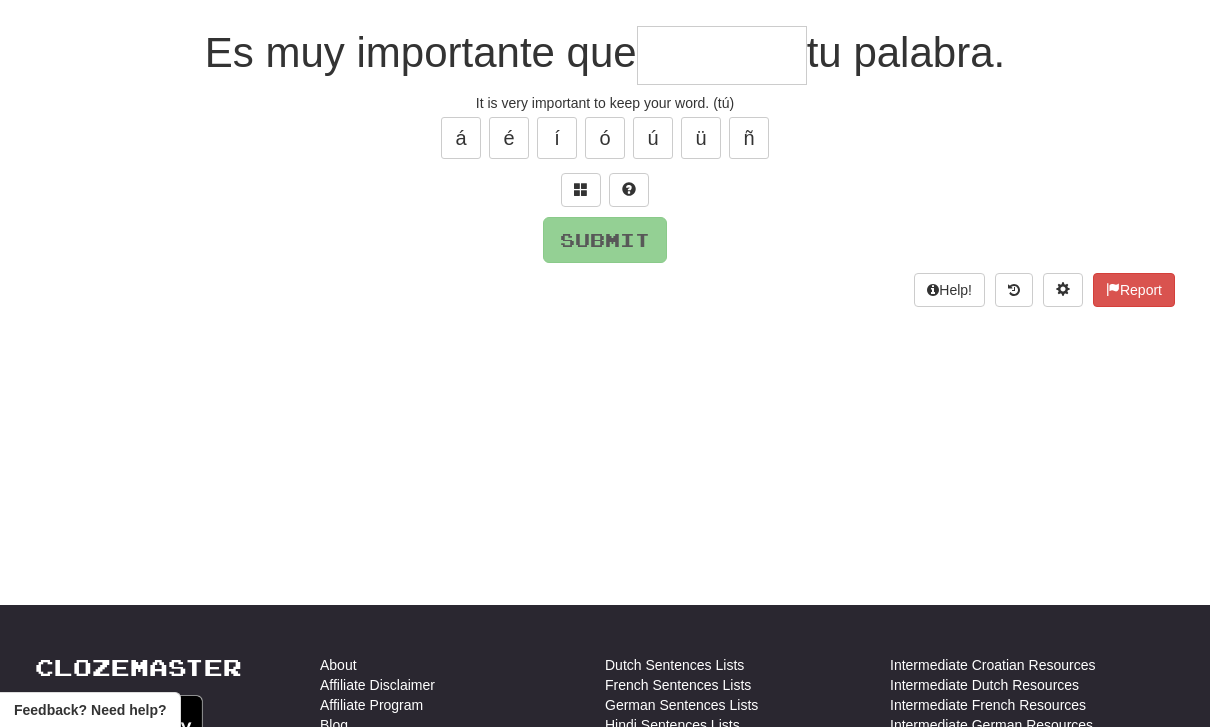 type on "*" 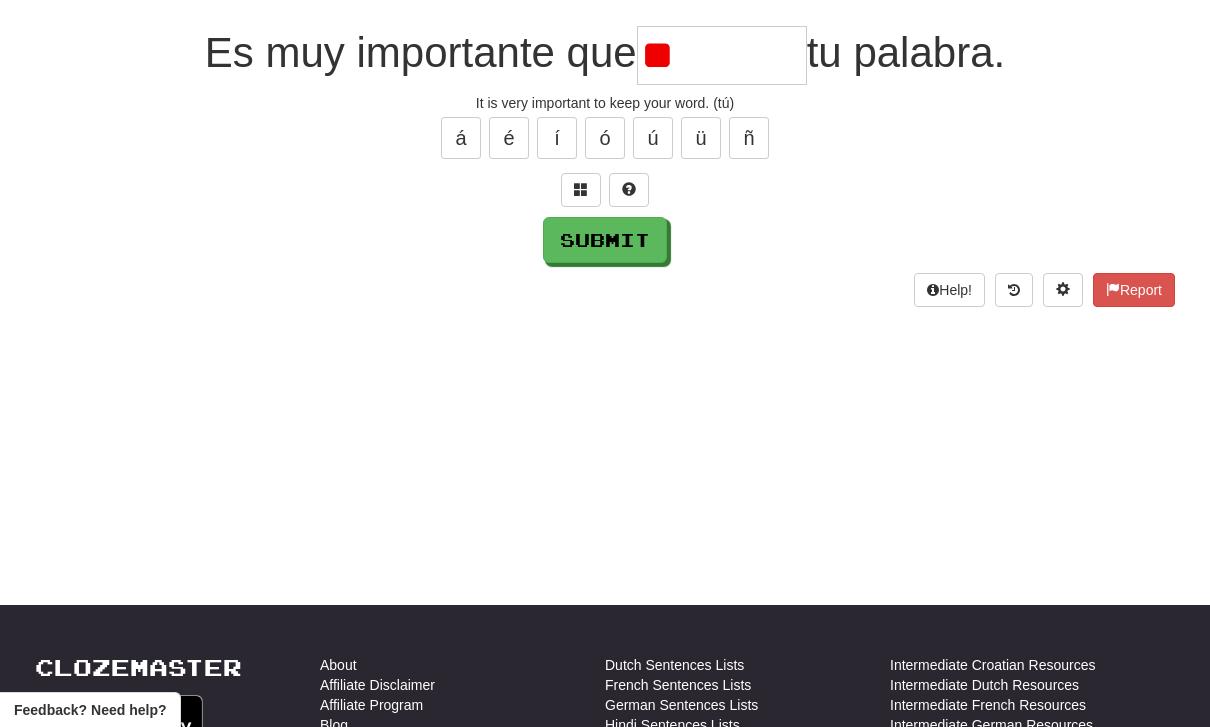 type on "*" 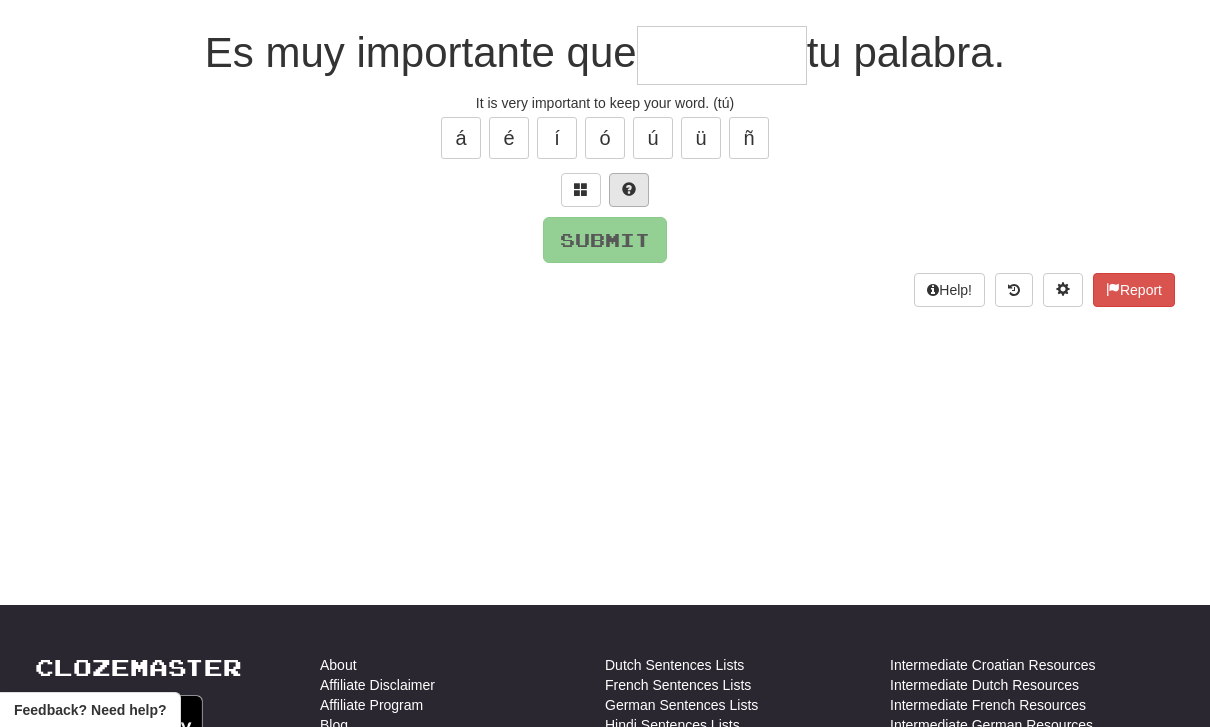 click at bounding box center [629, 190] 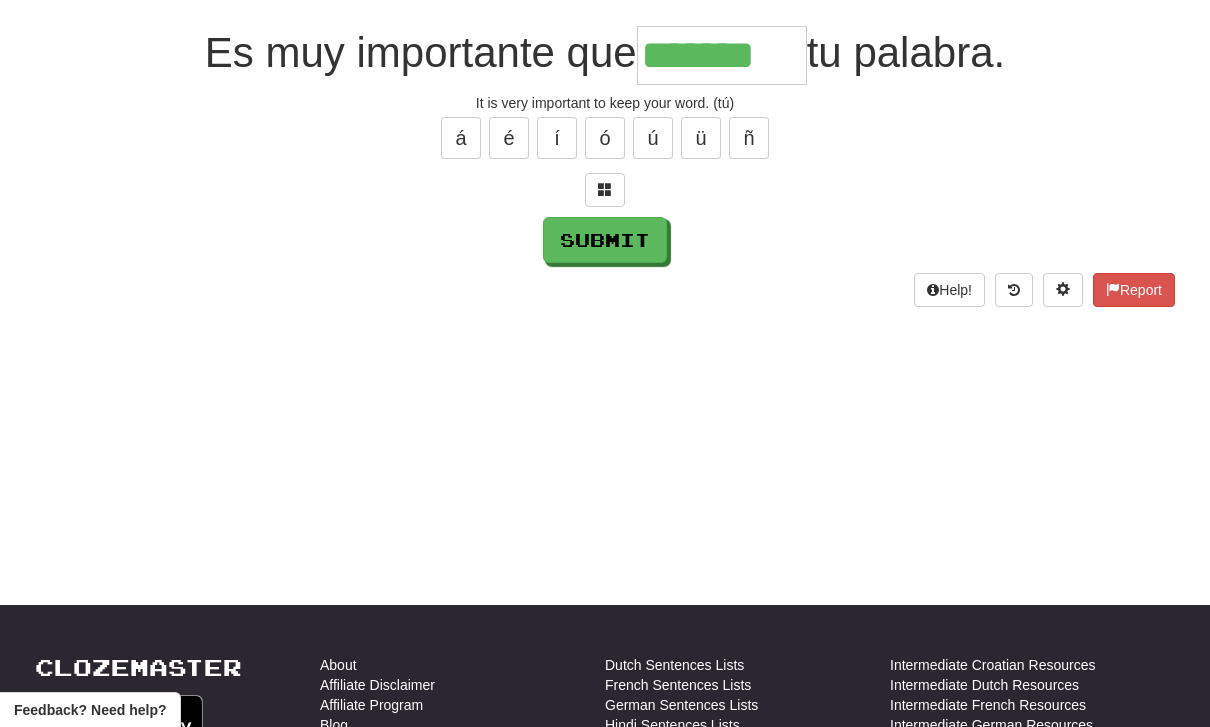 type on "*******" 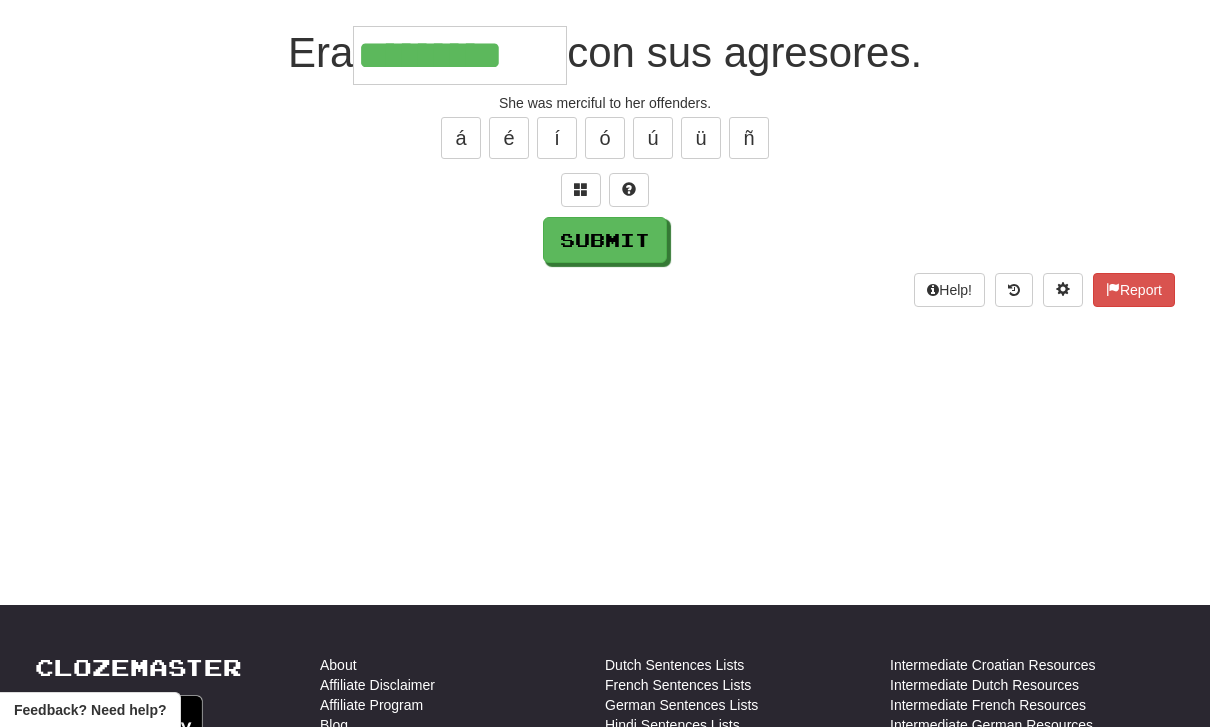 type on "*********" 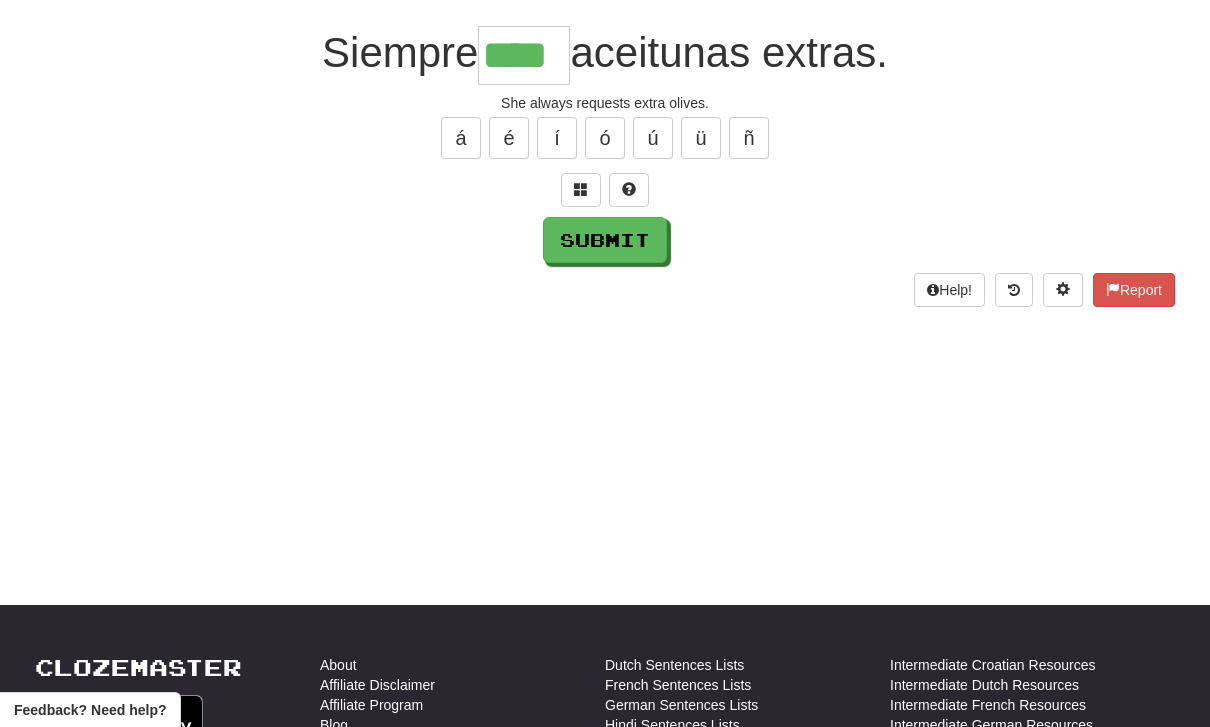 type on "****" 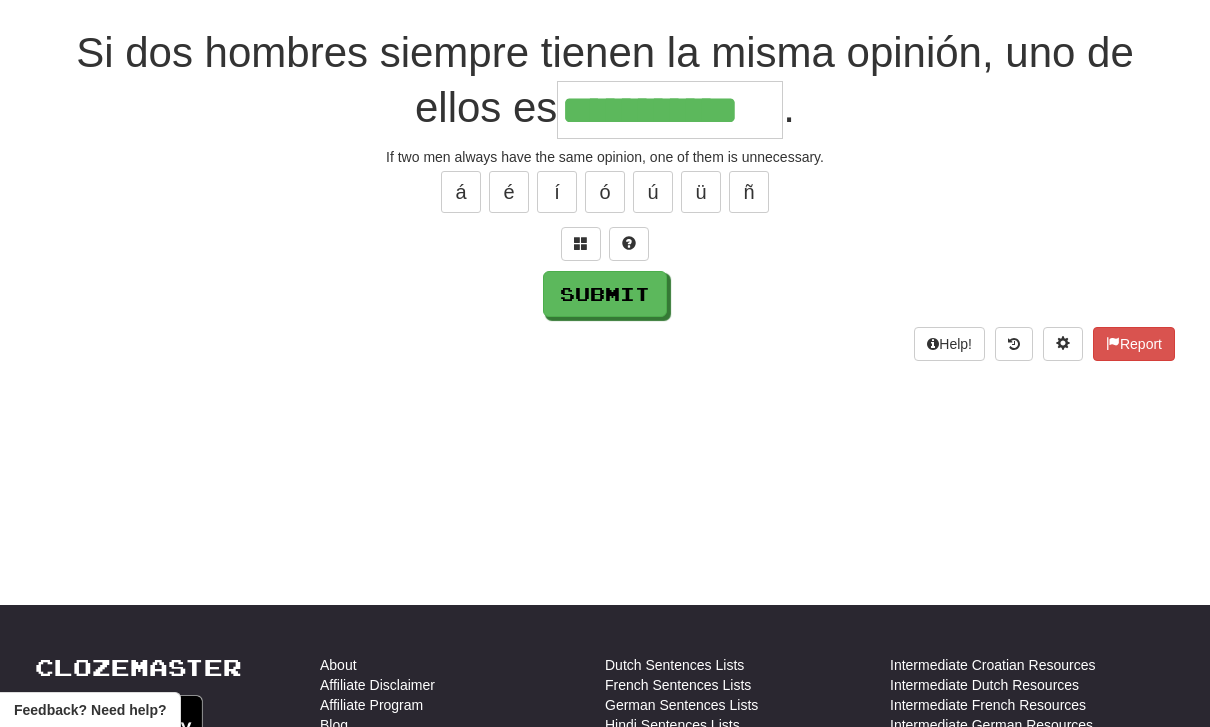 type on "**********" 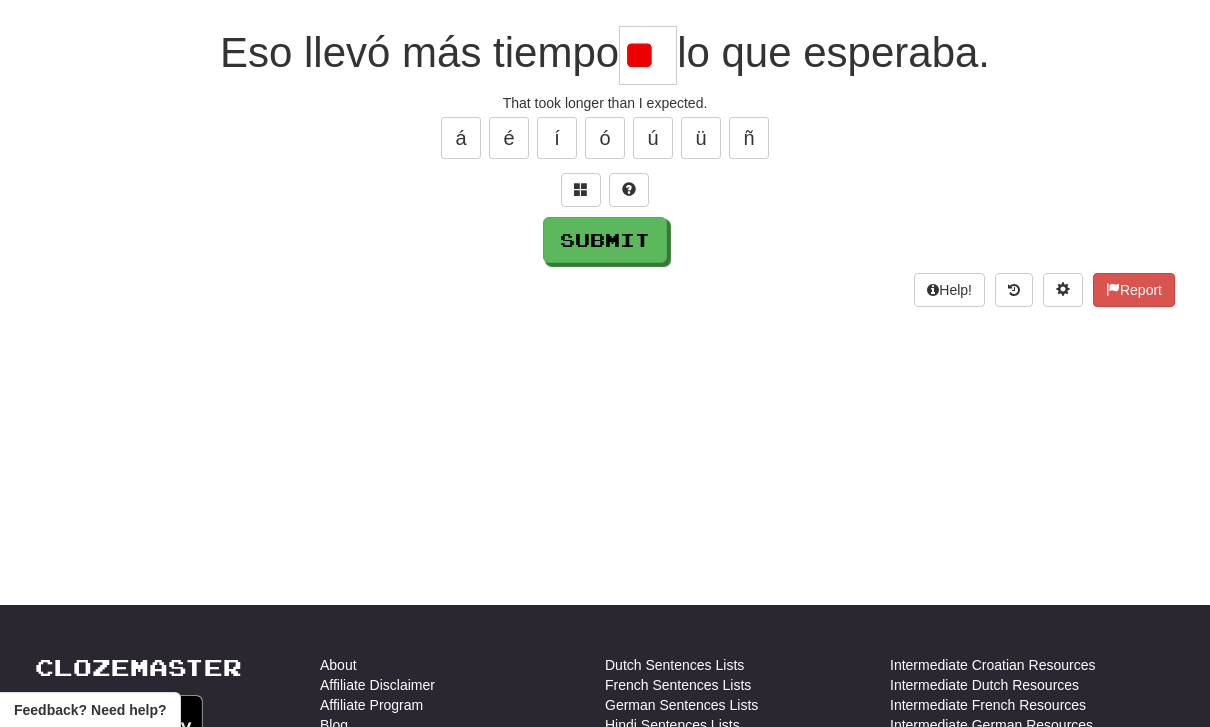 type on "*" 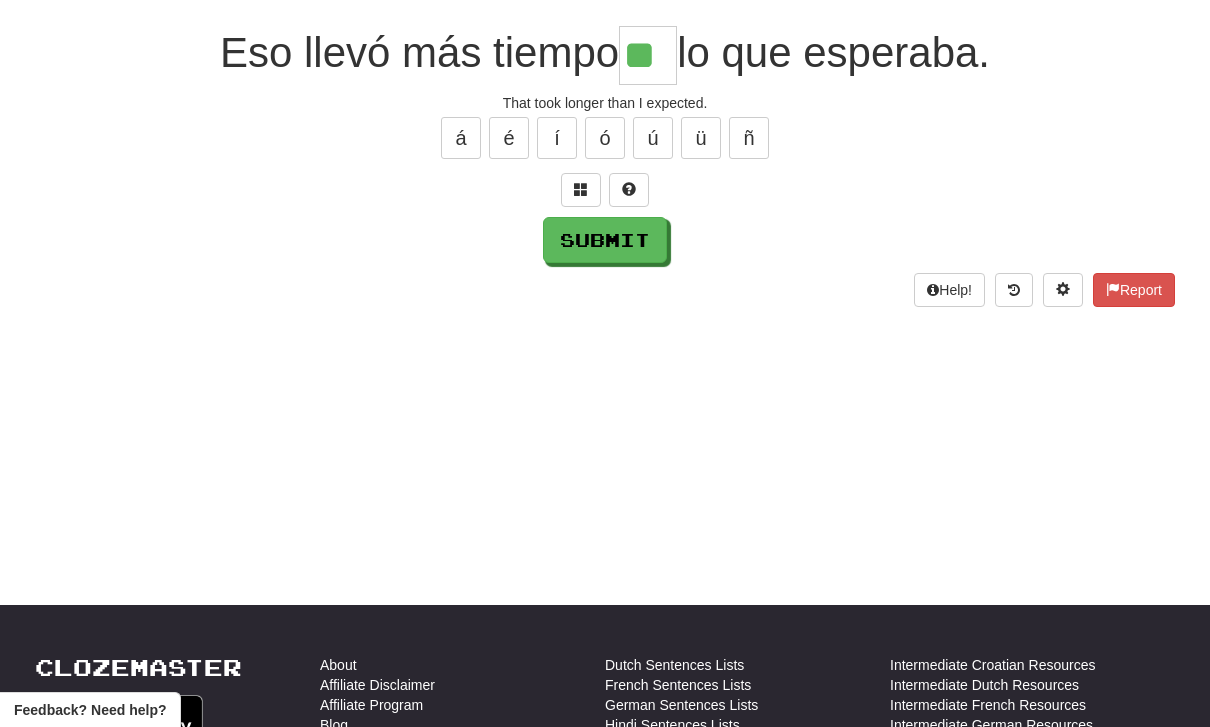 type on "**" 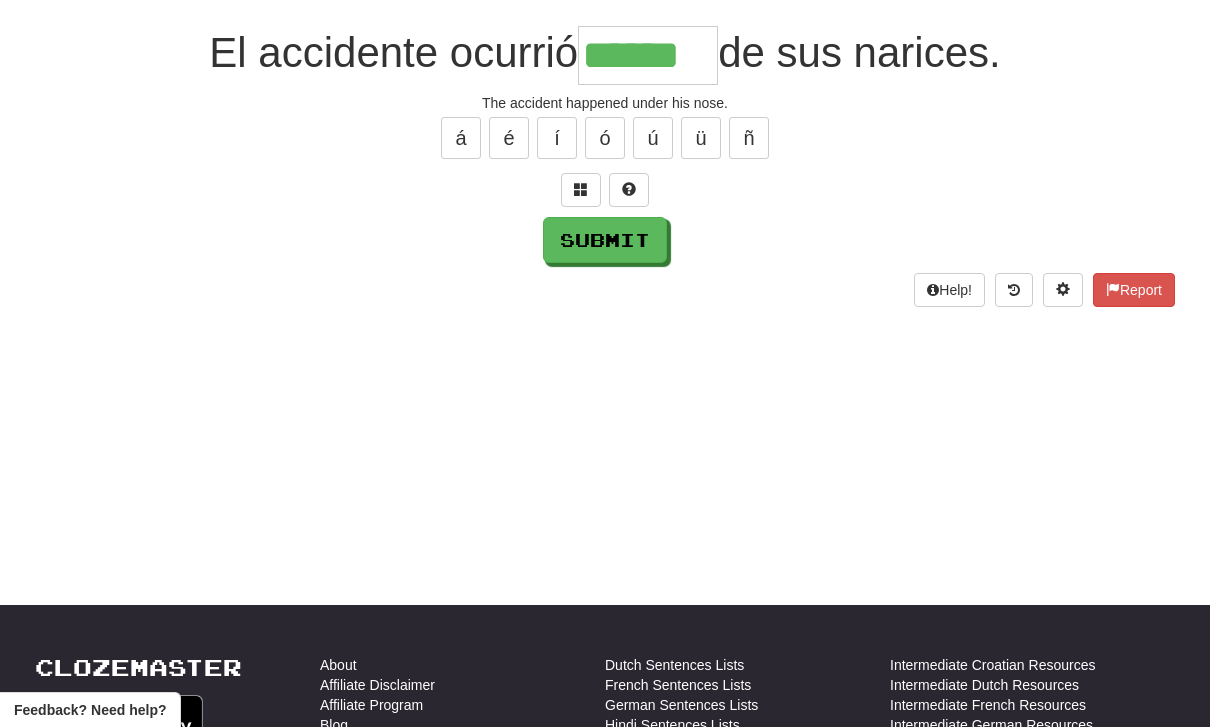 type on "******" 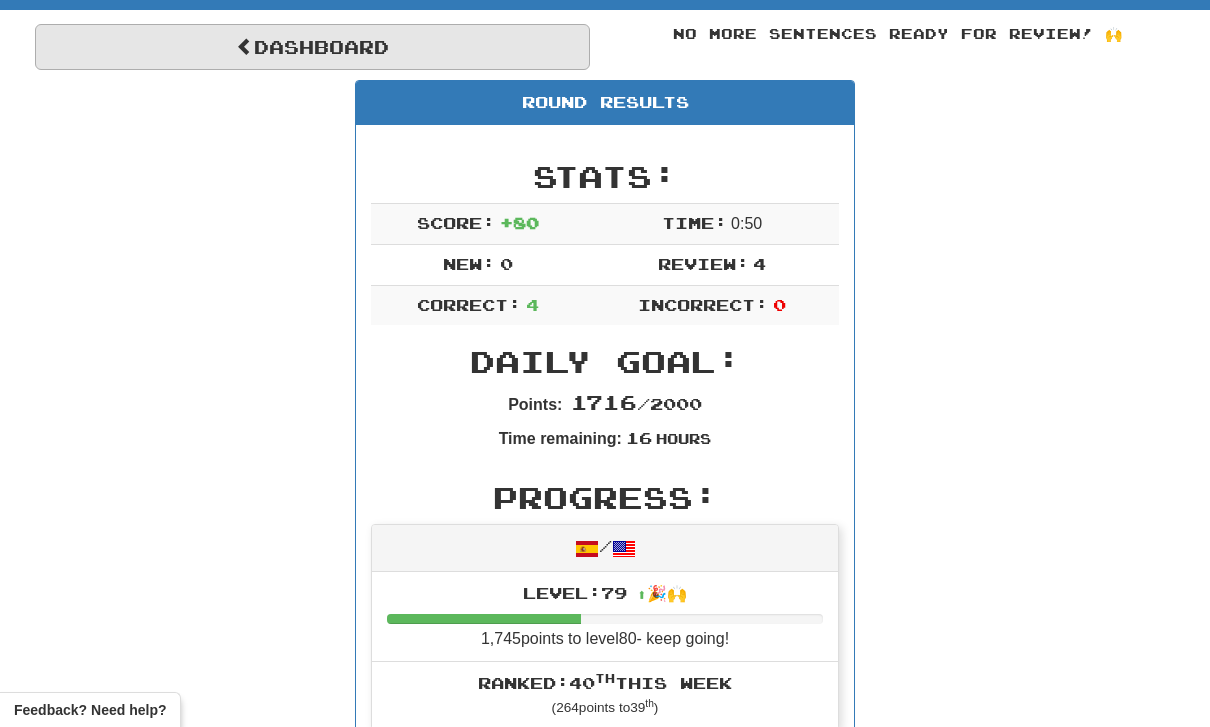 click on "Dashboard" at bounding box center [312, 47] 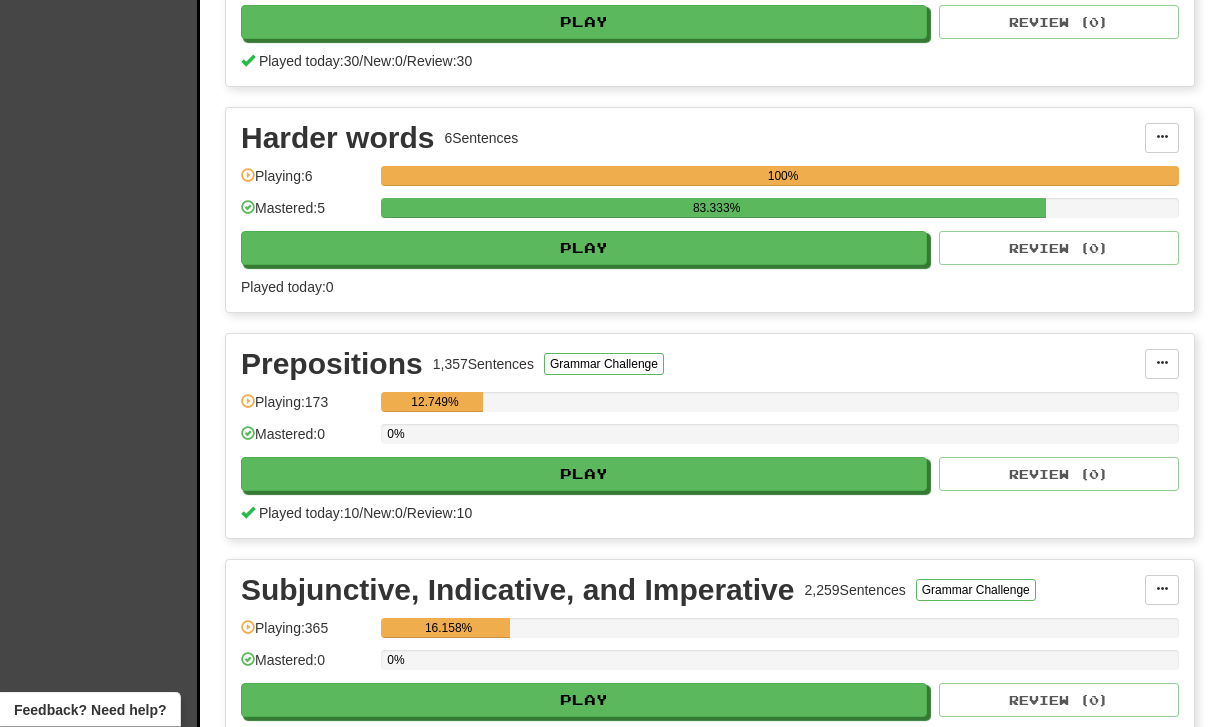 scroll, scrollTop: 1259, scrollLeft: 0, axis: vertical 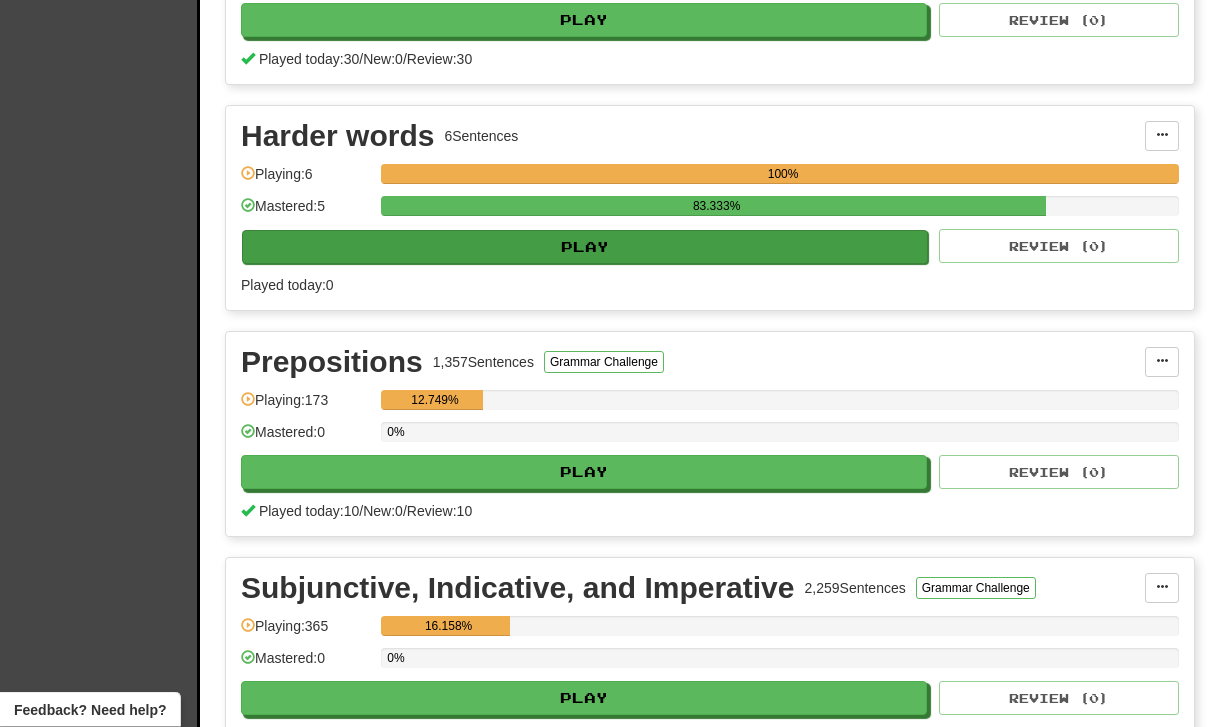 click on "Play" at bounding box center [585, 248] 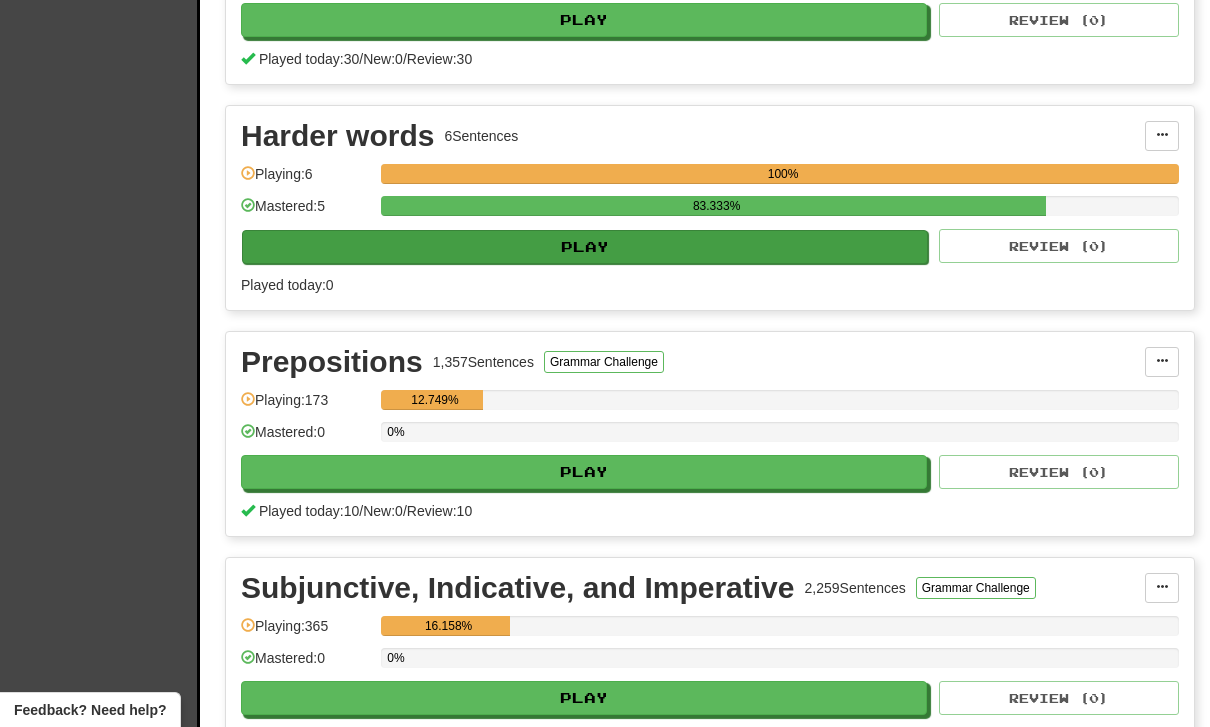 select on "**" 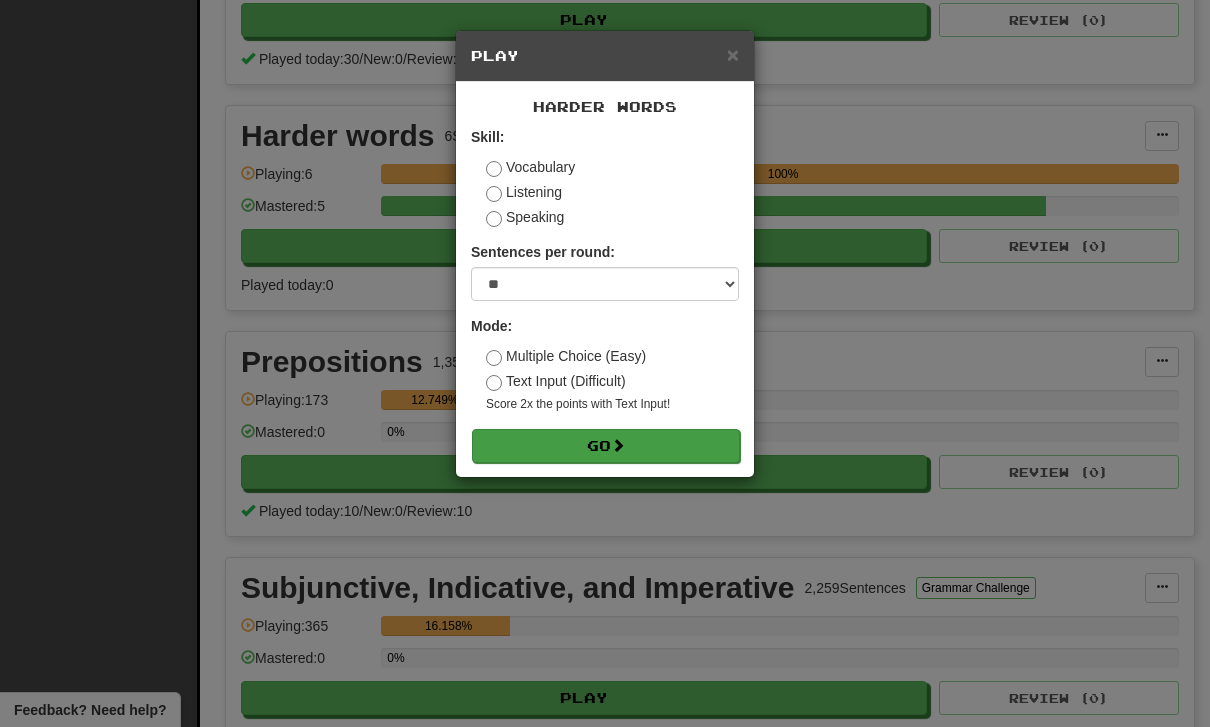 click on "Go" at bounding box center (606, 446) 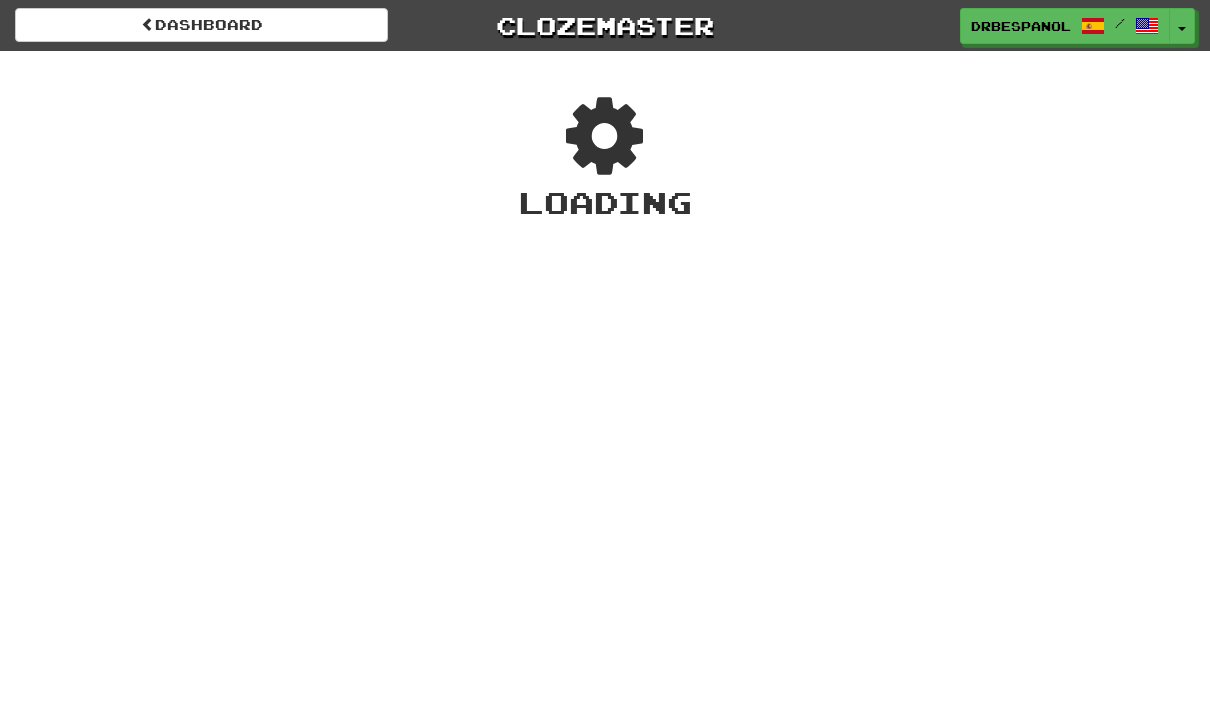 scroll, scrollTop: 0, scrollLeft: 0, axis: both 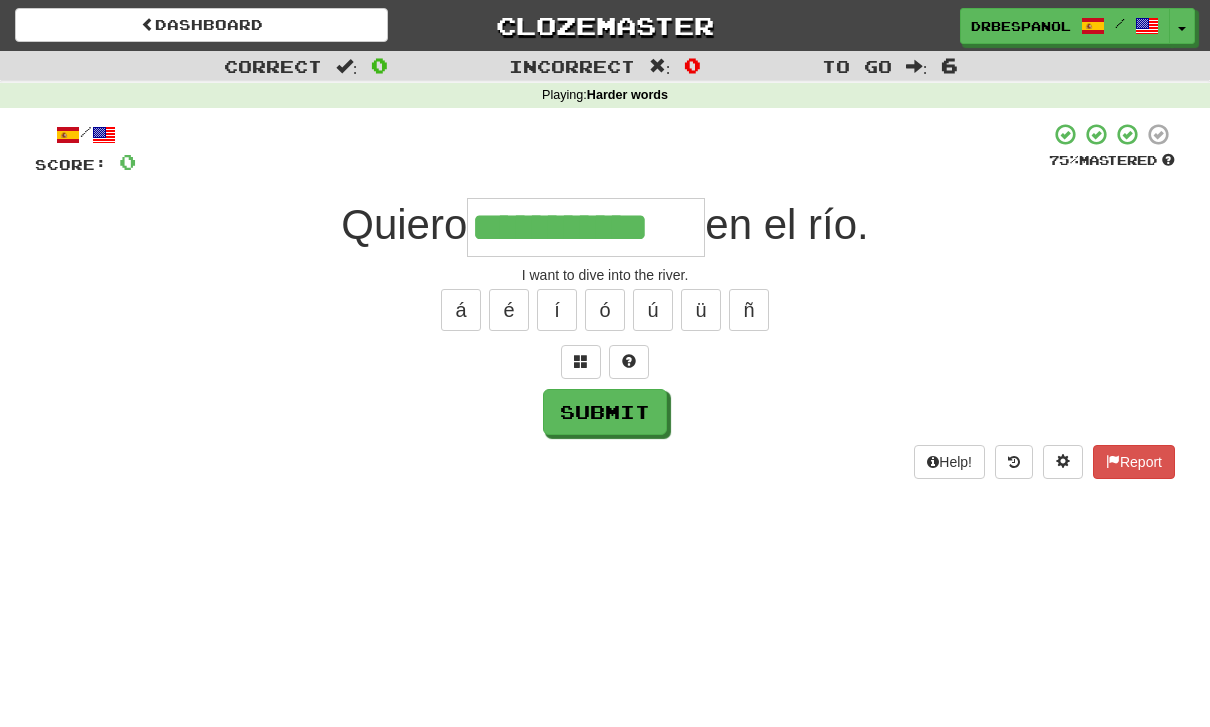 type on "**********" 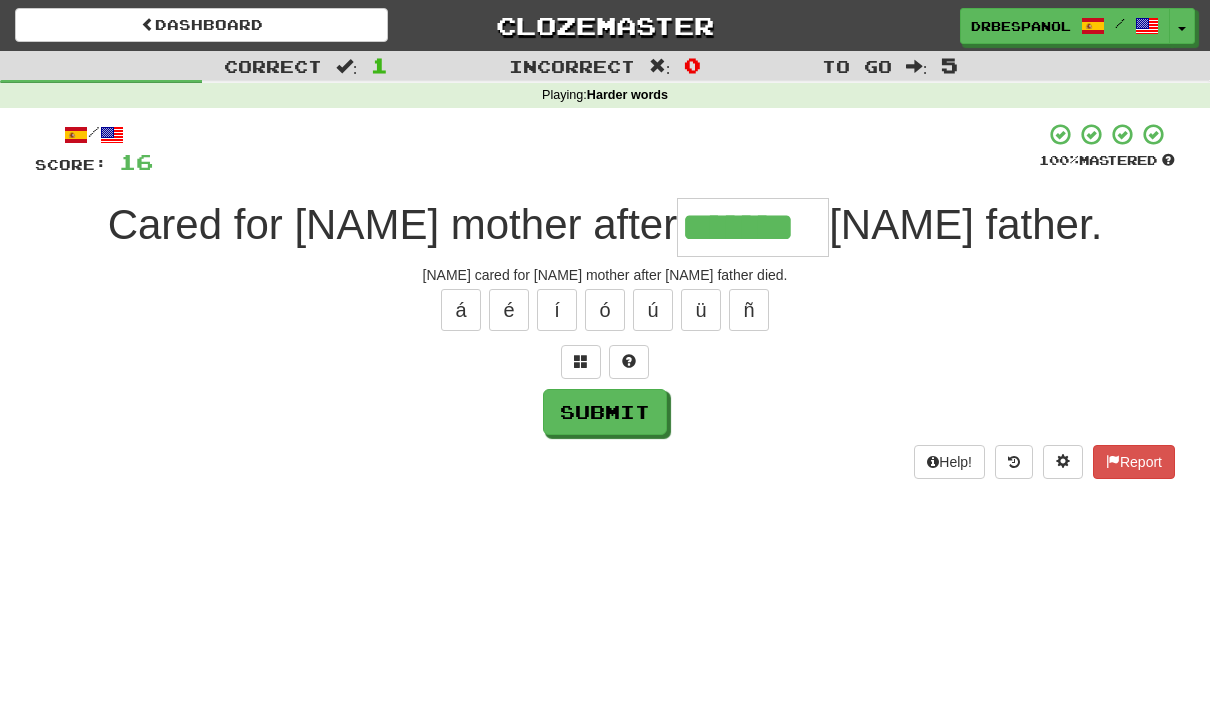 type on "*******" 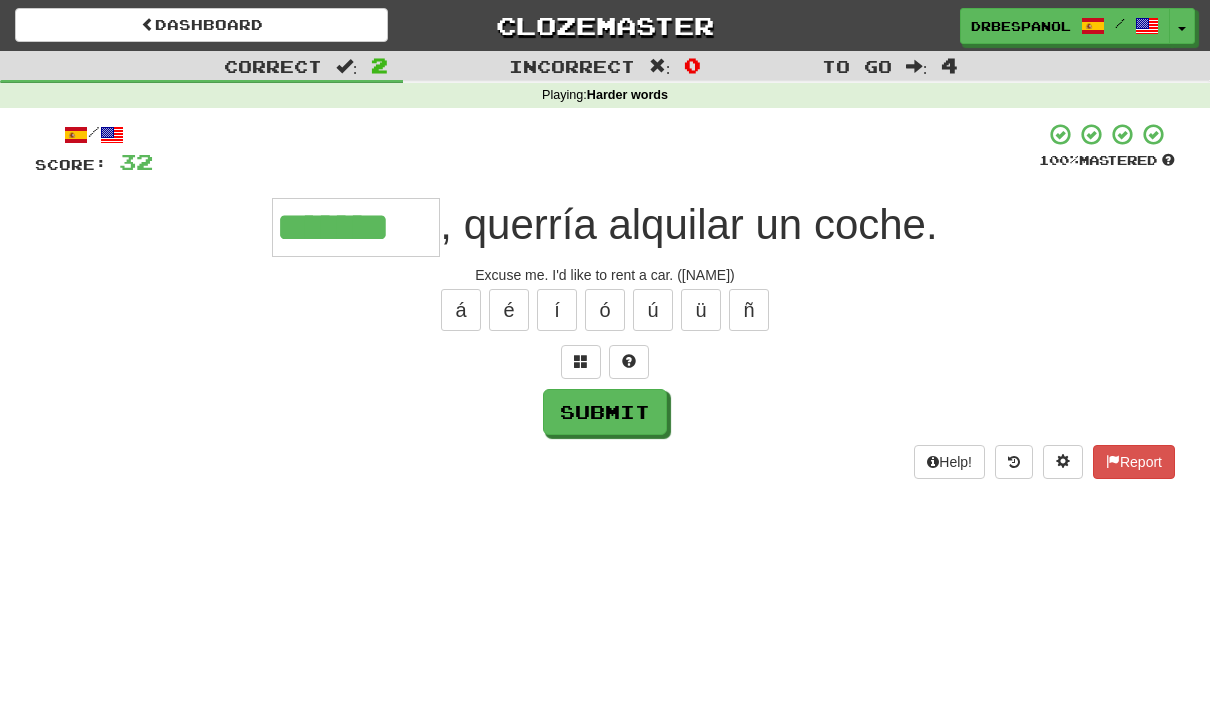 type on "*******" 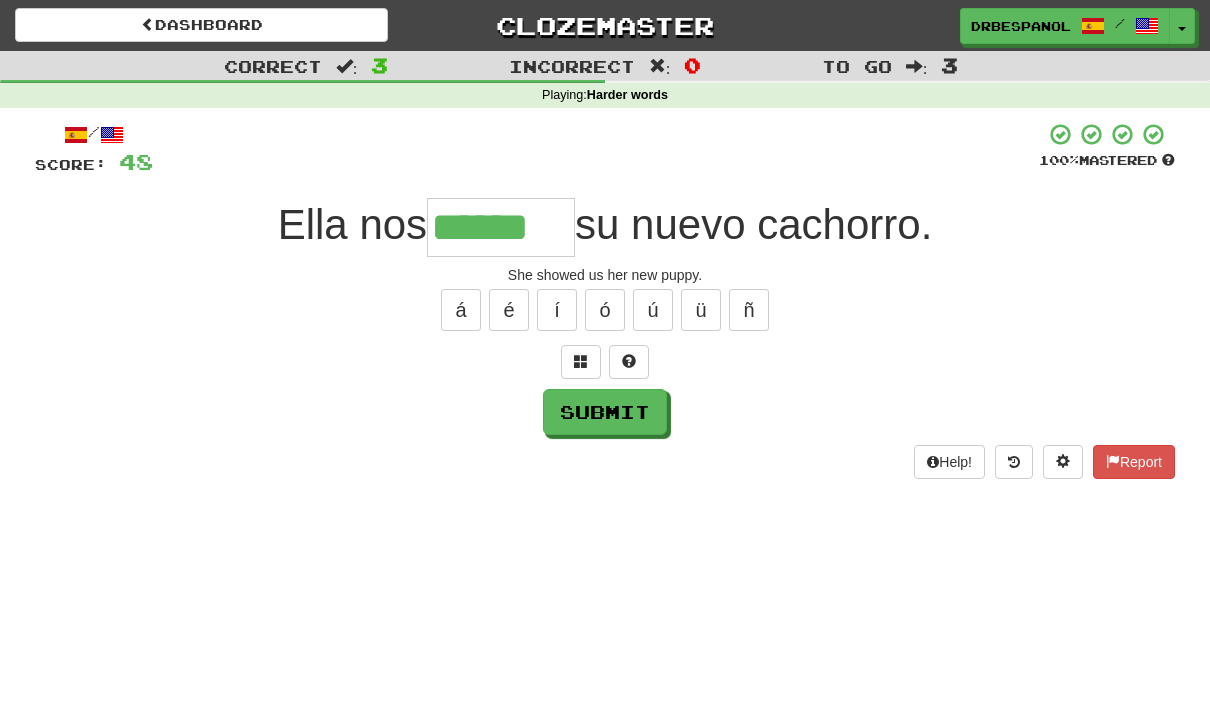 type on "******" 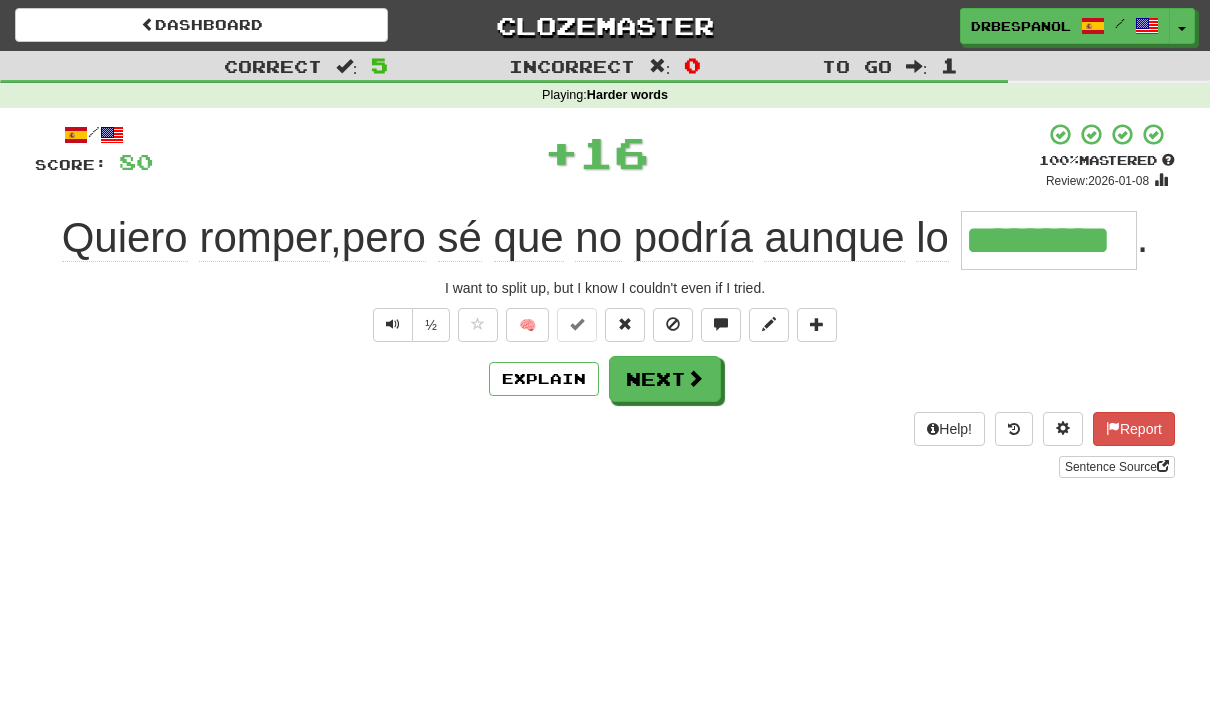type on "*********" 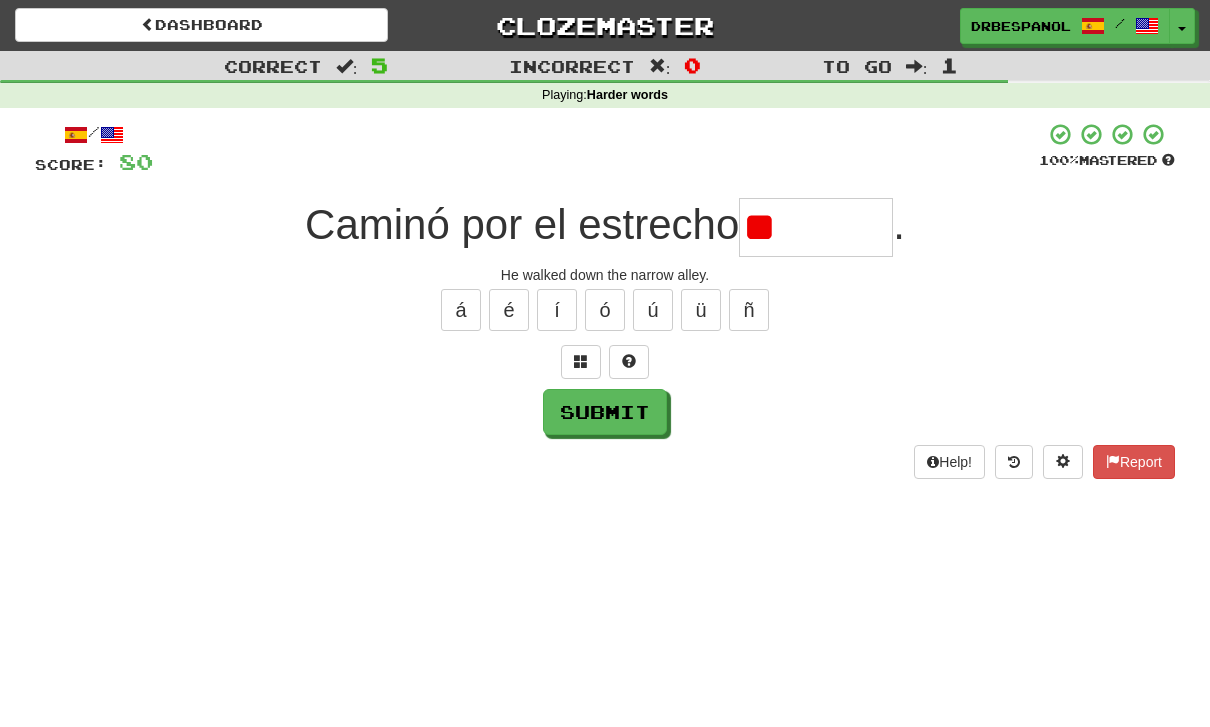 type on "*" 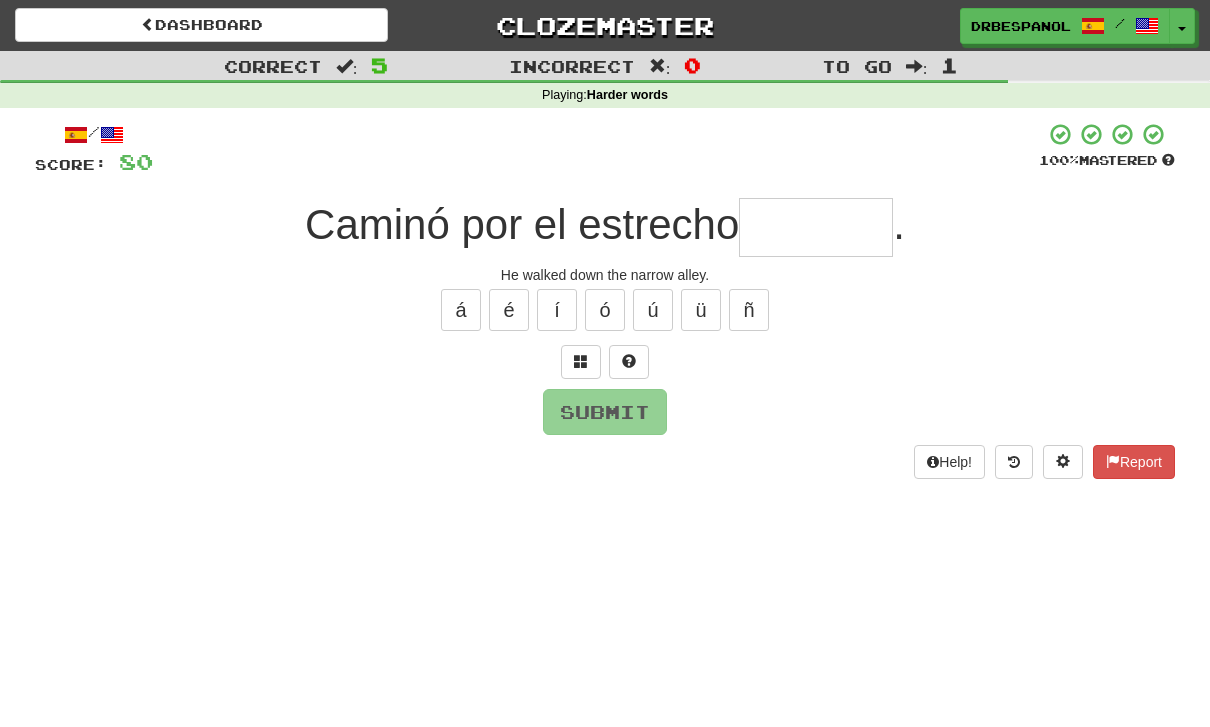 type on "*" 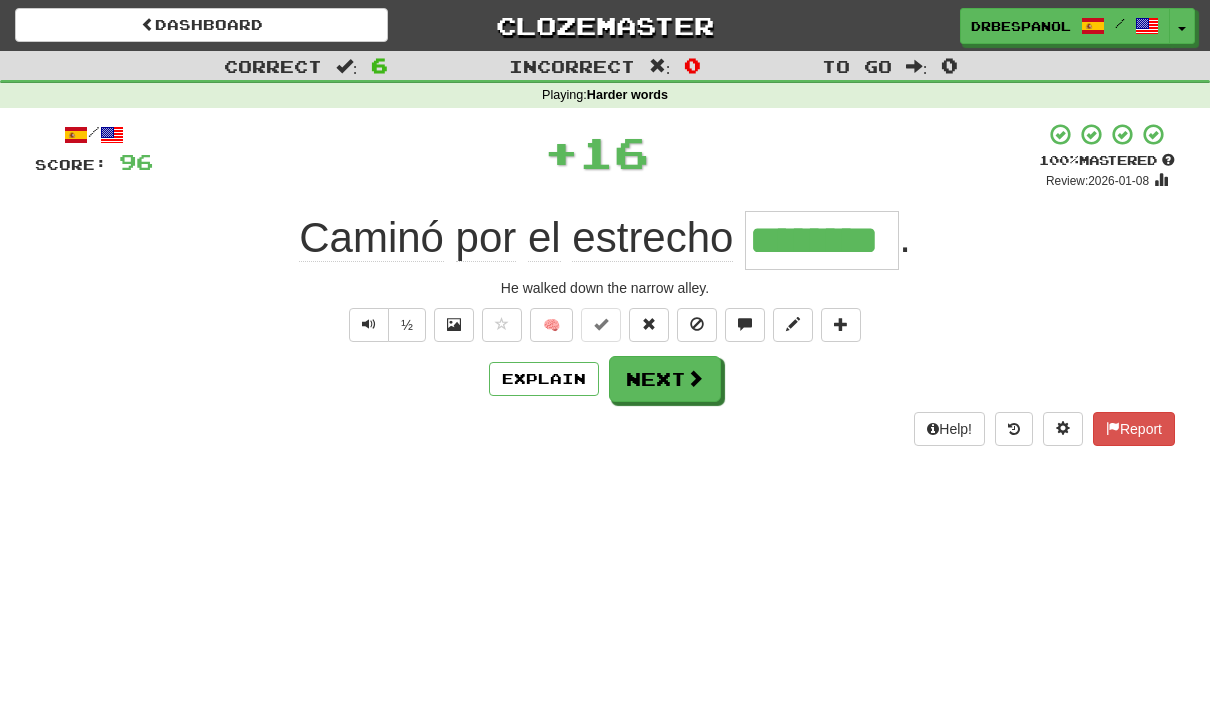 type on "********" 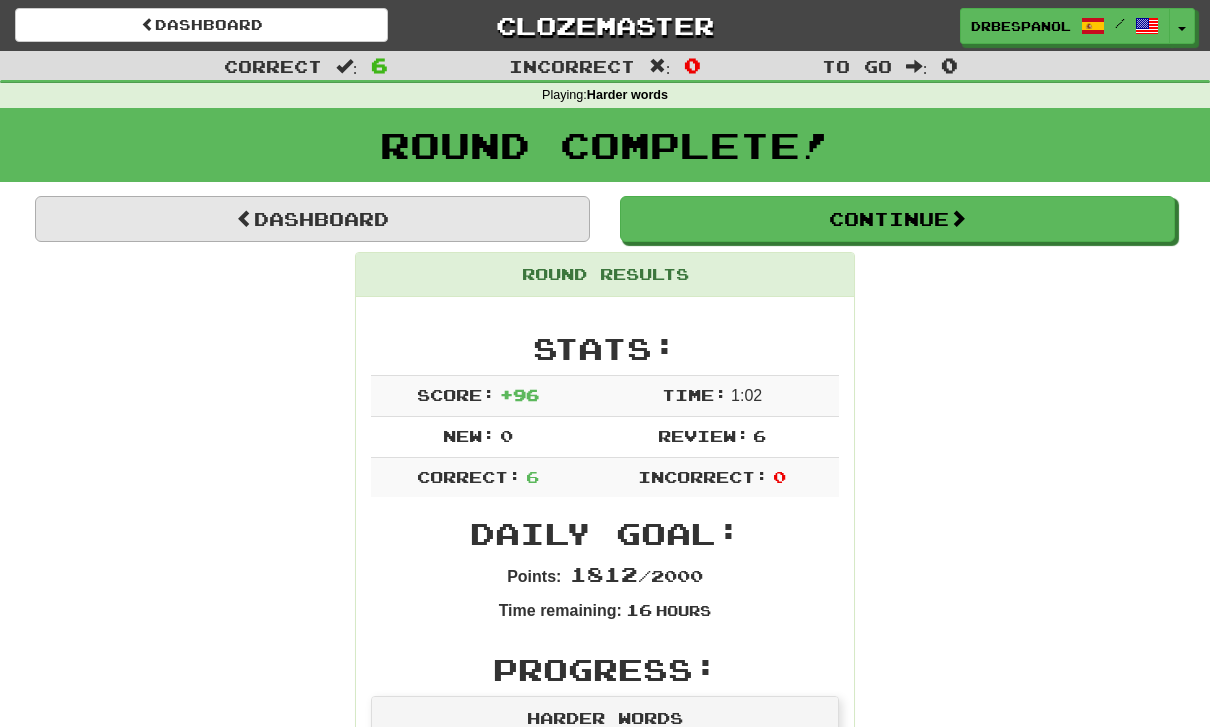 click on "Dashboard" at bounding box center (312, 219) 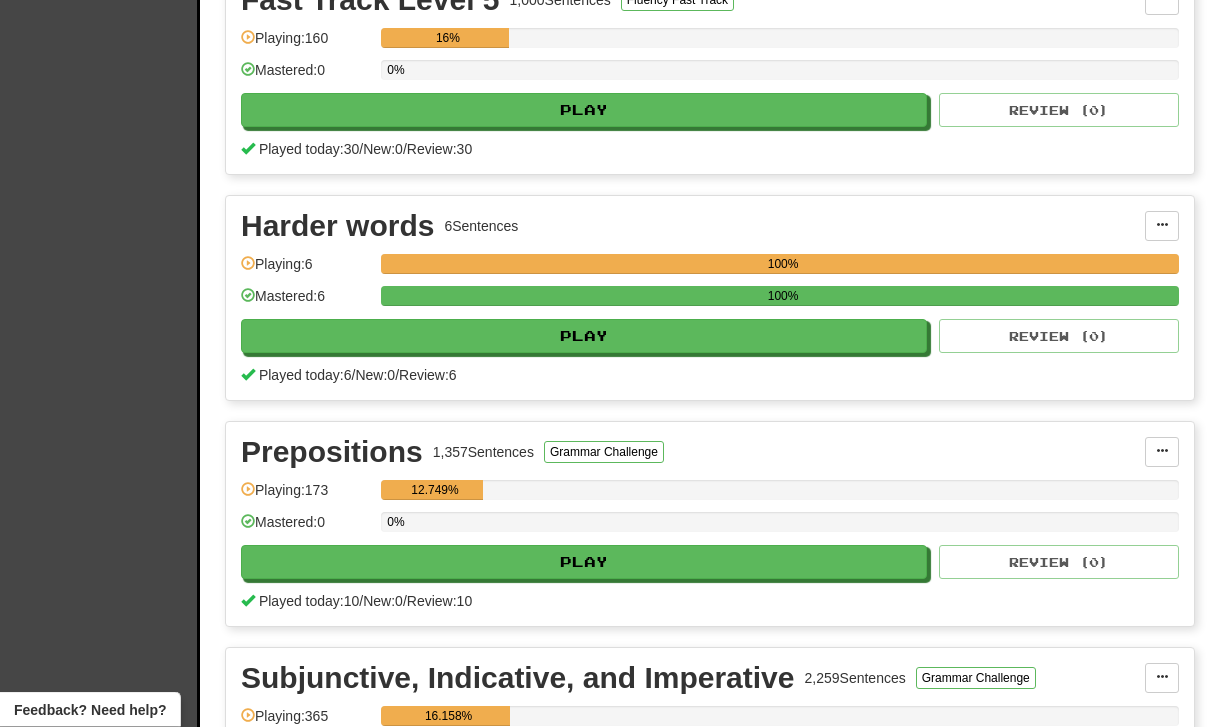 scroll, scrollTop: 1160, scrollLeft: 0, axis: vertical 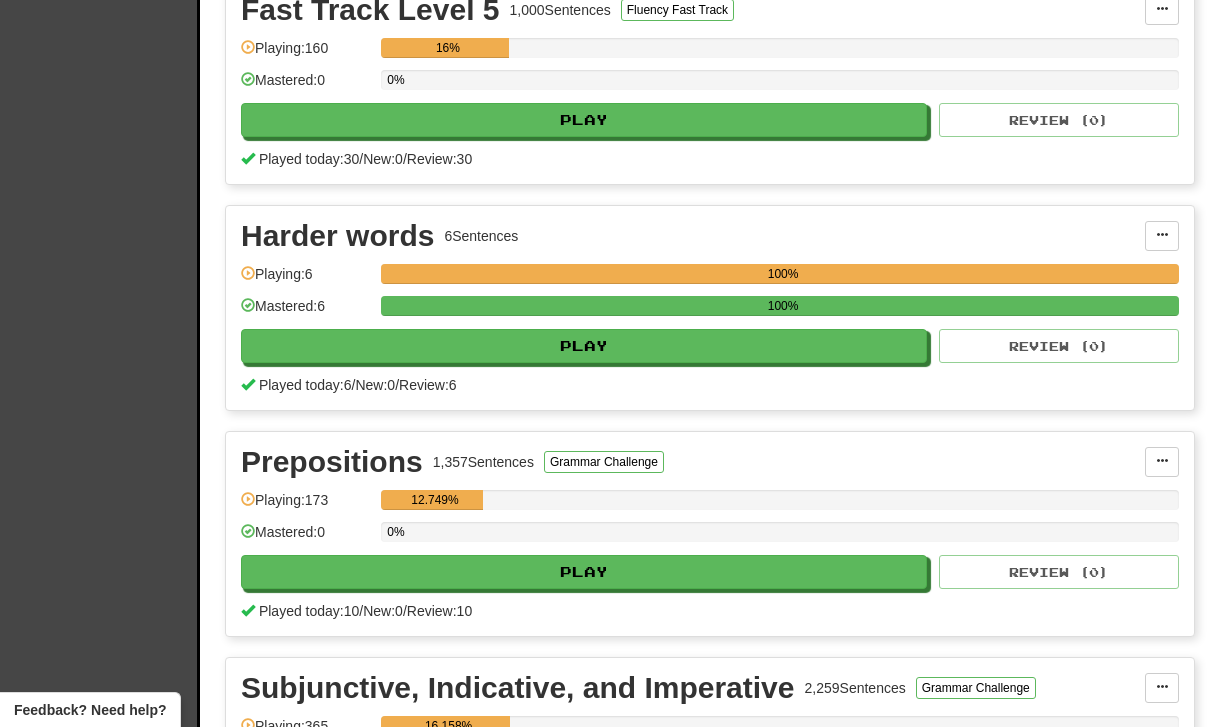 click on "Clozemaster Dashboard Collections Cloze-Reading Dark Mode On Off" at bounding box center [100, -91] 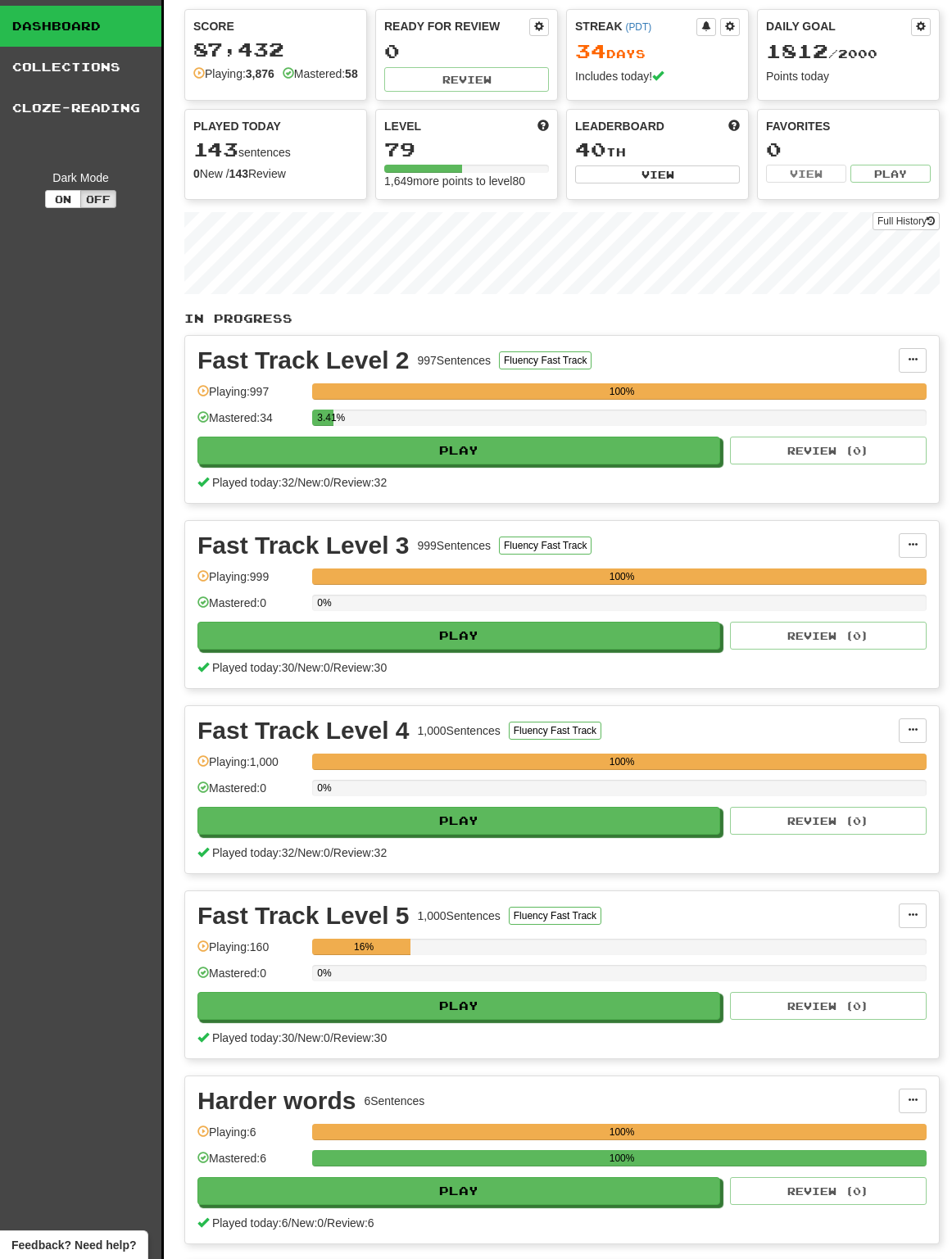 scroll, scrollTop: 43, scrollLeft: 0, axis: vertical 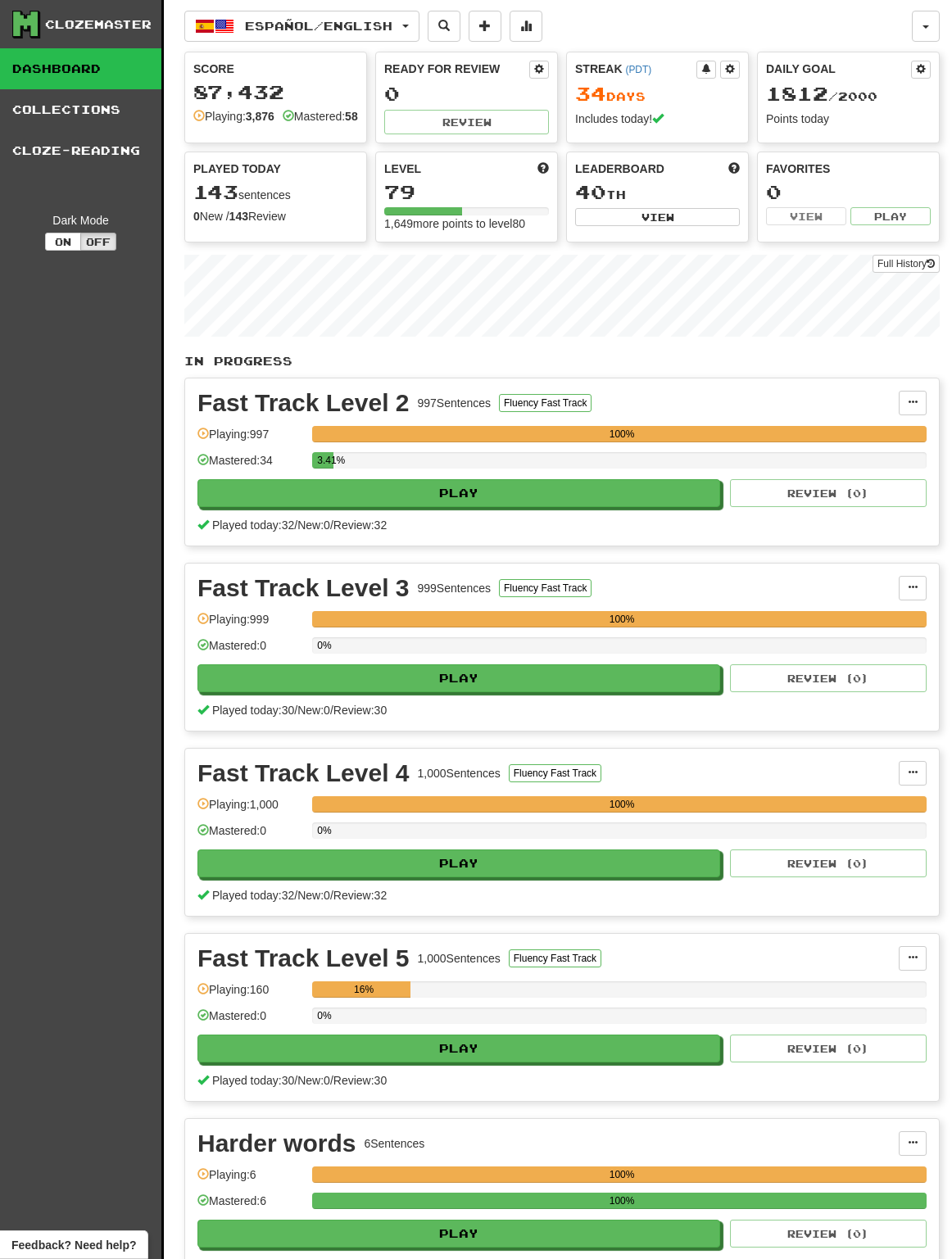 click on "Clozemaster Dashboard Collections Cloze-Reading Dark Mode On Off" at bounding box center (82, 876) 